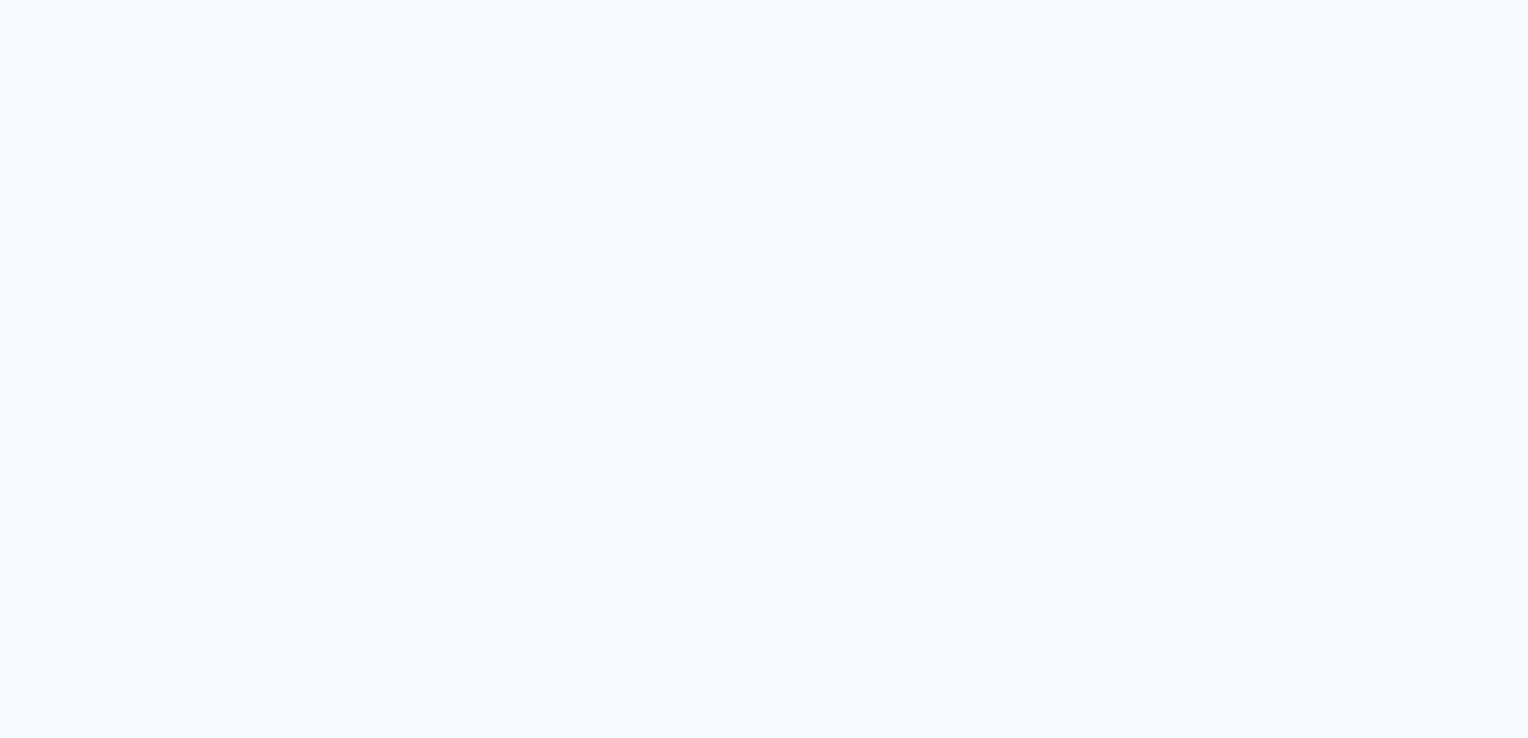 scroll, scrollTop: 0, scrollLeft: 0, axis: both 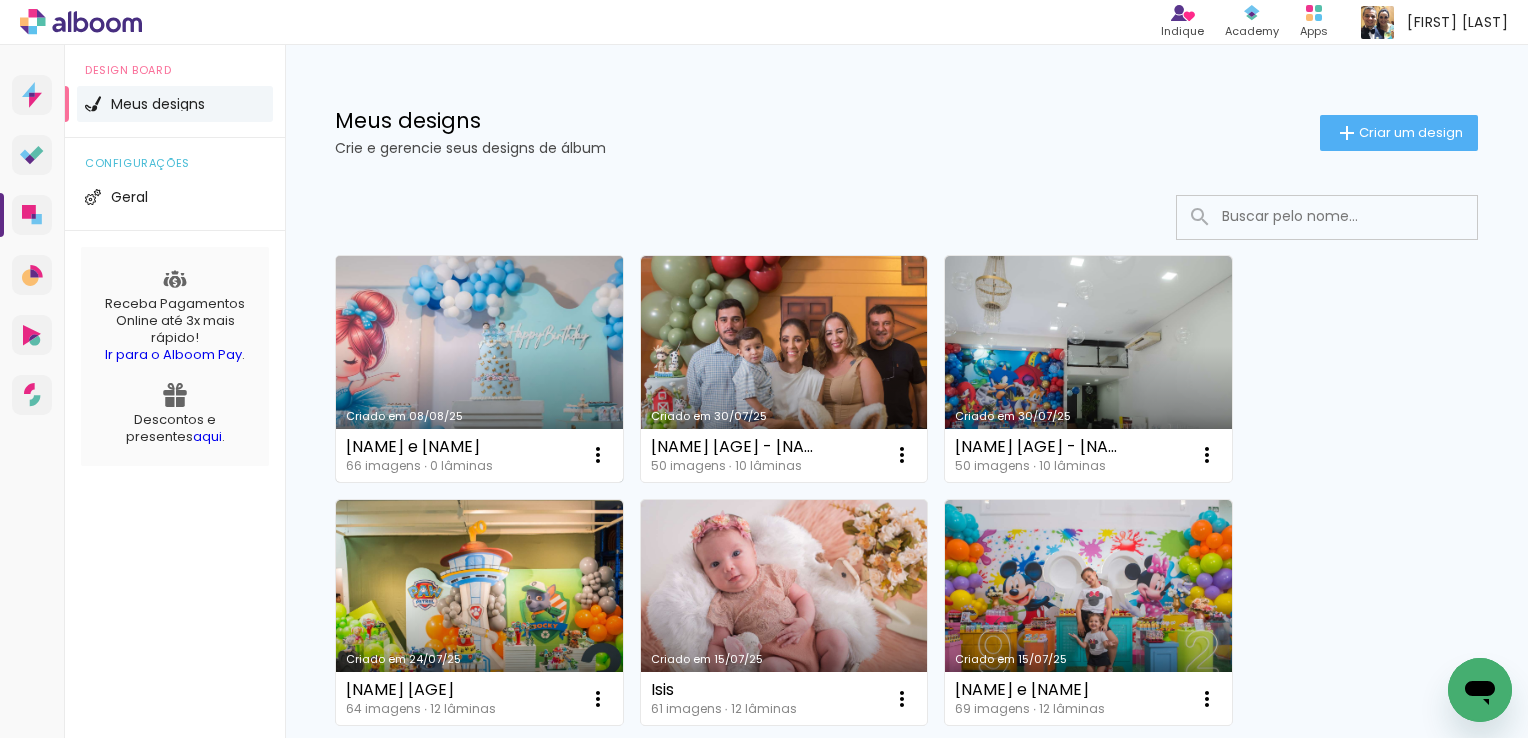 click on "Criado em 08/08/25" at bounding box center [479, 369] 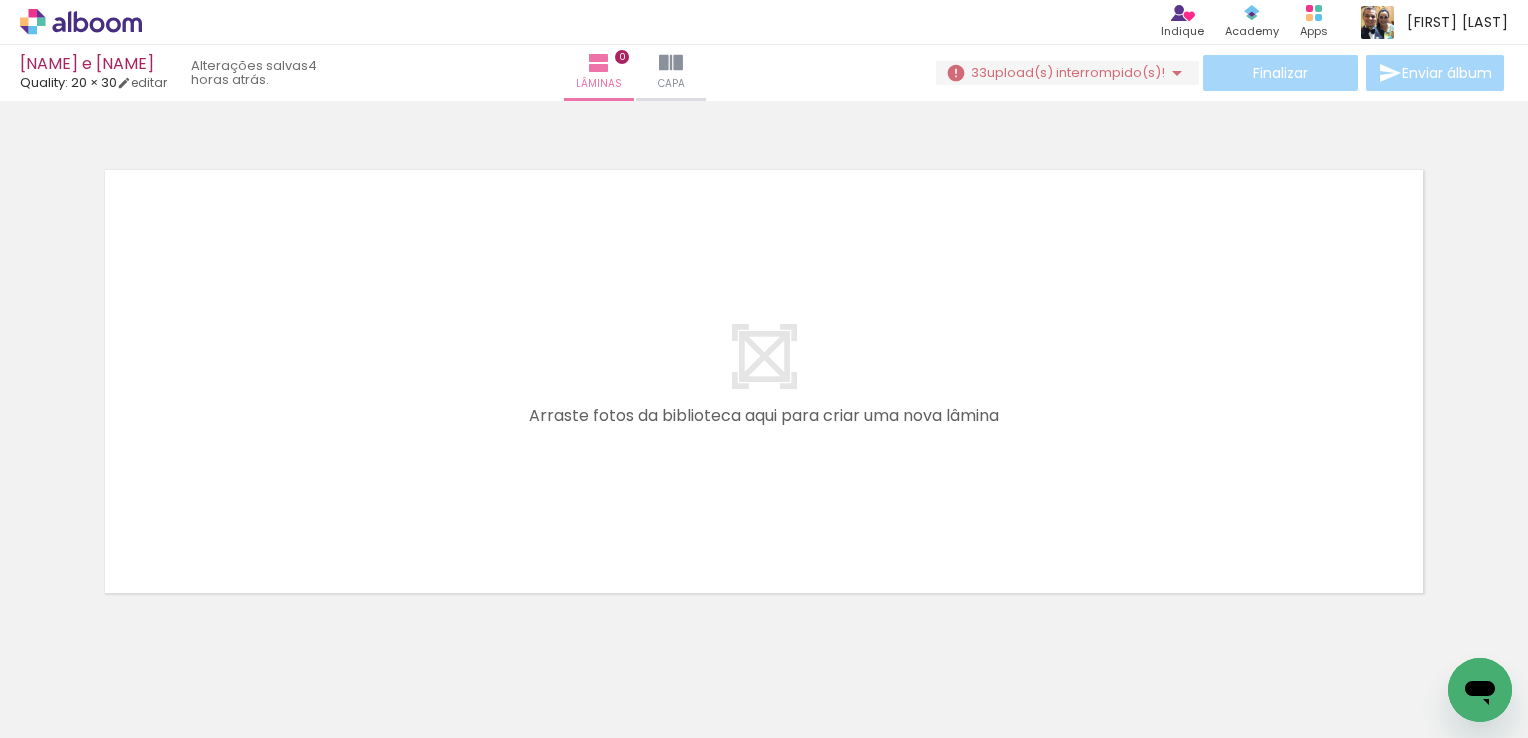 drag, startPoint x: 205, startPoint y: 698, endPoint x: 332, endPoint y: 656, distance: 133.76472 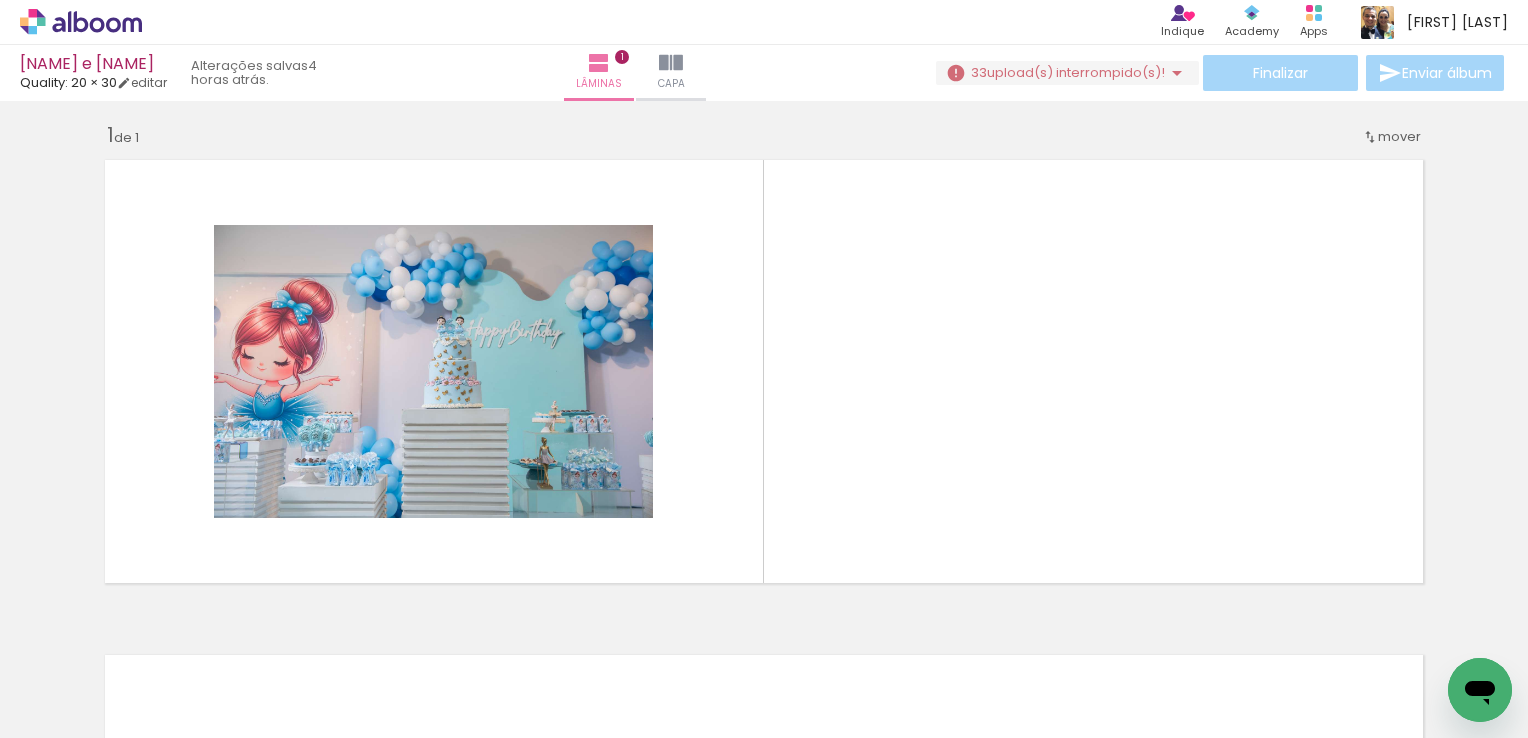scroll, scrollTop: 24, scrollLeft: 0, axis: vertical 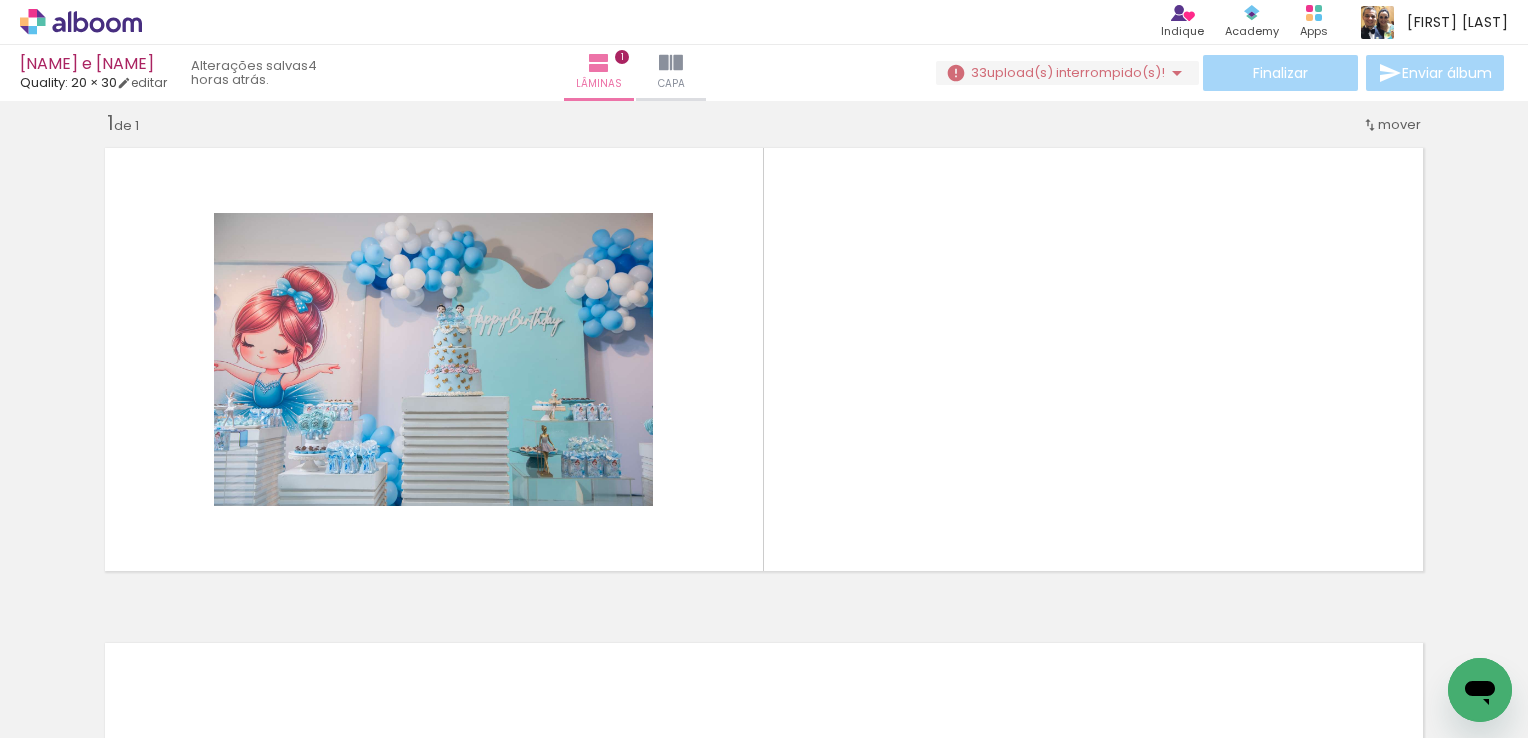 drag, startPoint x: 337, startPoint y: 675, endPoint x: 480, endPoint y: 418, distance: 294.10544 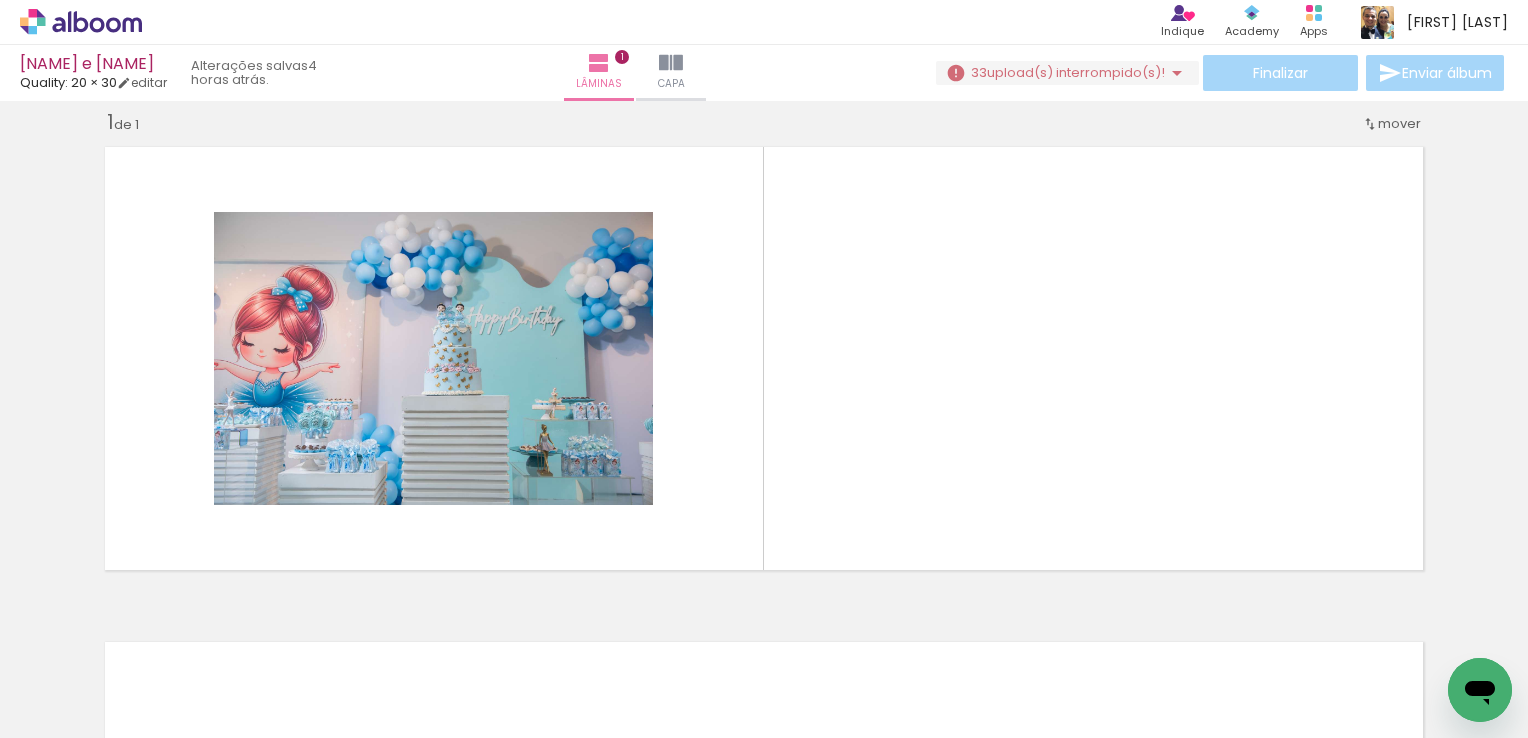 click at bounding box center (764, 369) 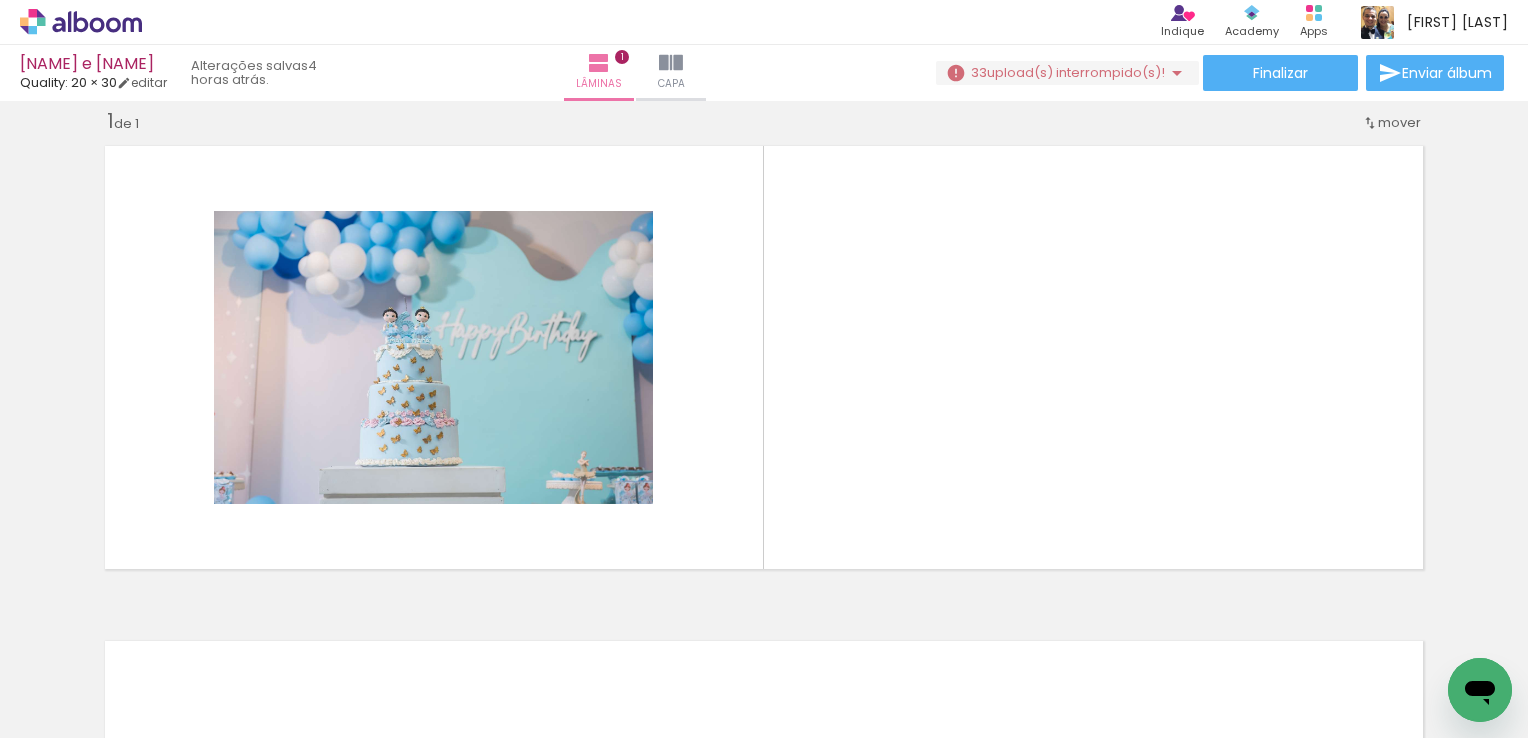 scroll, scrollTop: 0, scrollLeft: 3015, axis: horizontal 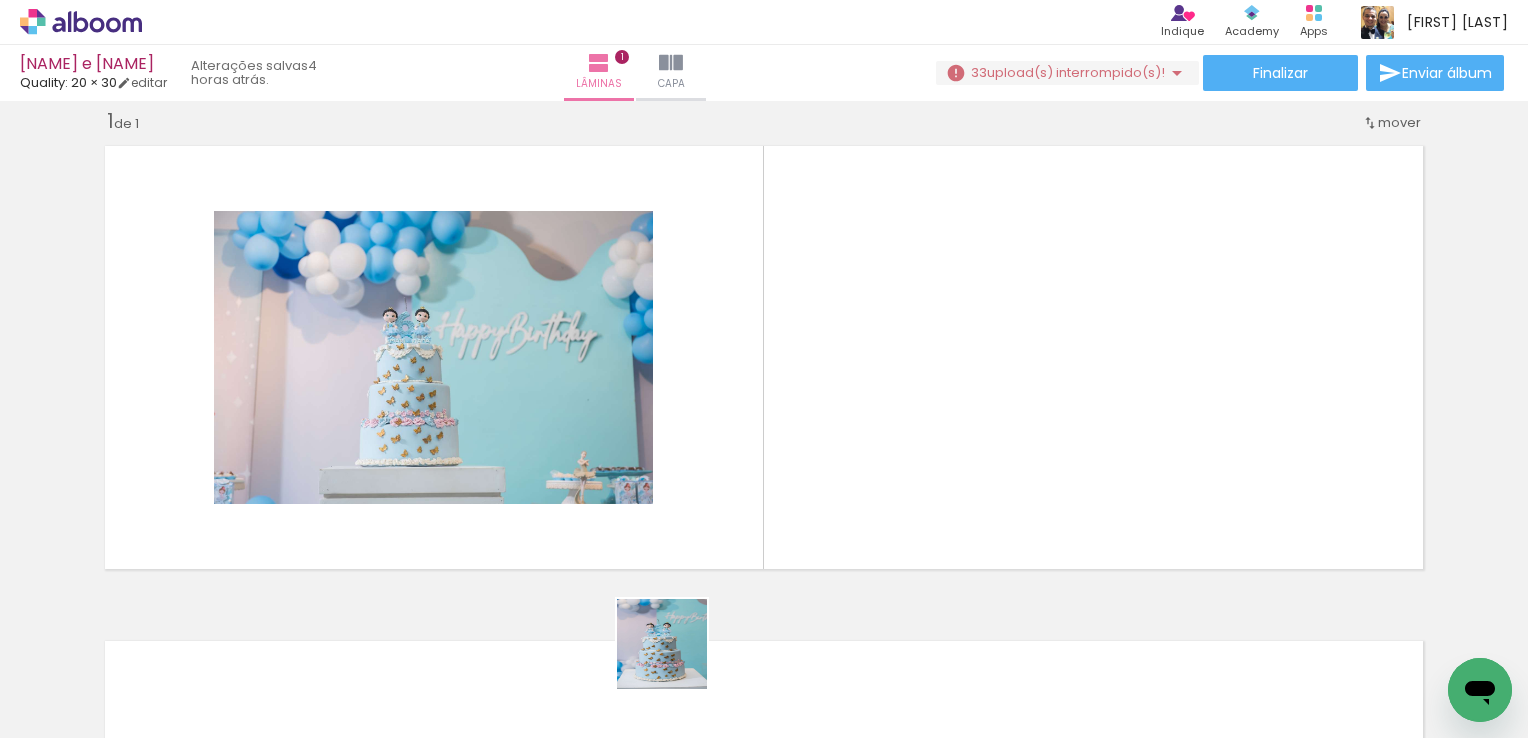 drag, startPoint x: 677, startPoint y: 659, endPoint x: 843, endPoint y: 456, distance: 262.2308 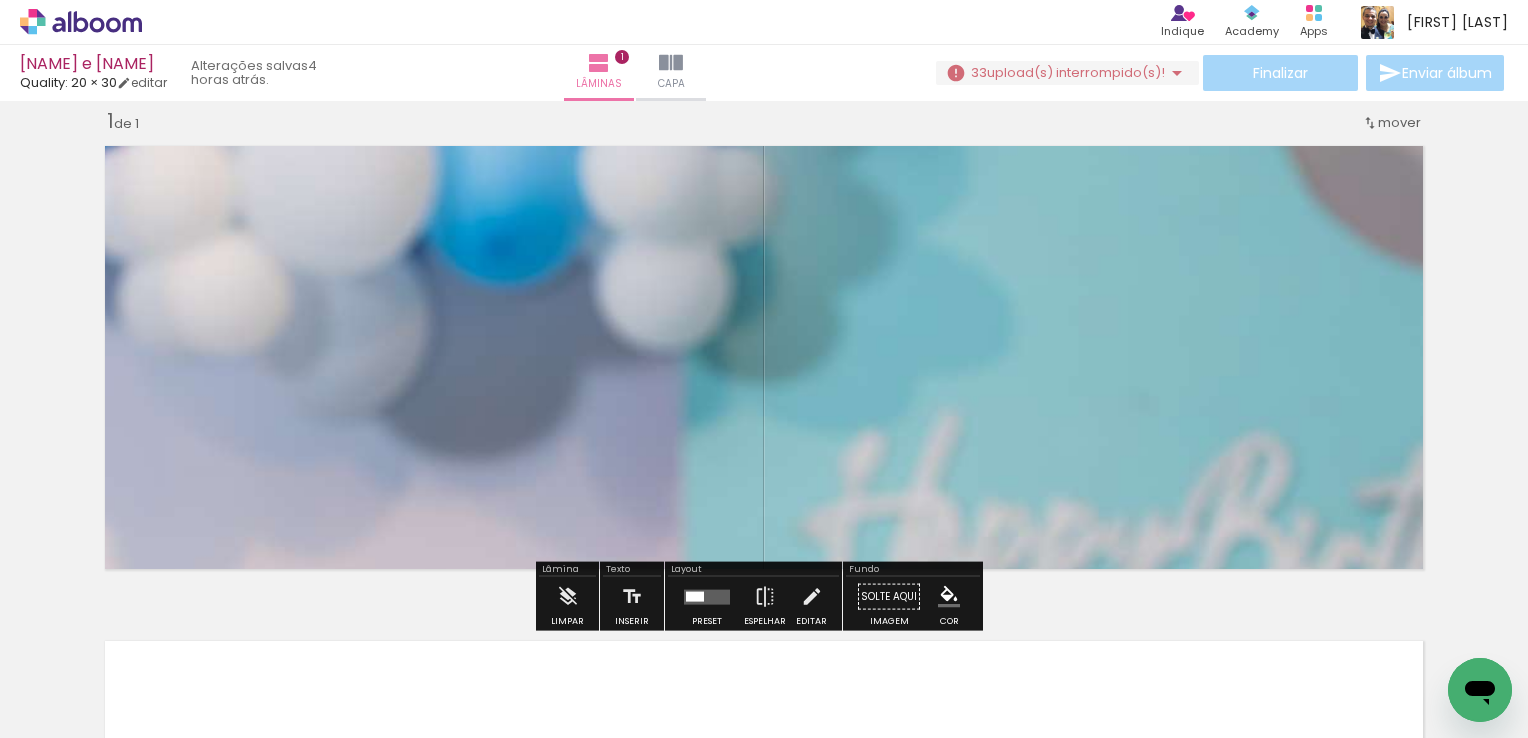 drag, startPoint x: 769, startPoint y: 702, endPoint x: 840, endPoint y: 471, distance: 241.66505 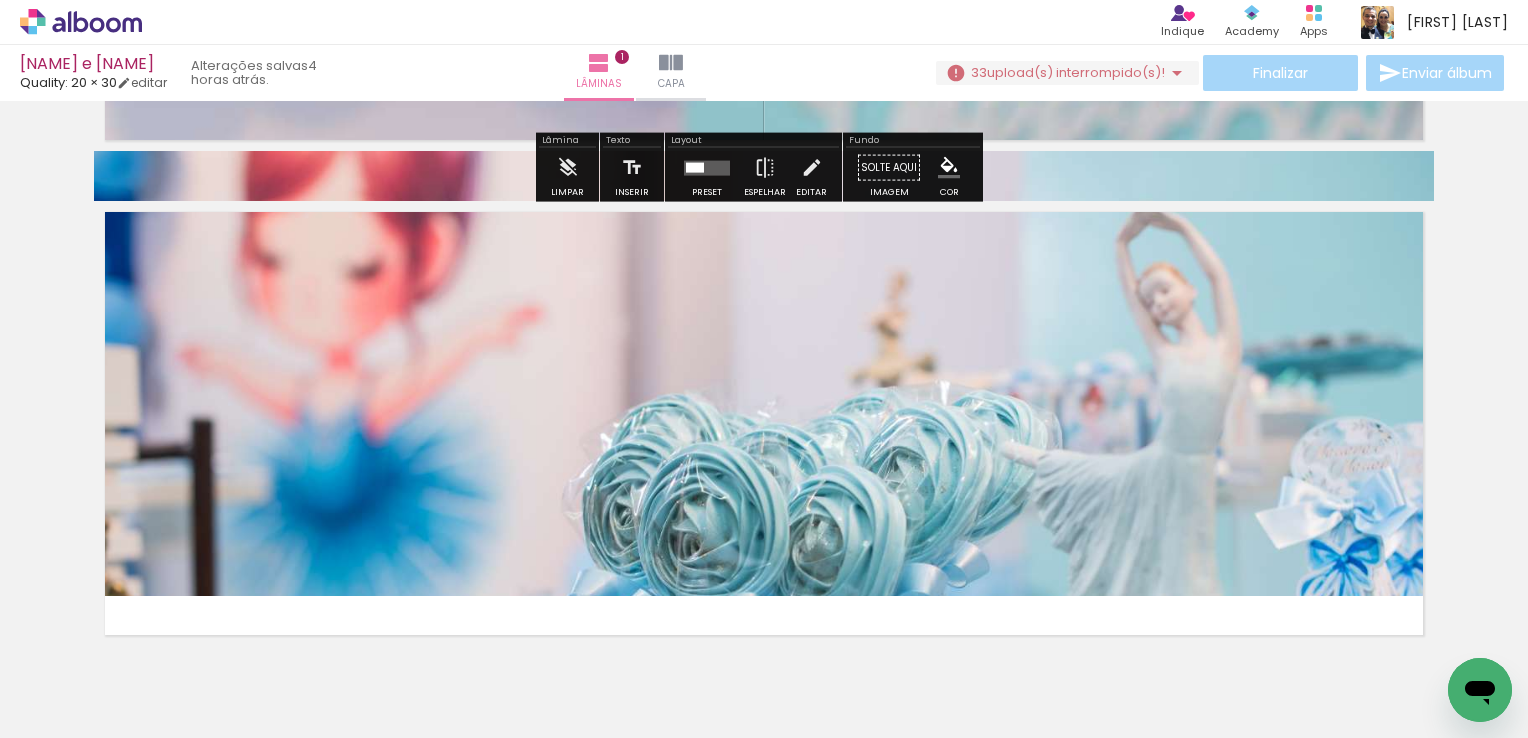 scroll, scrollTop: 455, scrollLeft: 0, axis: vertical 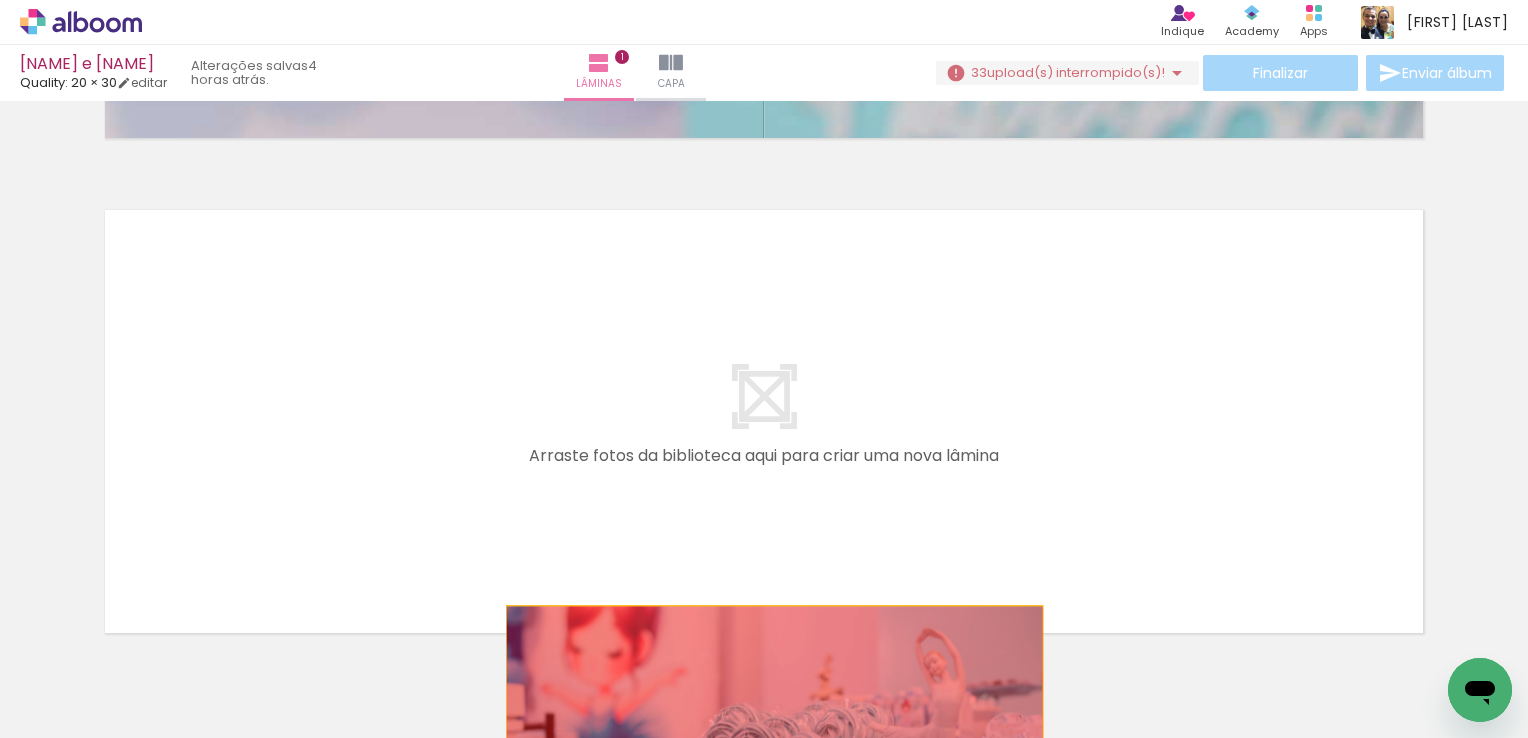 drag, startPoint x: 919, startPoint y: 458, endPoint x: 767, endPoint y: 695, distance: 281.55463 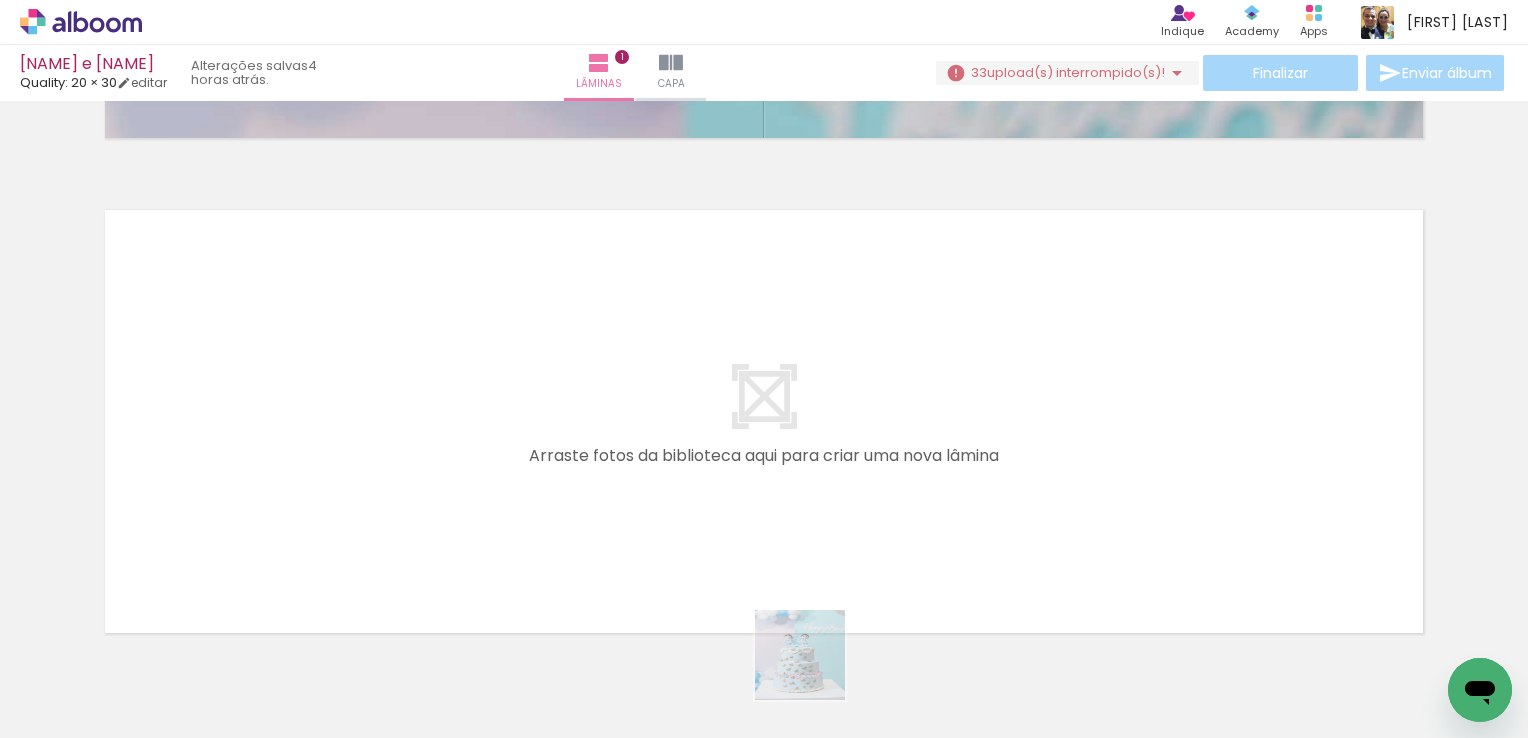 drag, startPoint x: 687, startPoint y: 678, endPoint x: 815, endPoint y: 670, distance: 128.24976 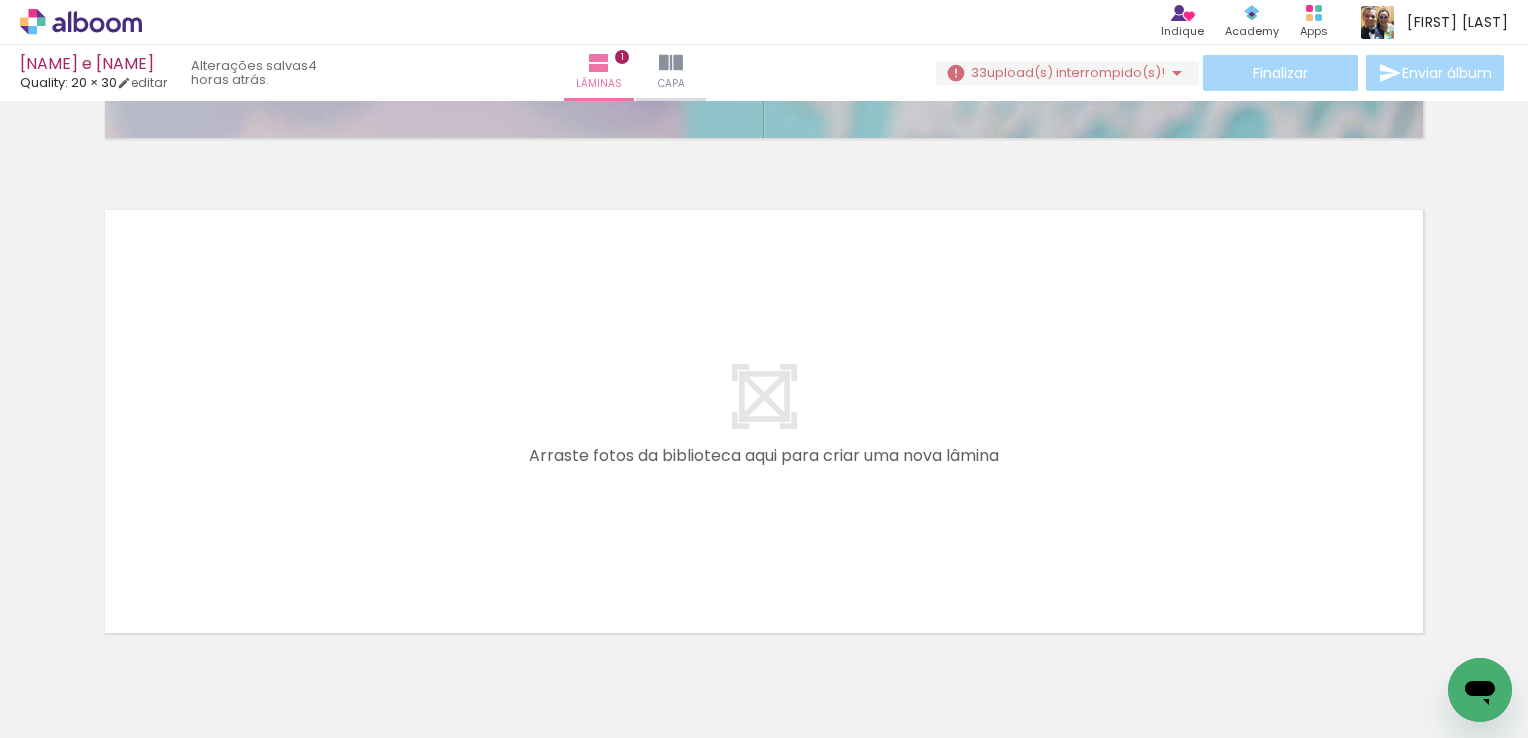 click at bounding box center [613, 630] 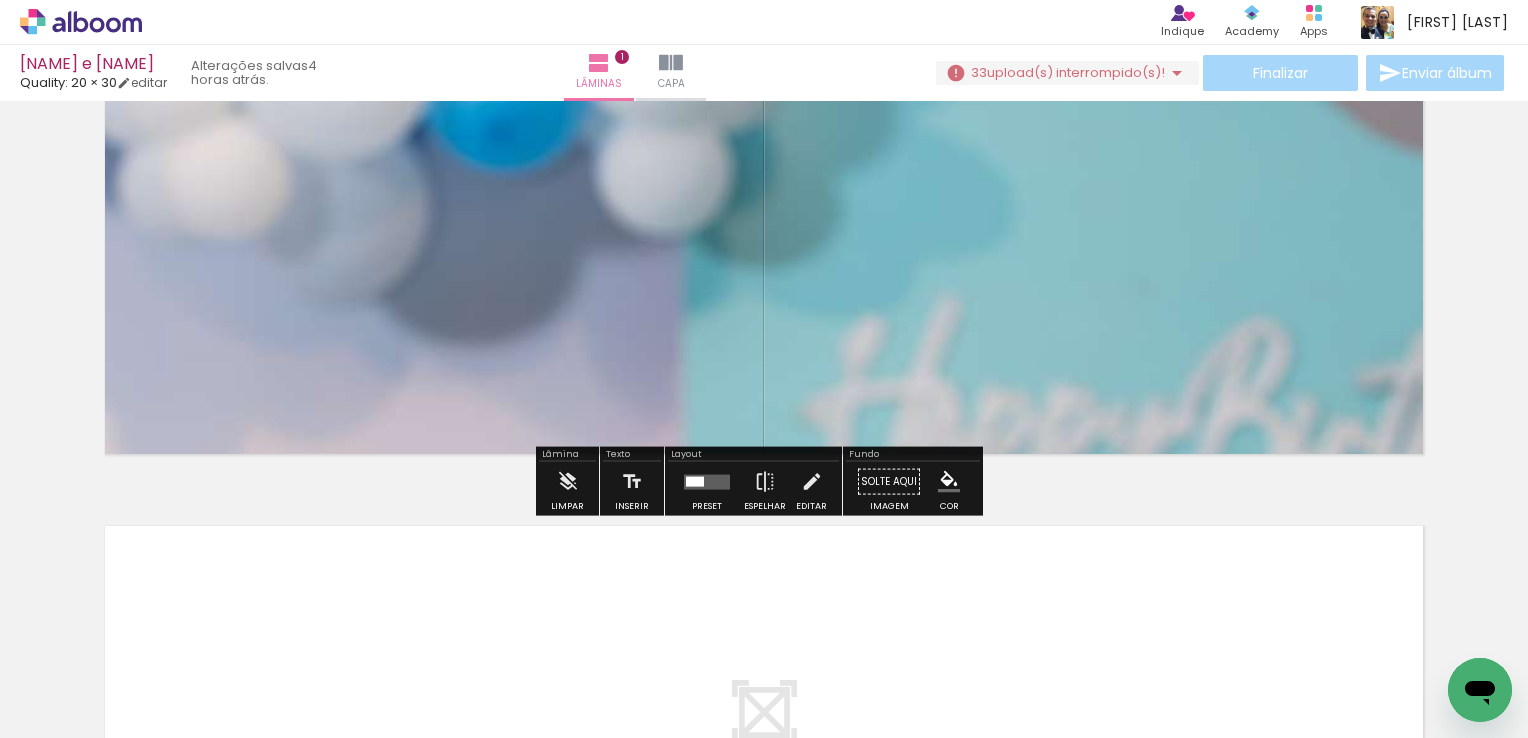 scroll, scrollTop: 24, scrollLeft: 0, axis: vertical 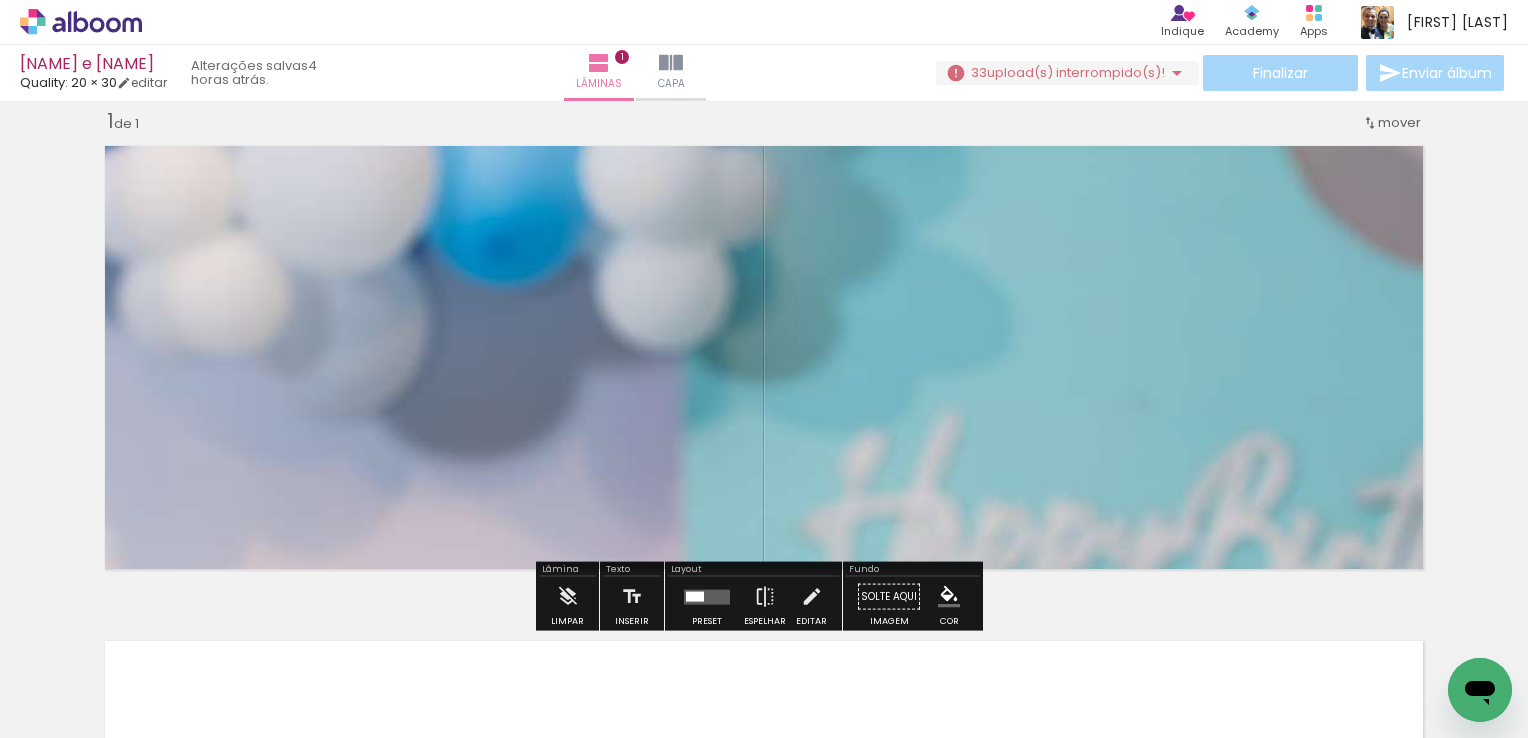 click at bounding box center [613, 630] 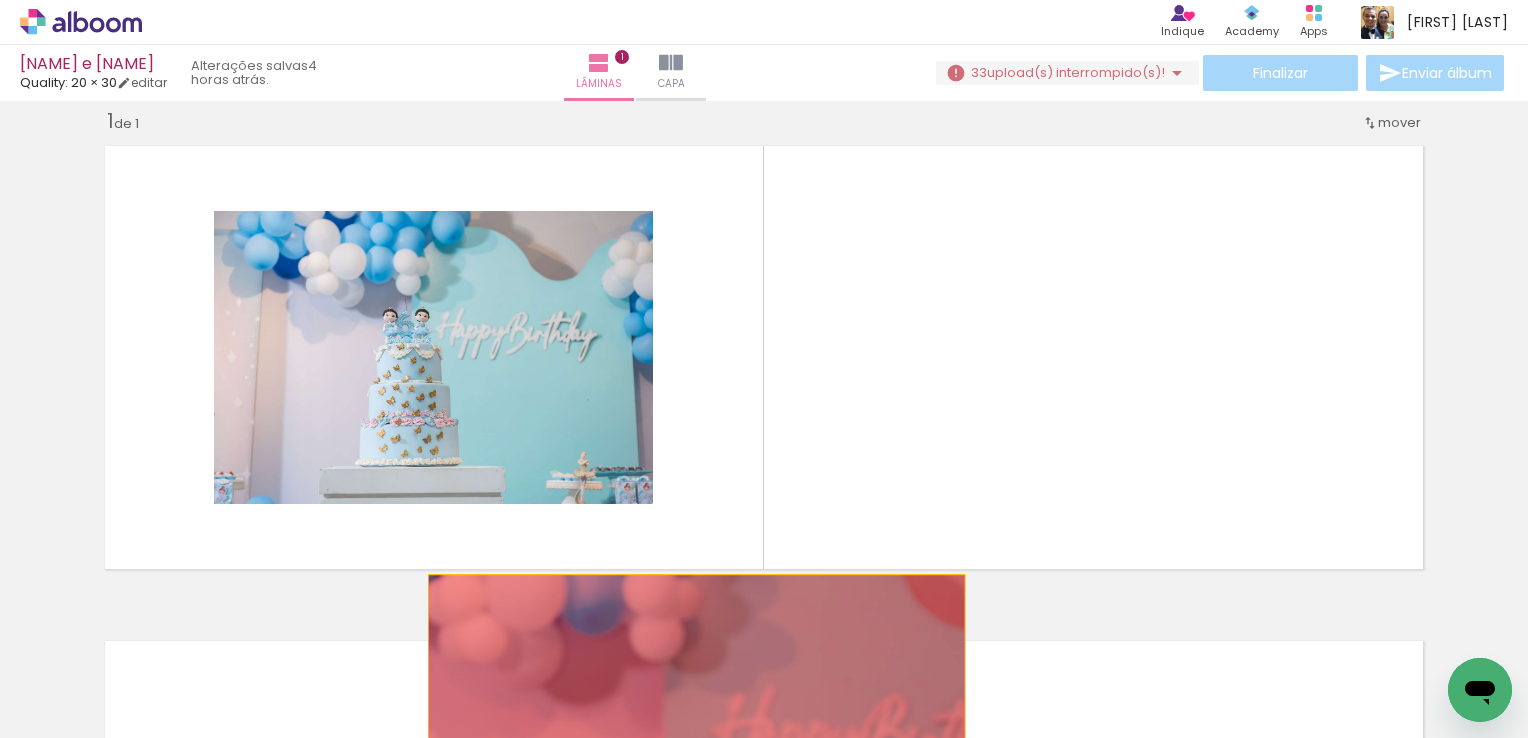 drag, startPoint x: 864, startPoint y: 325, endPoint x: 688, endPoint y: 664, distance: 381.96466 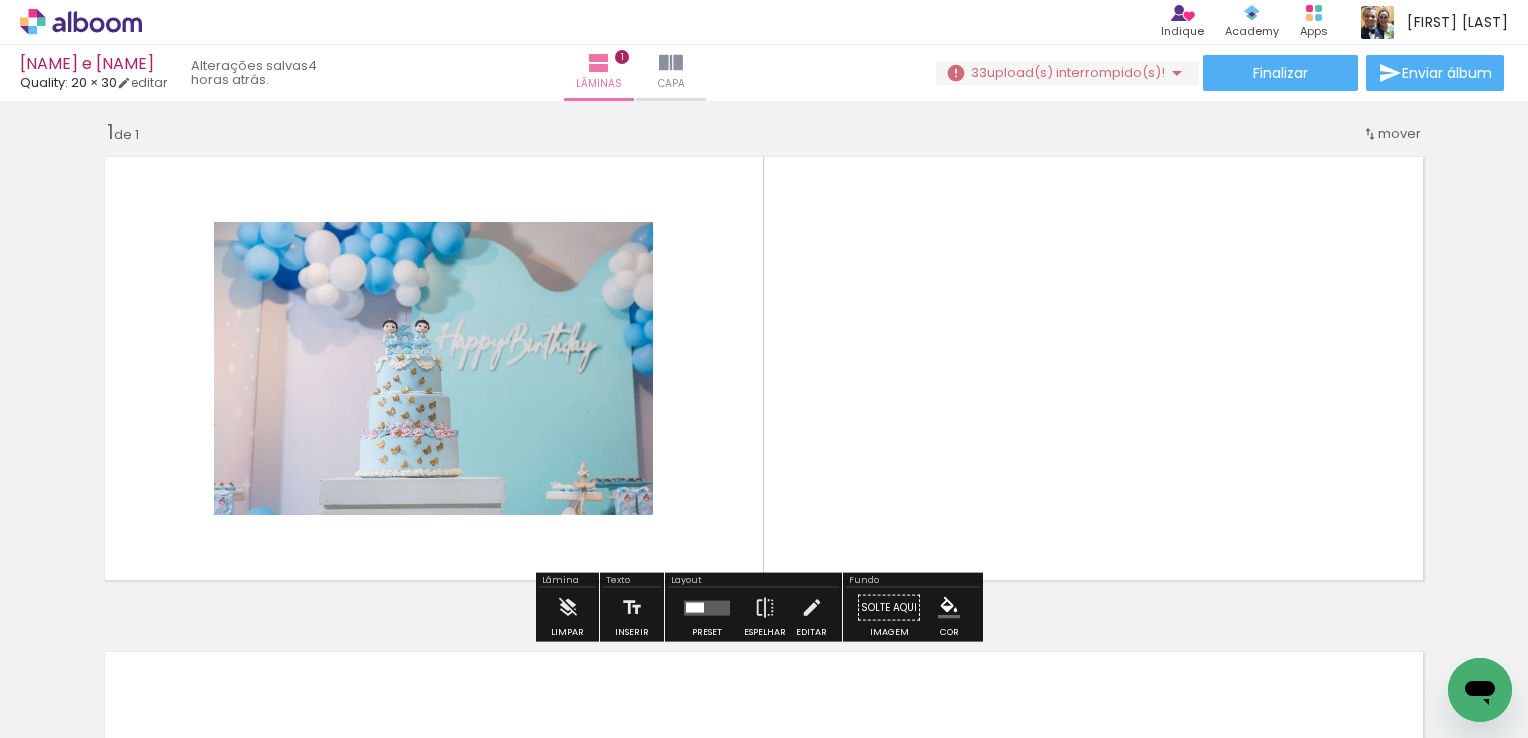 scroll, scrollTop: 0, scrollLeft: 0, axis: both 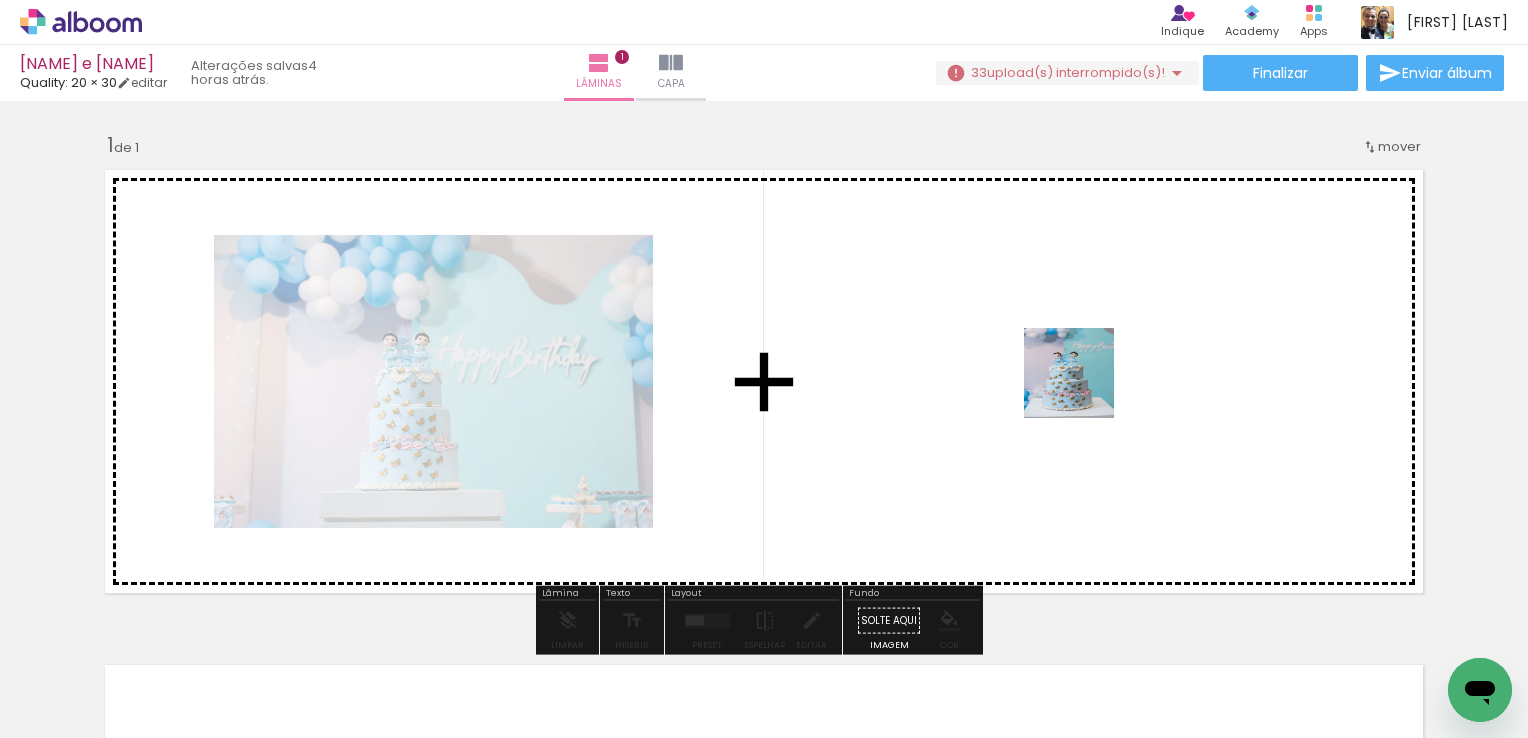 drag, startPoint x: 676, startPoint y: 663, endPoint x: 1084, endPoint y: 383, distance: 494.83734 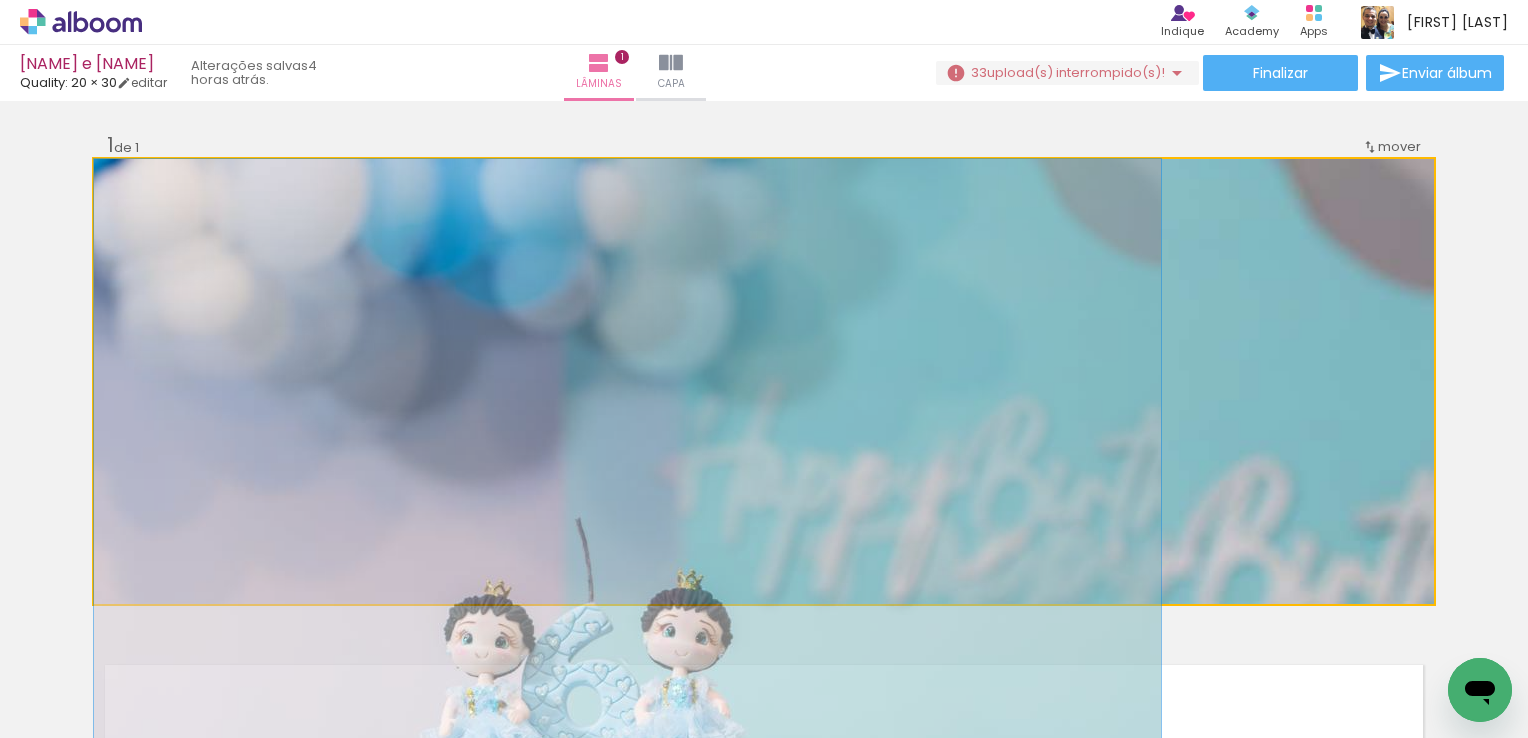 drag, startPoint x: 601, startPoint y: 286, endPoint x: 611, endPoint y: 304, distance: 20.59126 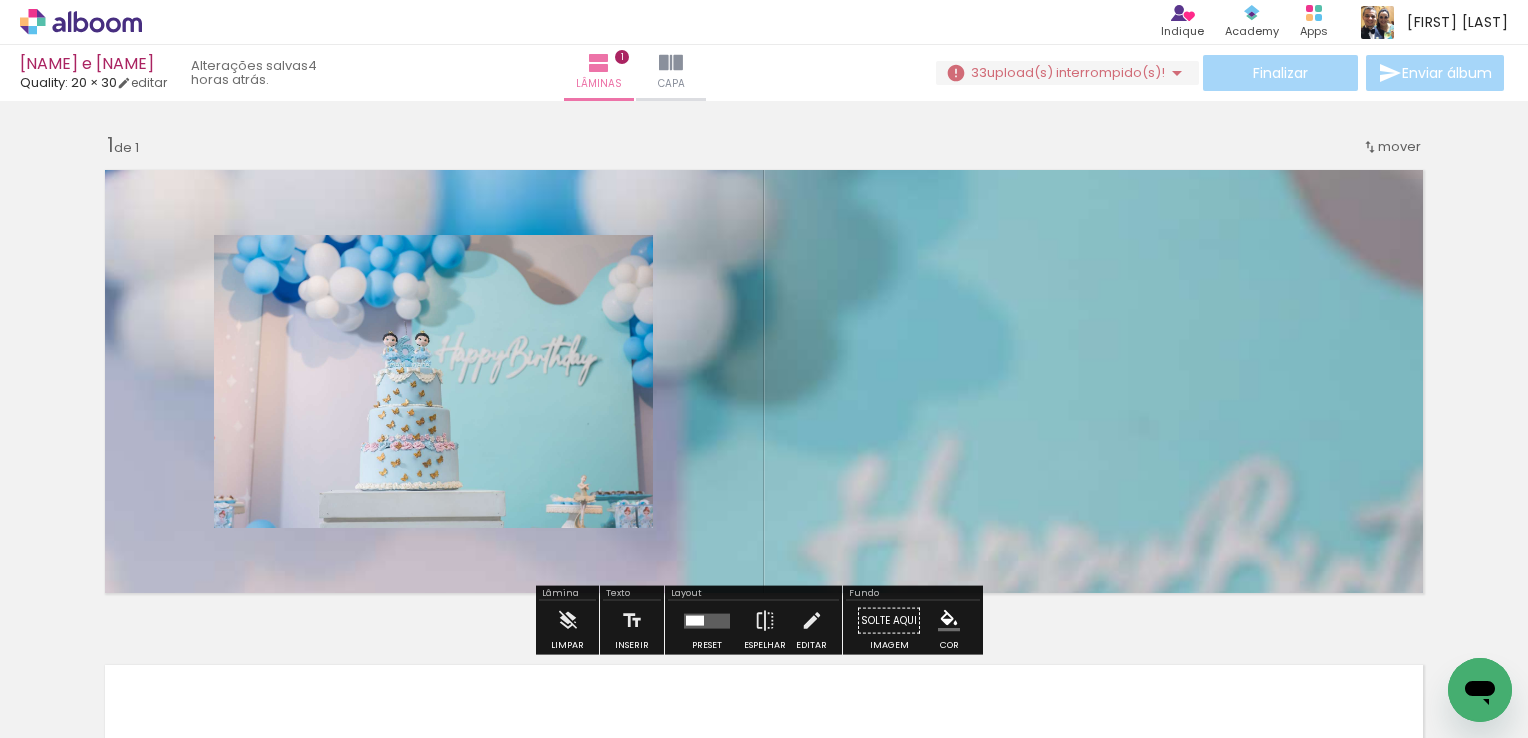 click 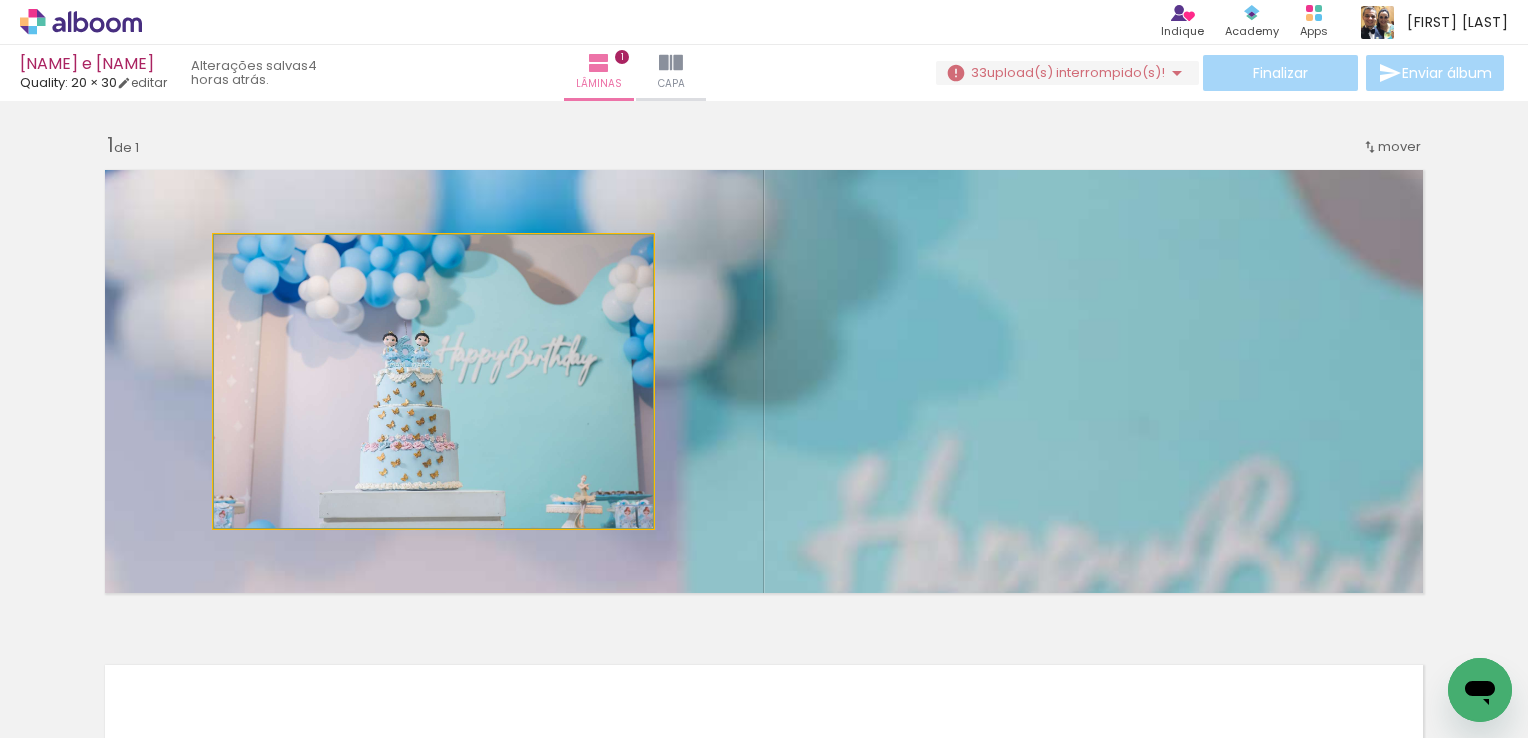 click 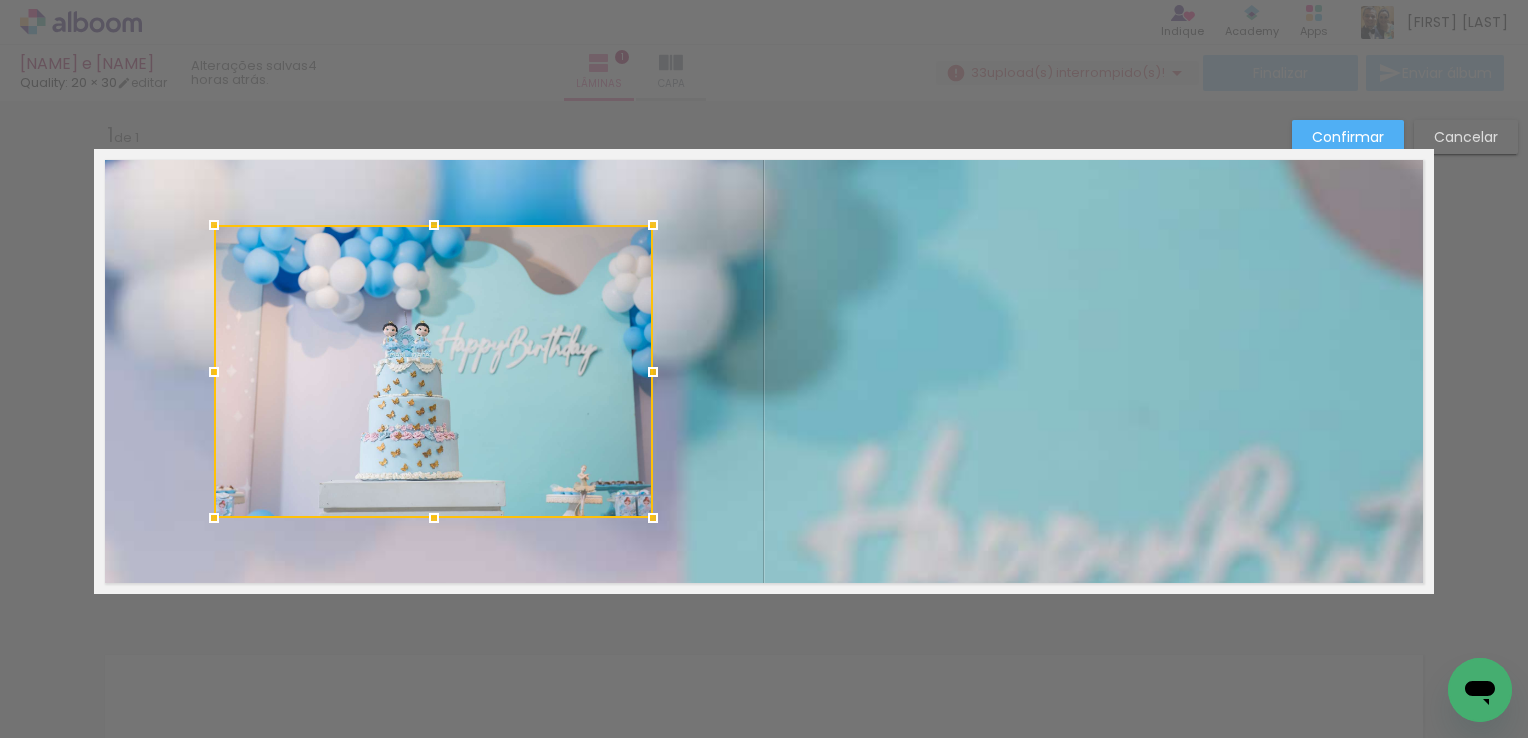 scroll, scrollTop: 24, scrollLeft: 0, axis: vertical 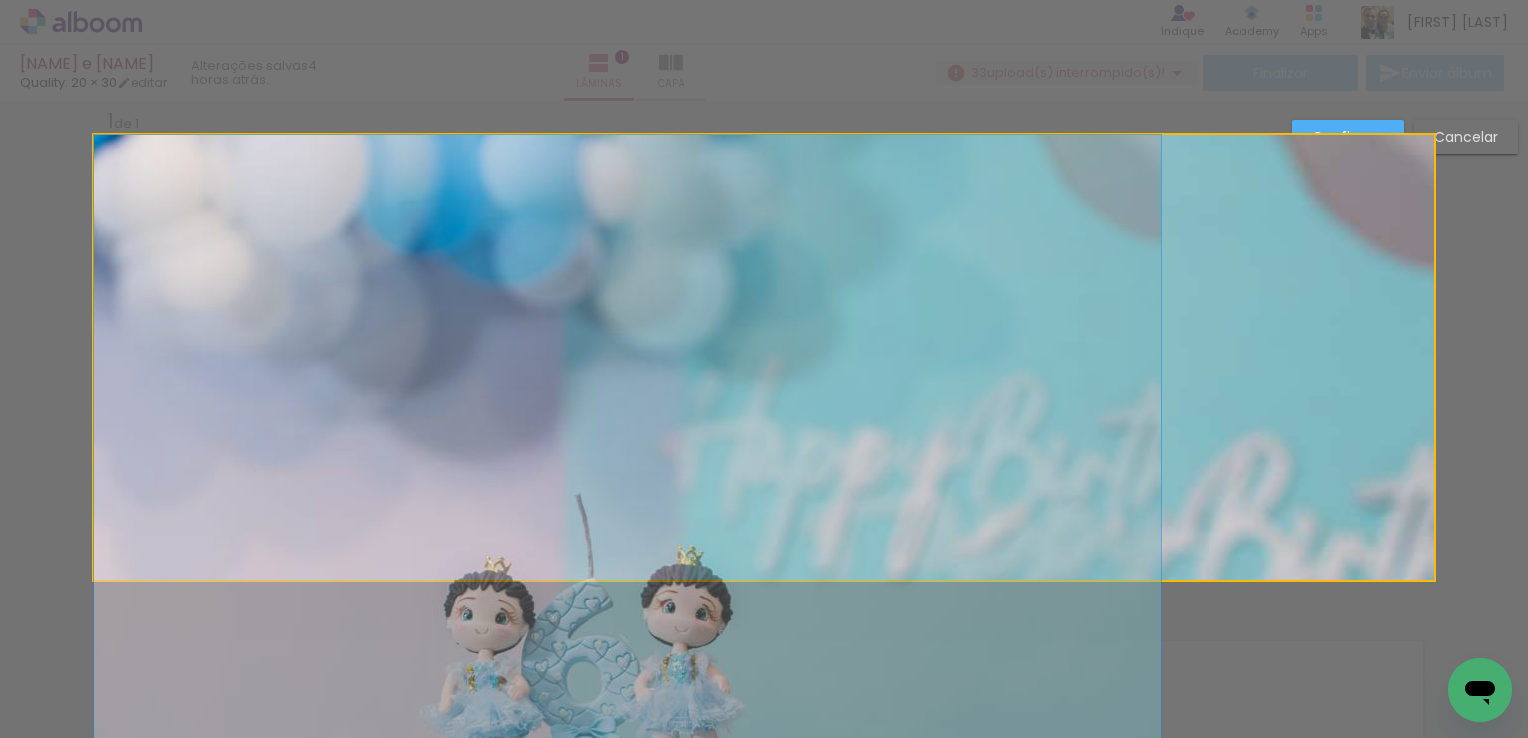 click 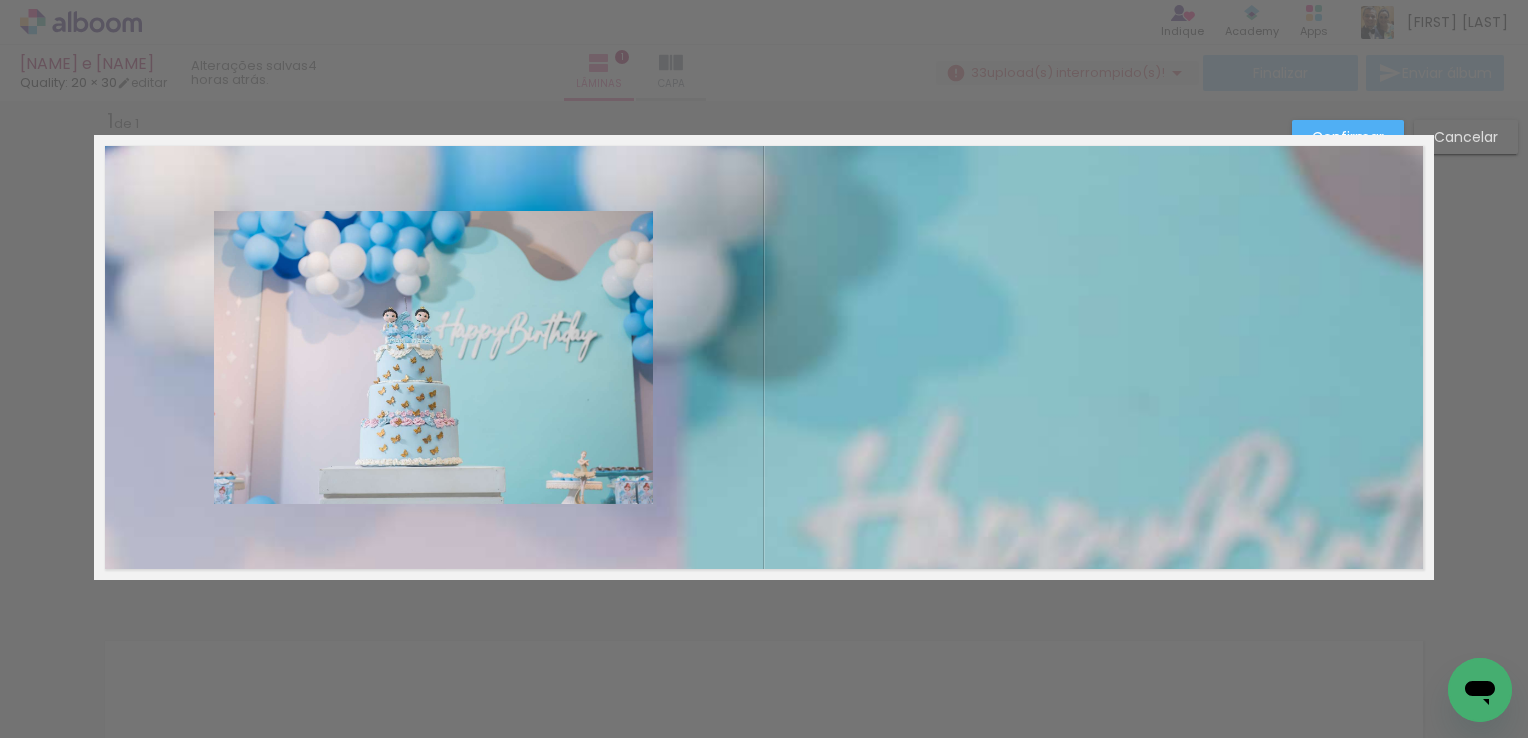 click on "Cancelar" at bounding box center (0, 0) 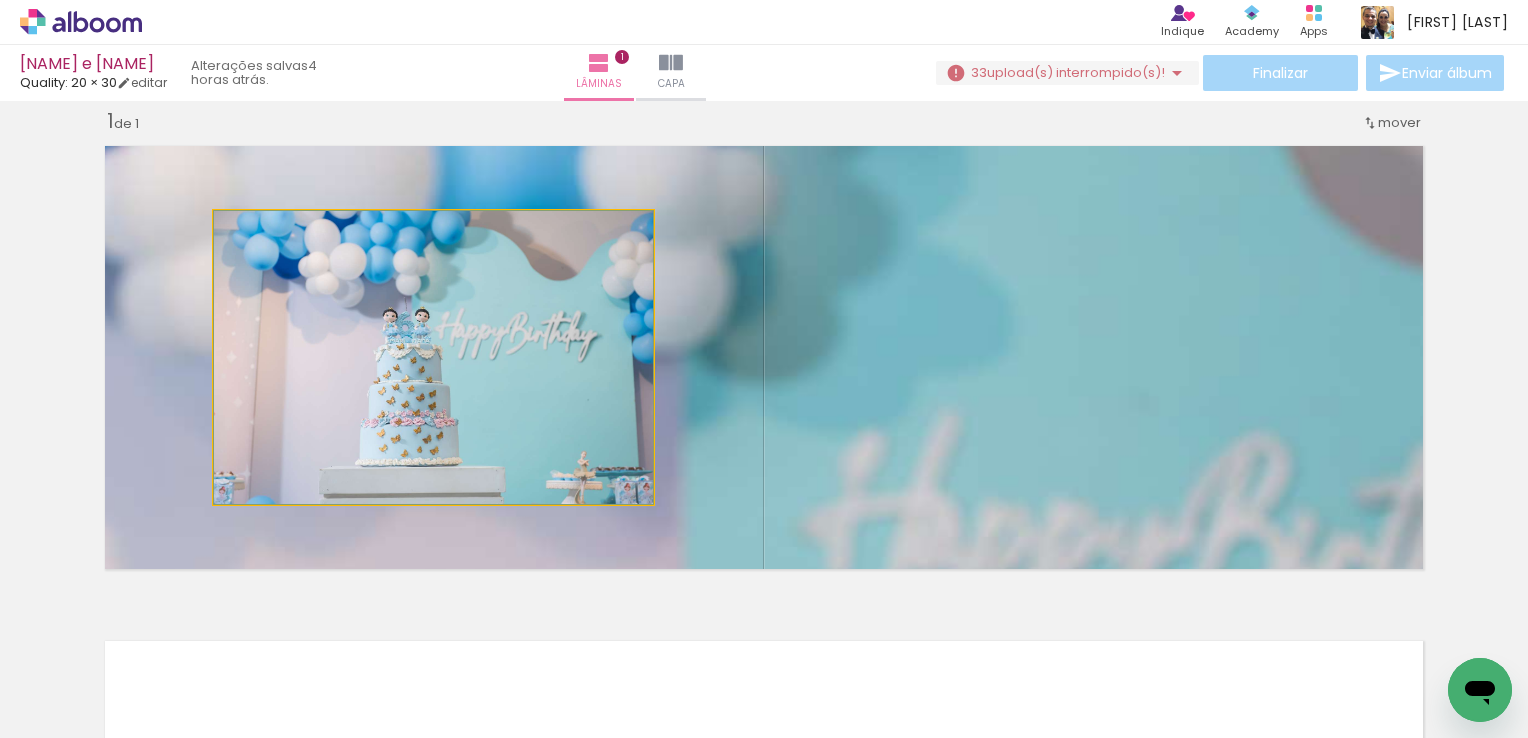 drag, startPoint x: 560, startPoint y: 382, endPoint x: 482, endPoint y: 763, distance: 388.9023 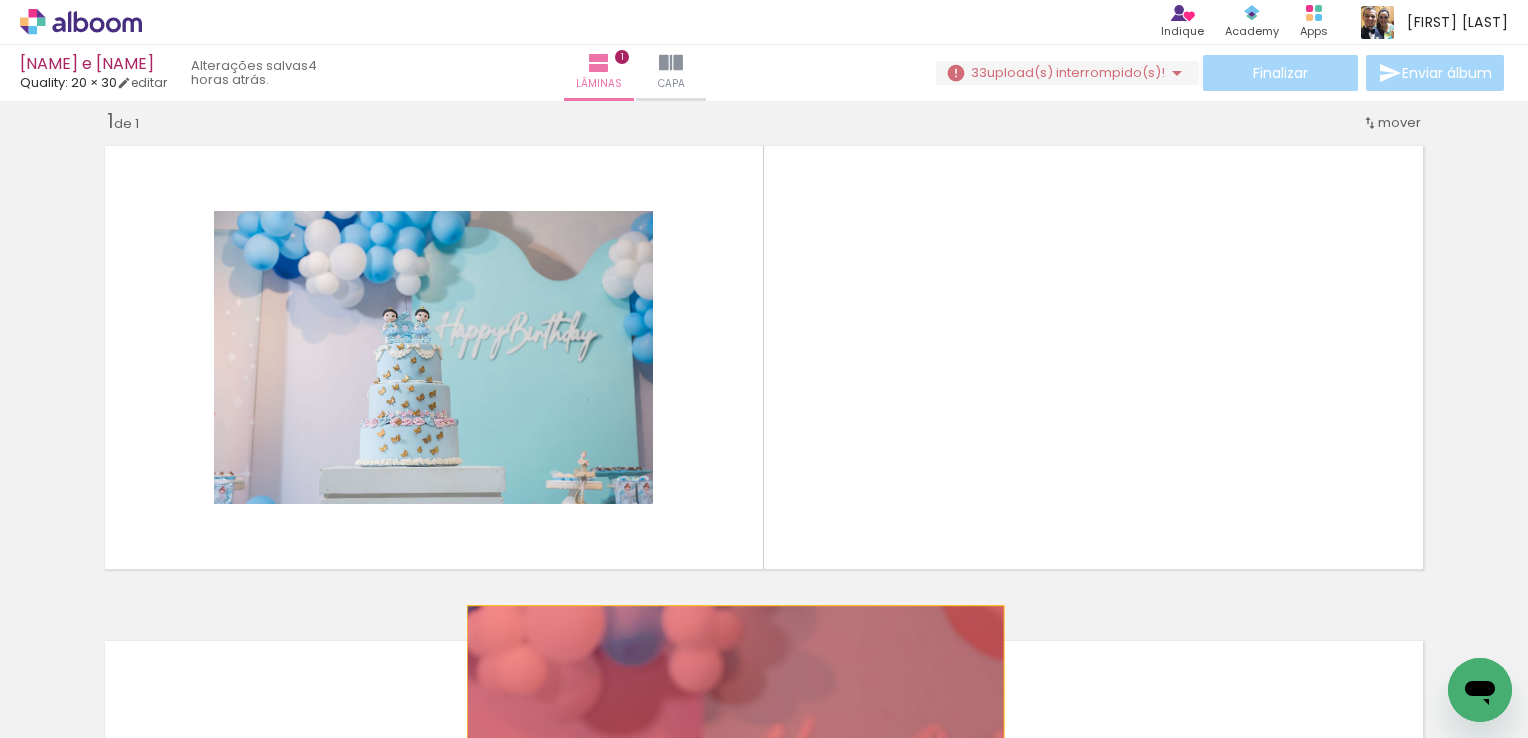 drag, startPoint x: 834, startPoint y: 421, endPoint x: 680, endPoint y: 690, distance: 309.9629 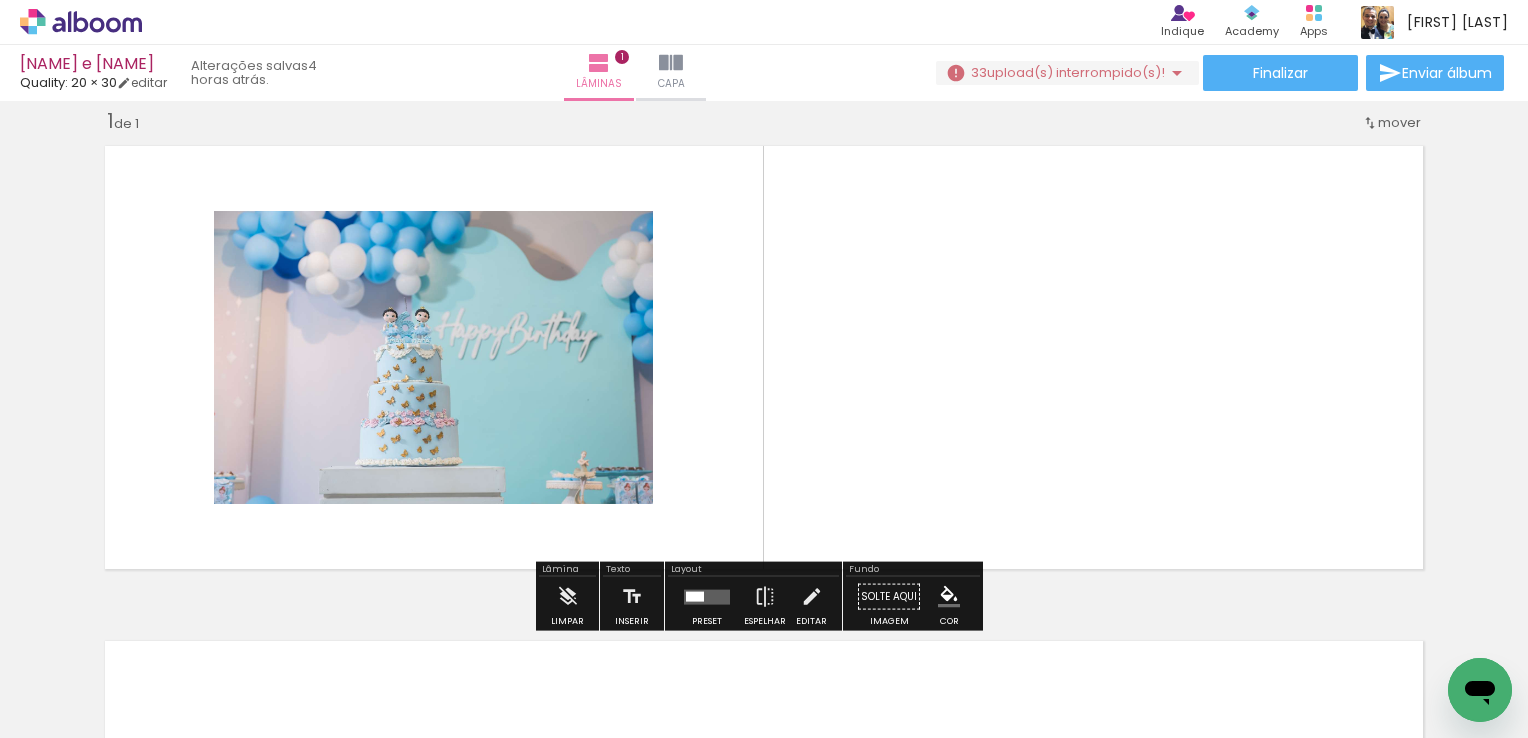 click at bounding box center [657, 670] 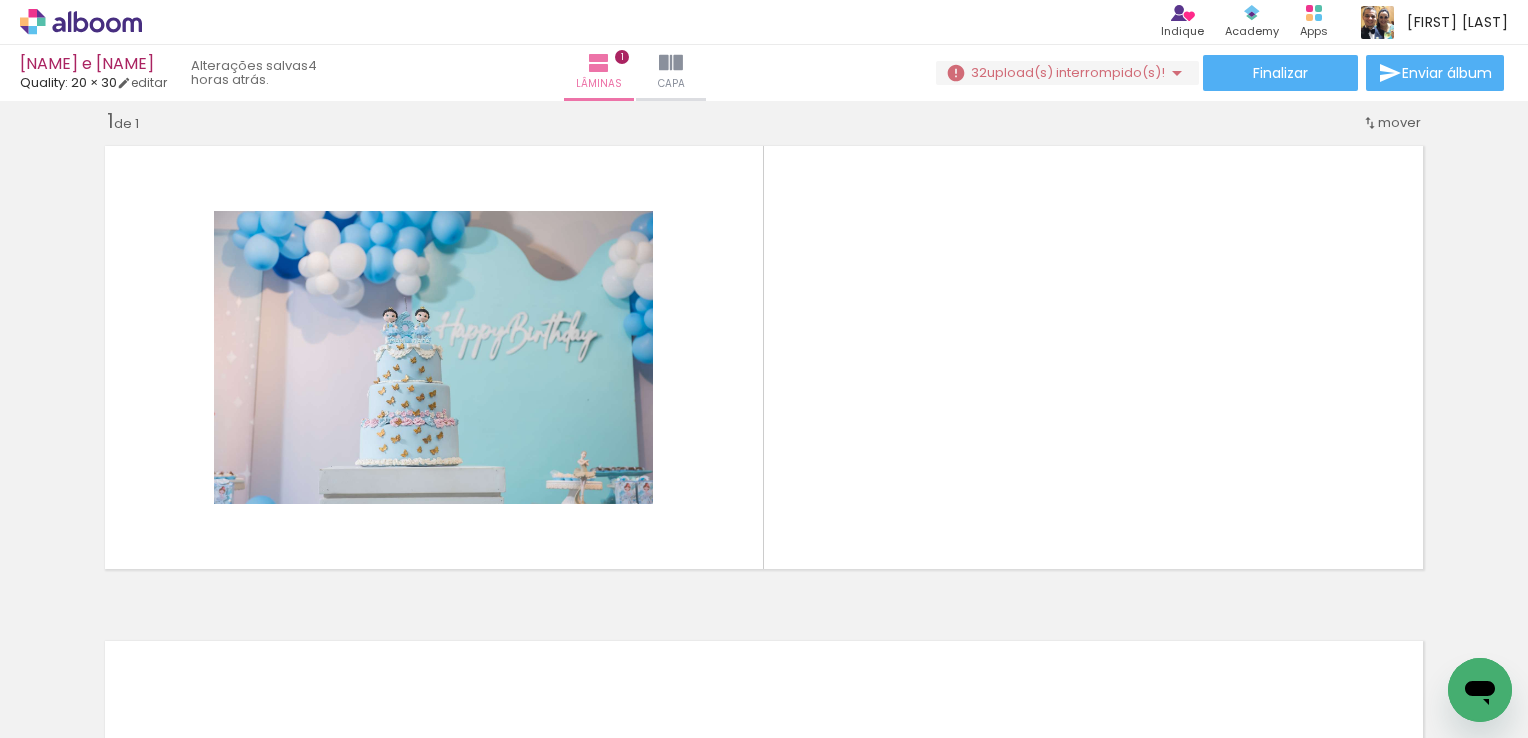 click at bounding box center [277, 630] 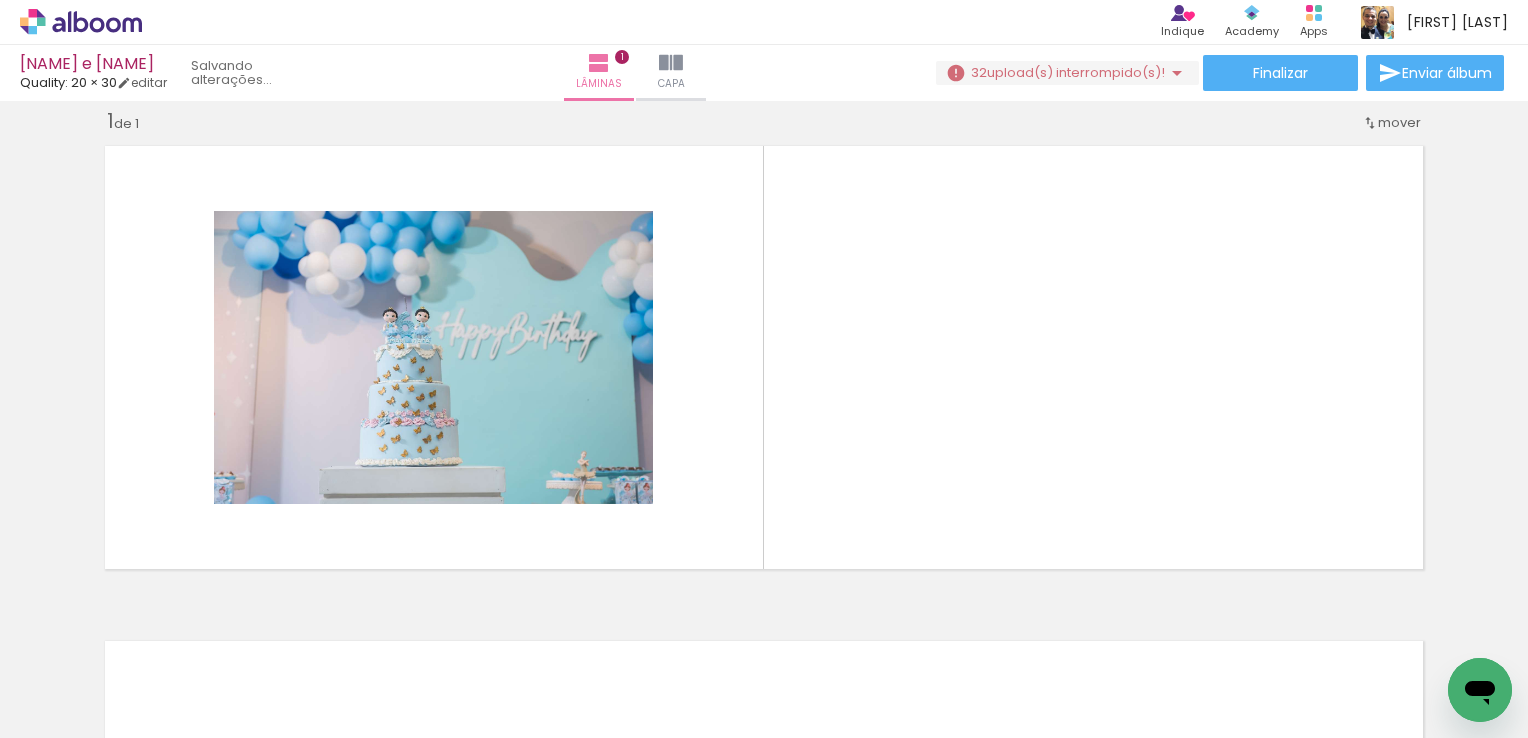 click at bounding box center (144, 675) 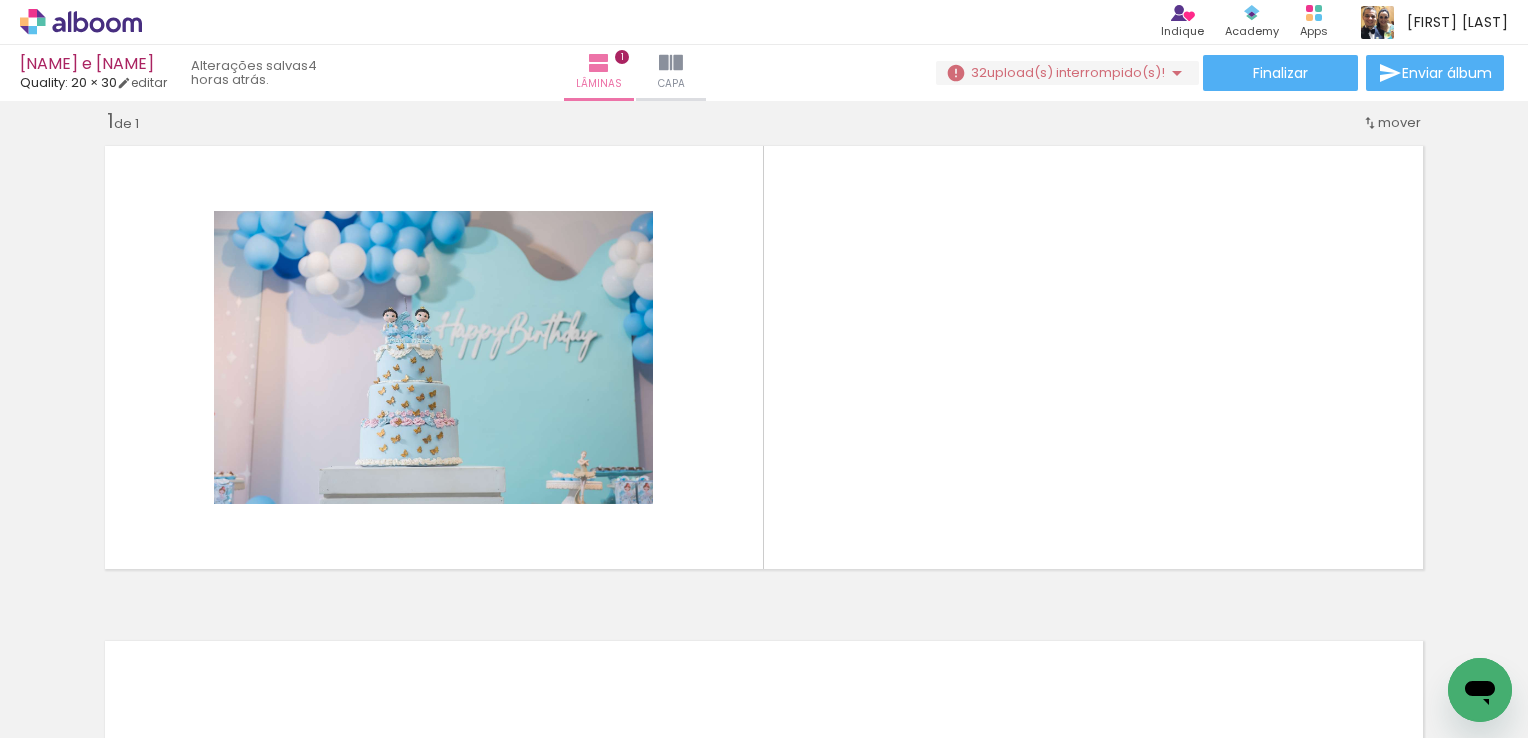 click at bounding box center (144, 675) 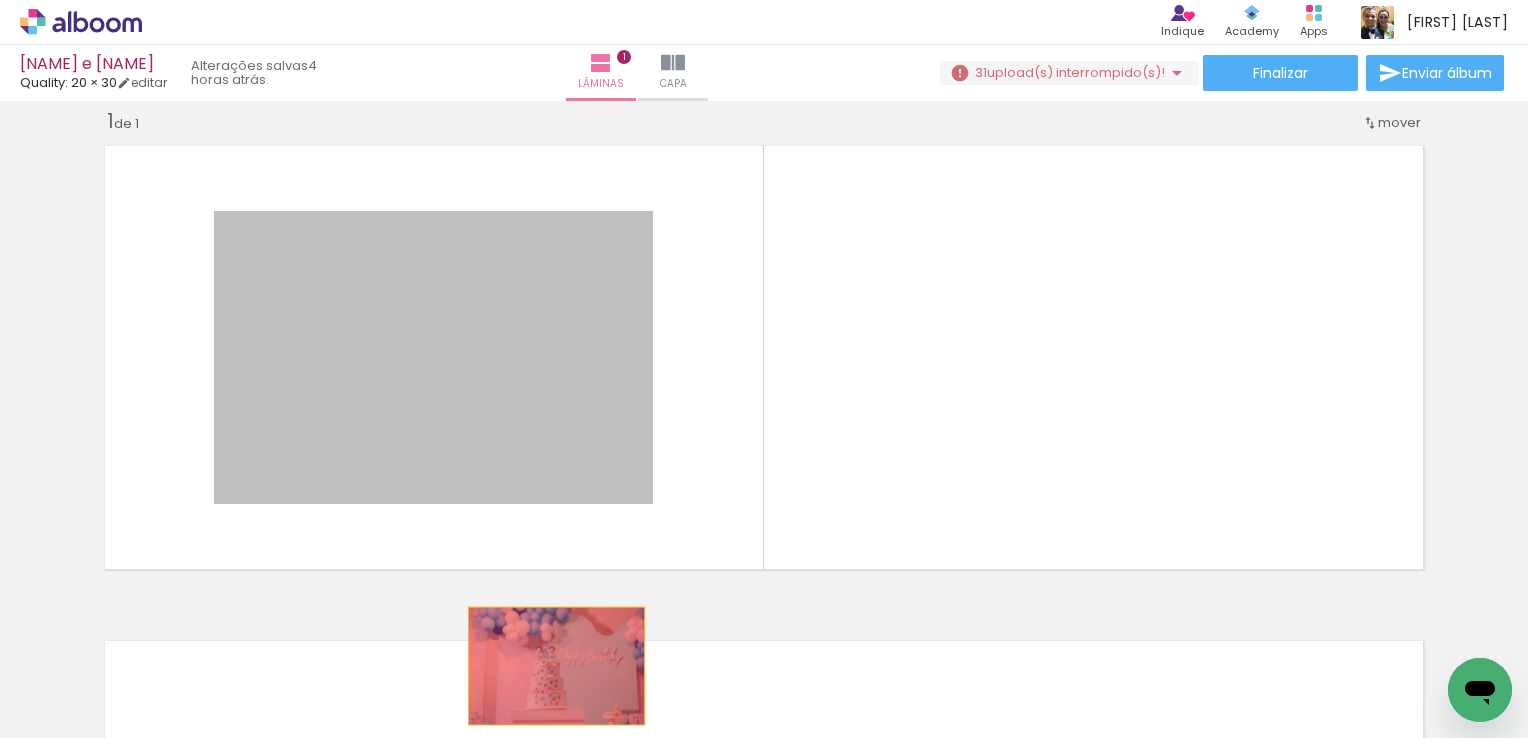 drag, startPoint x: 568, startPoint y: 376, endPoint x: 549, endPoint y: 684, distance: 308.58548 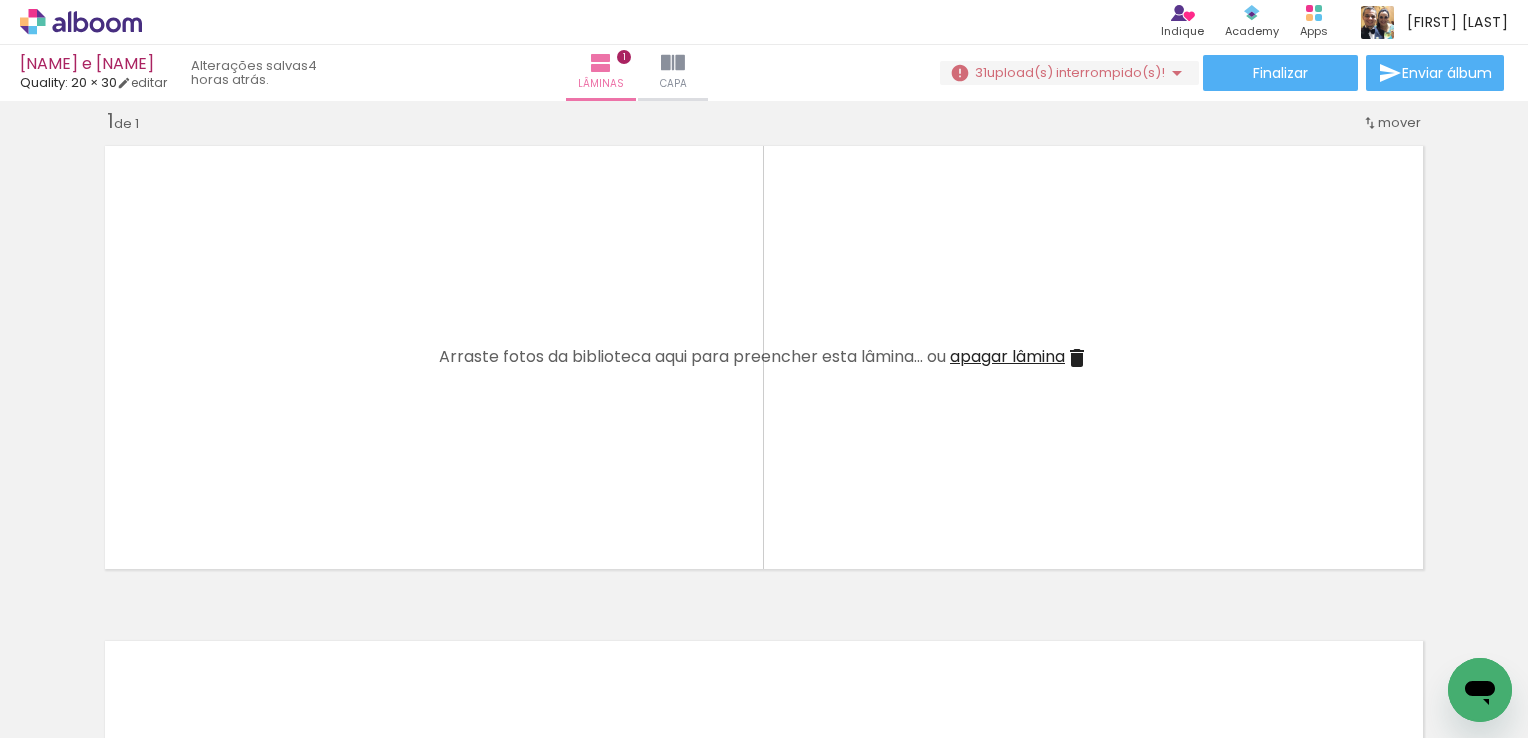 scroll, scrollTop: 0, scrollLeft: 374, axis: horizontal 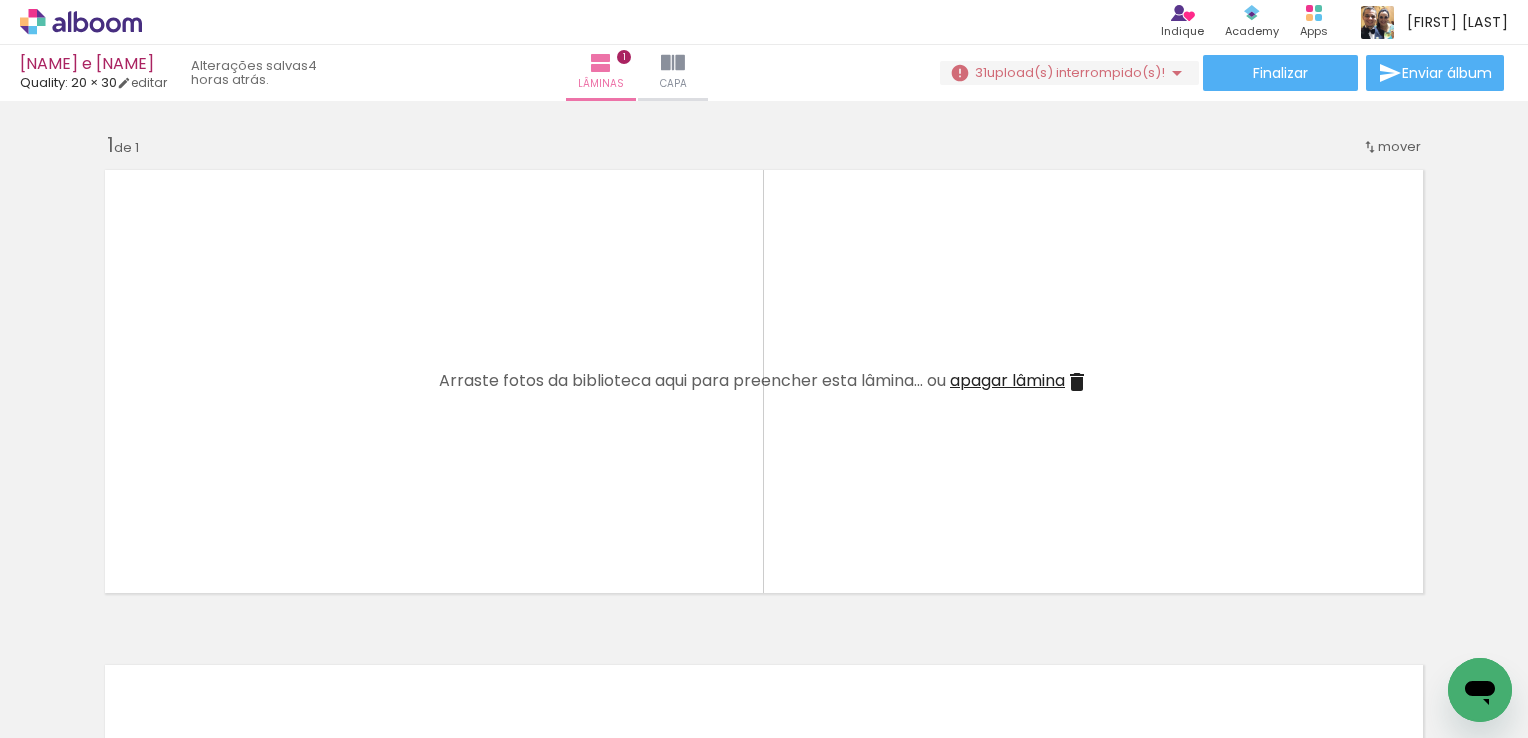 click at bounding box center (268, 630) 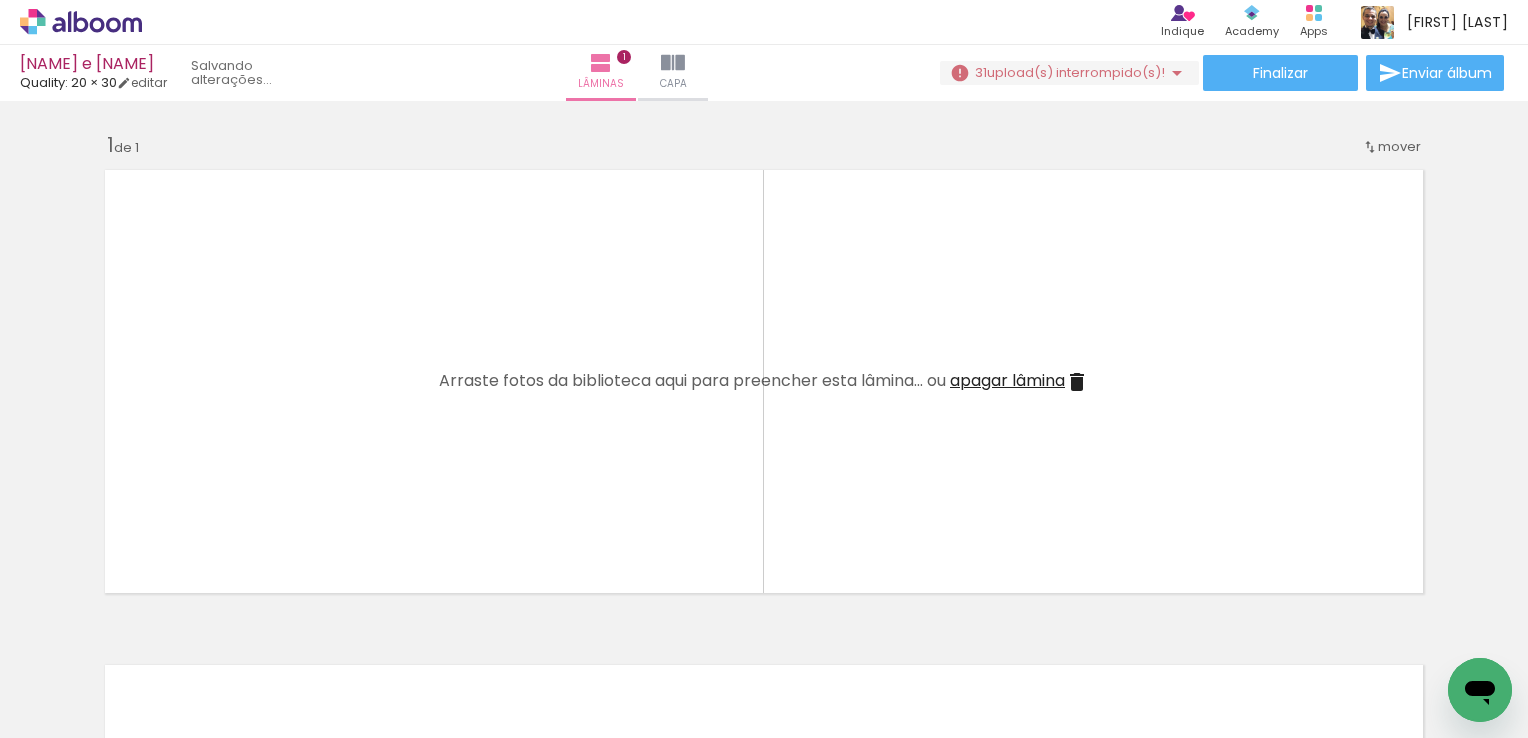 click at bounding box center (268, 630) 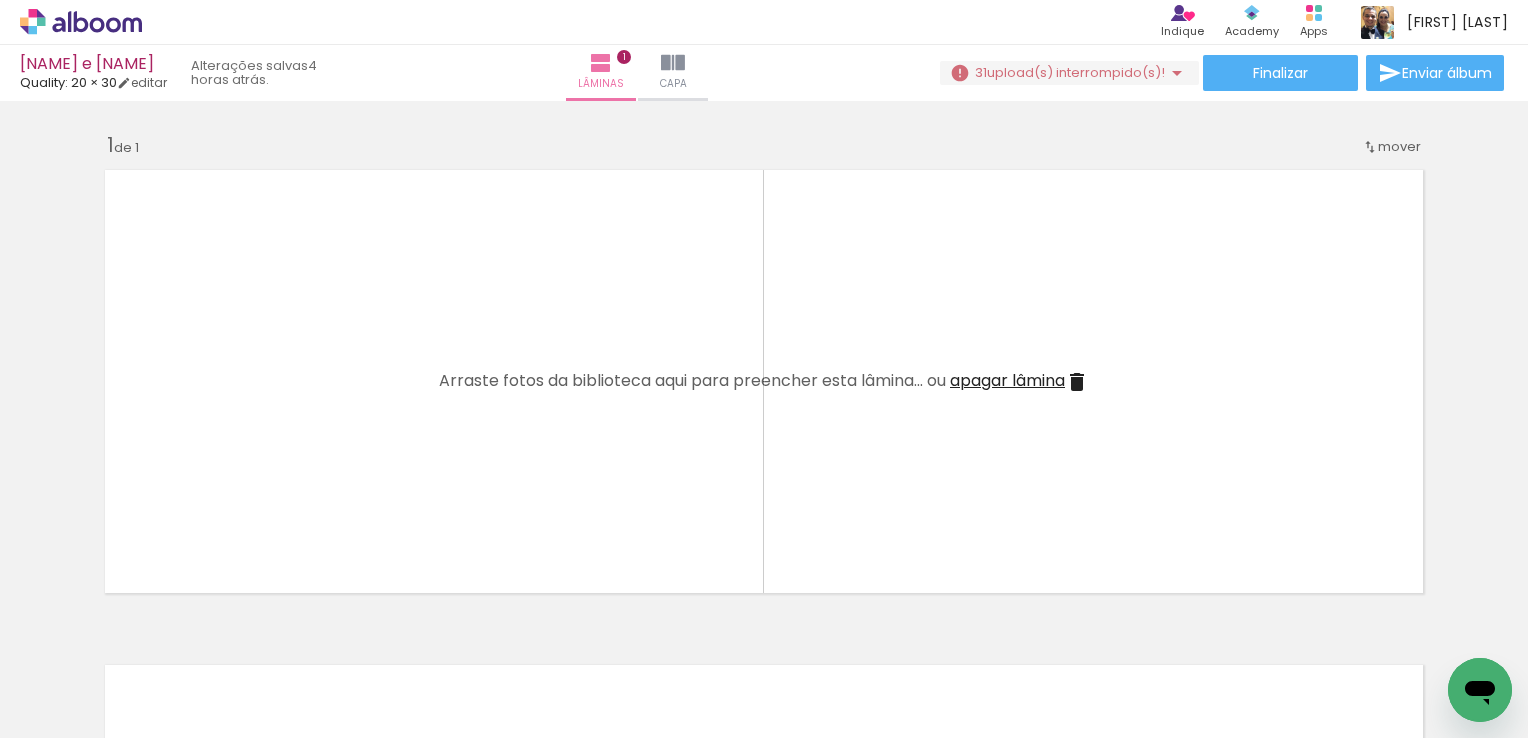 click at bounding box center [156, 630] 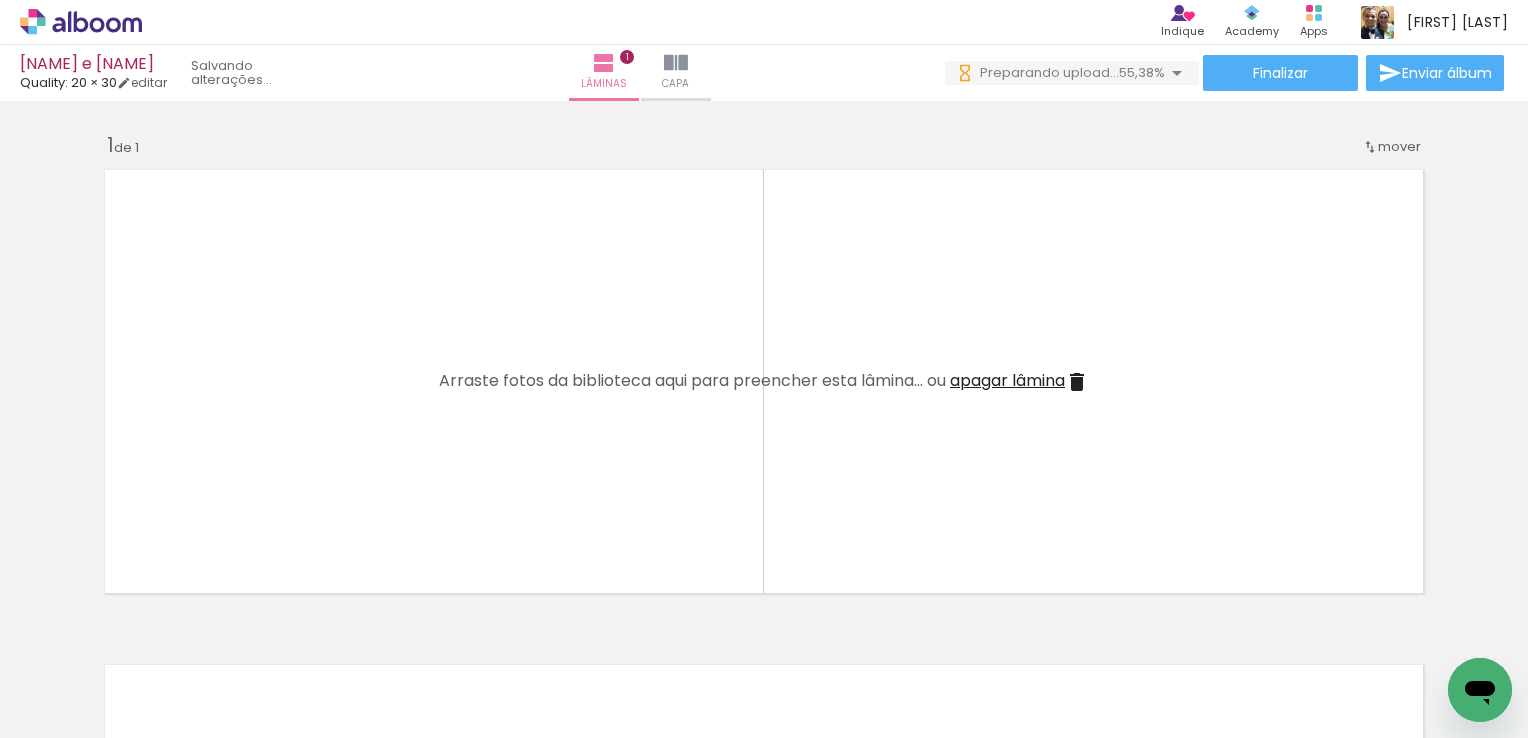 scroll, scrollTop: 0, scrollLeft: 0, axis: both 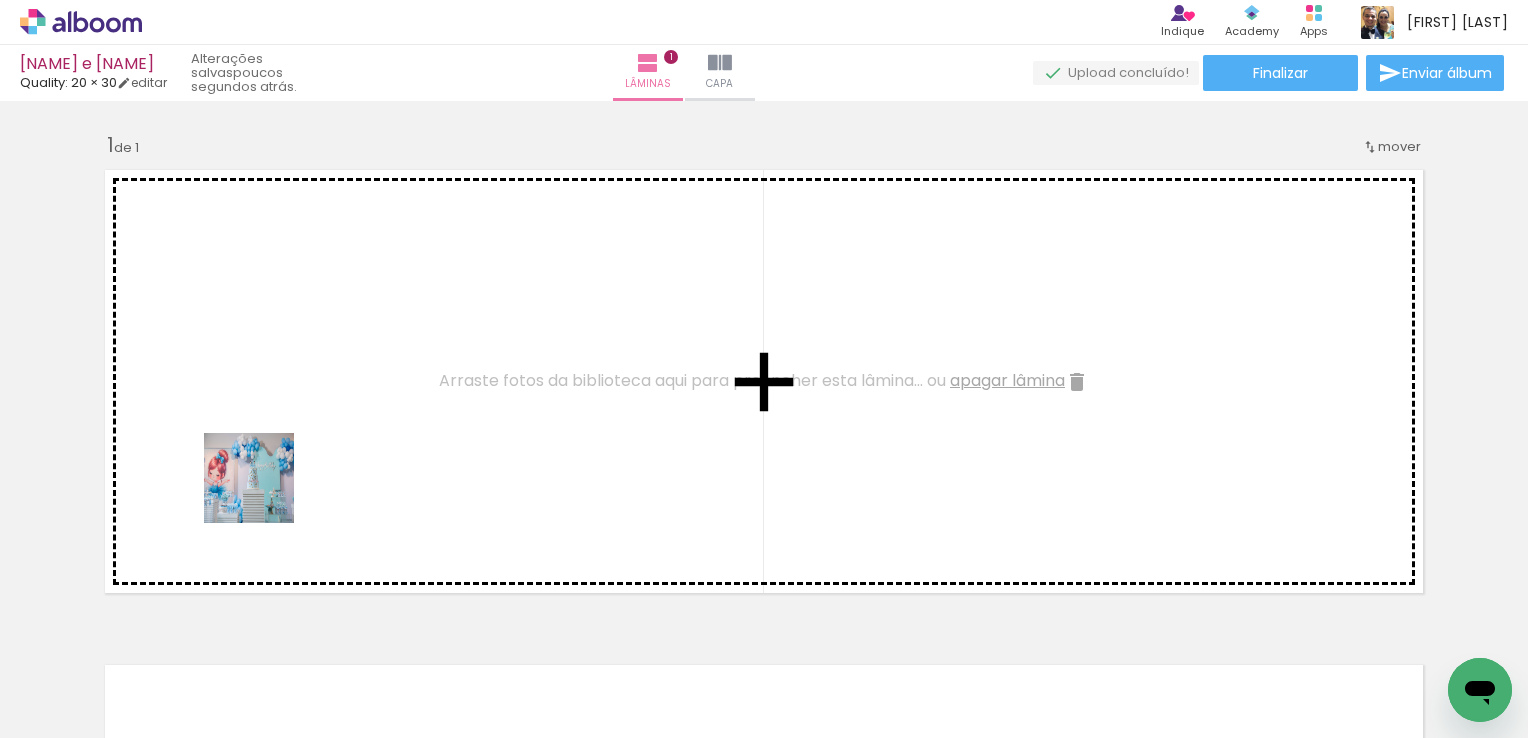 drag, startPoint x: 212, startPoint y: 669, endPoint x: 270, endPoint y: 471, distance: 206.32014 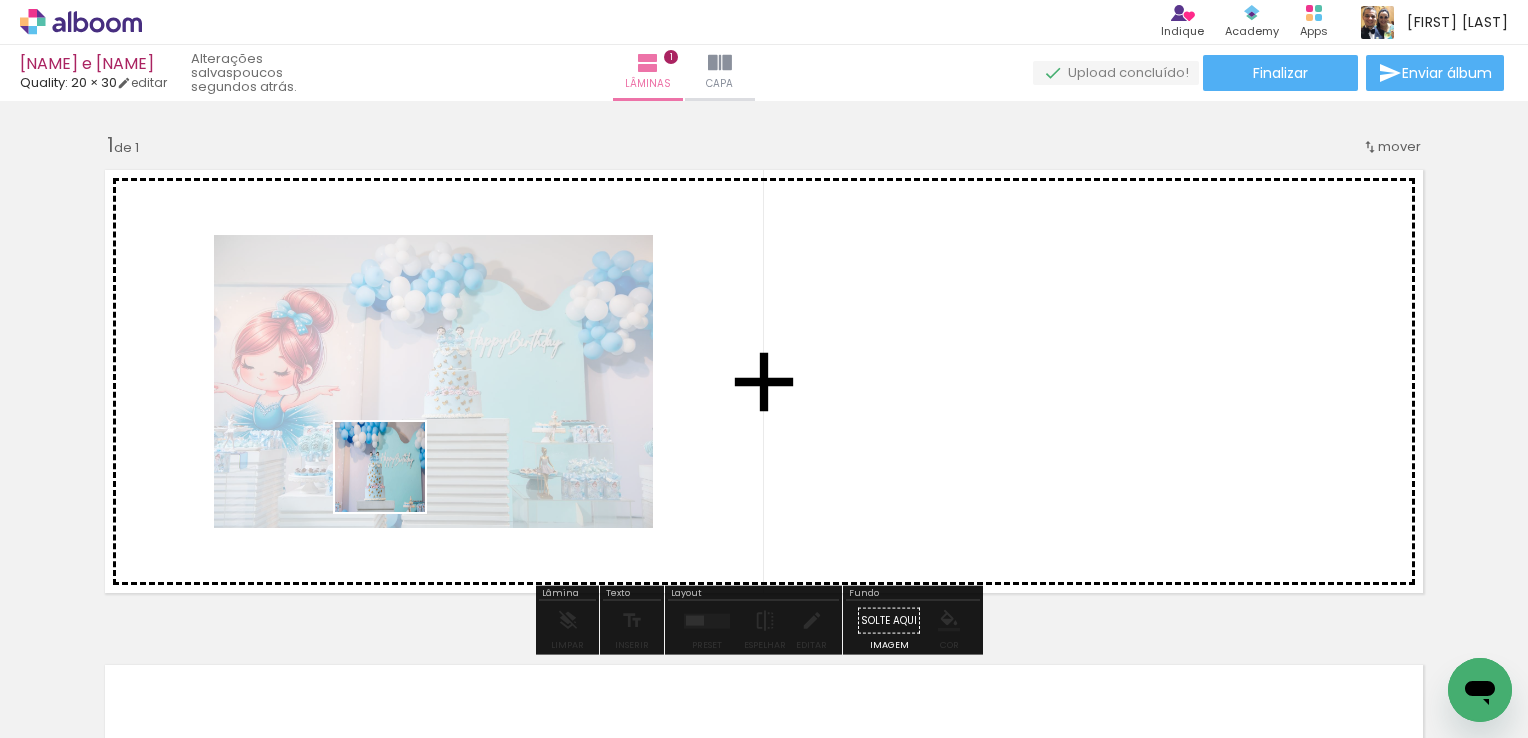 drag, startPoint x: 324, startPoint y: 683, endPoint x: 472, endPoint y: 592, distance: 173.73831 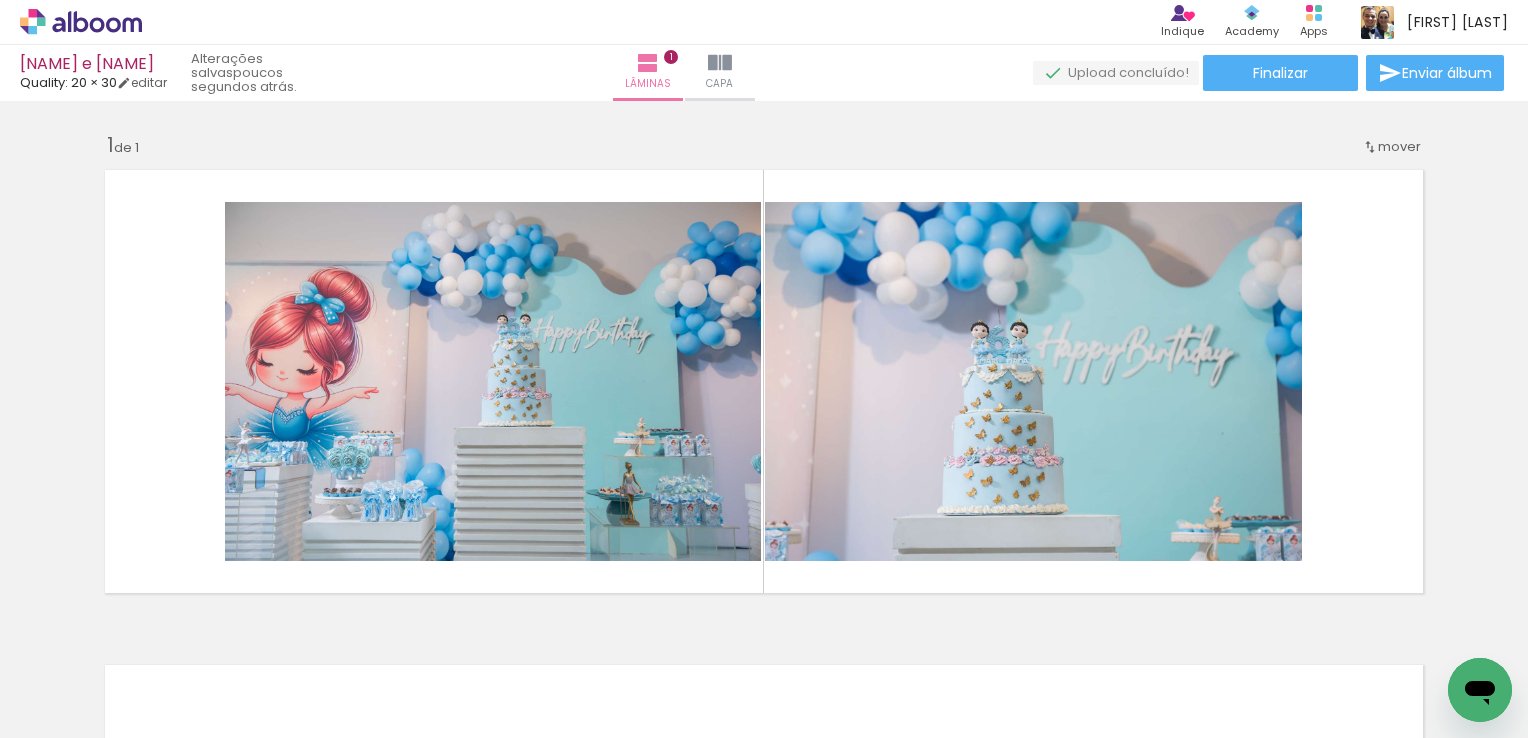 scroll, scrollTop: 0, scrollLeft: 2716, axis: horizontal 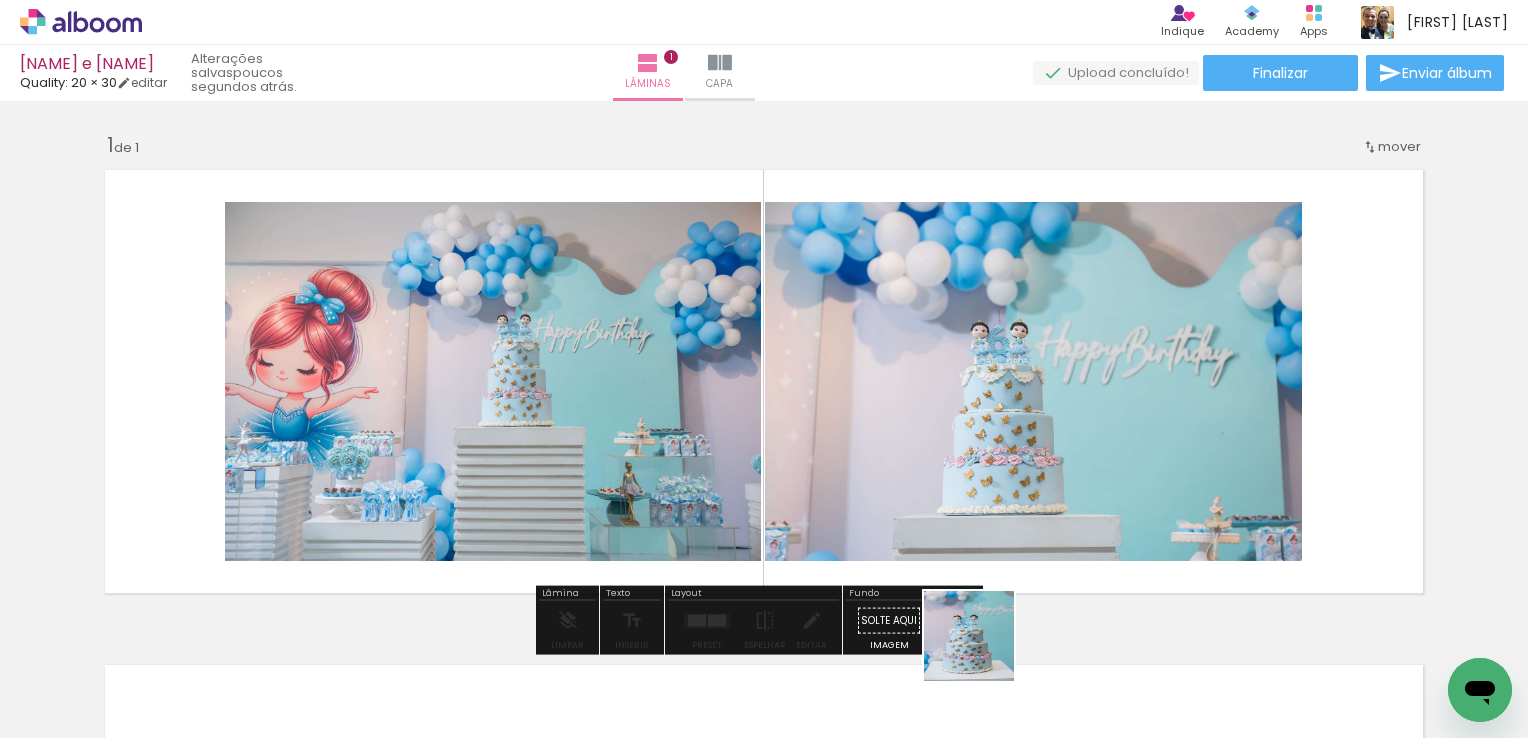 drag, startPoint x: 974, startPoint y: 694, endPoint x: 1081, endPoint y: 605, distance: 139.17615 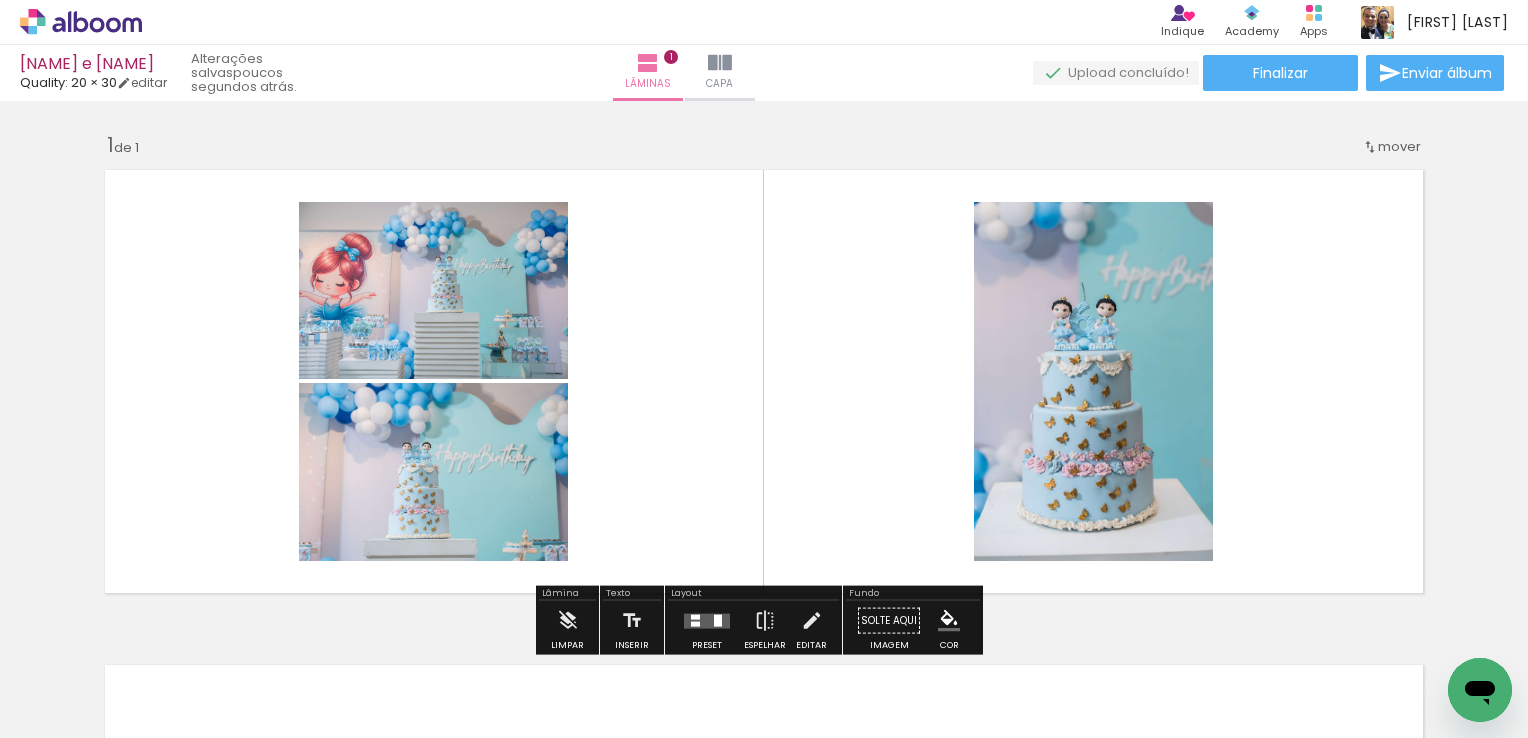 drag, startPoint x: 1076, startPoint y: 665, endPoint x: 1187, endPoint y: 666, distance: 111.0045 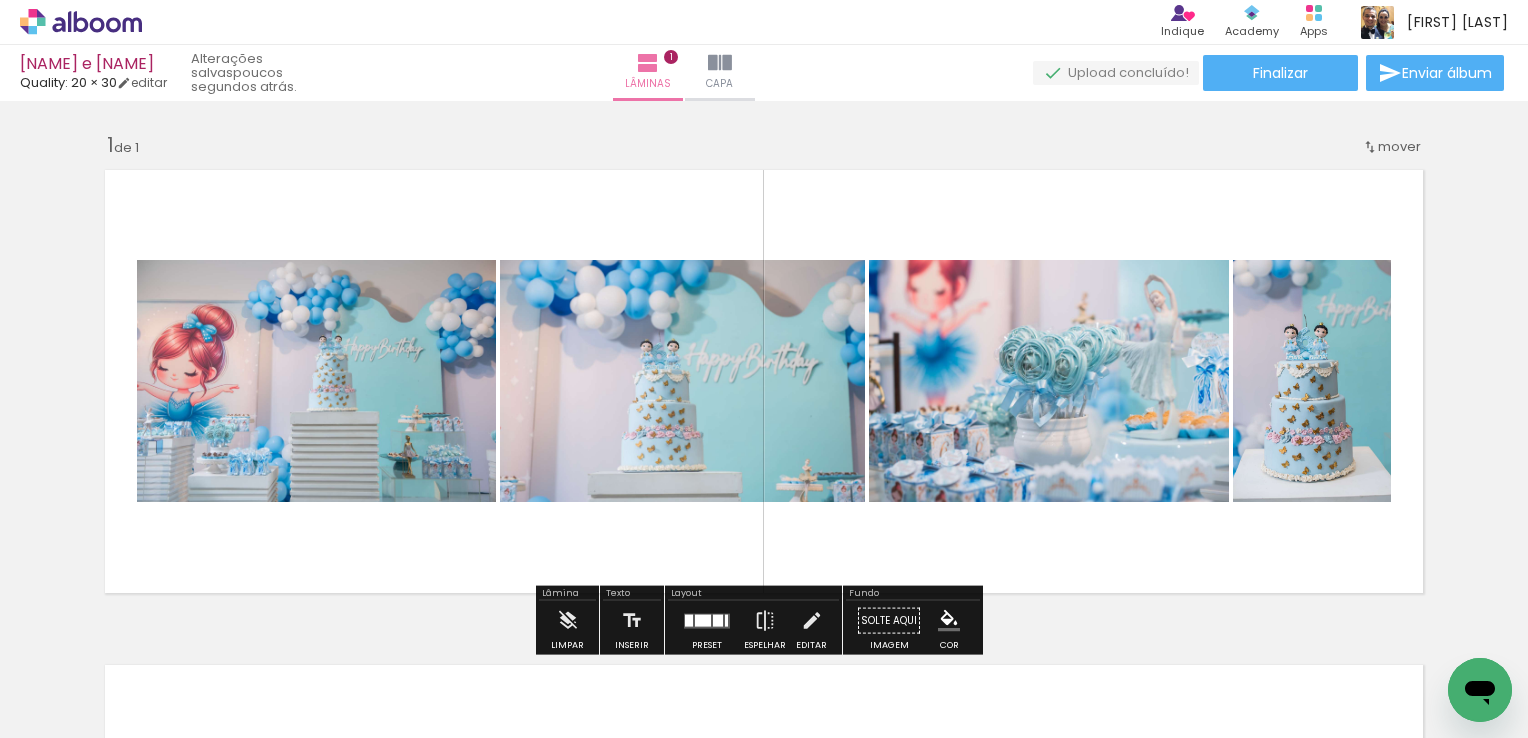 drag, startPoint x: 1192, startPoint y: 669, endPoint x: 1102, endPoint y: 628, distance: 98.89894 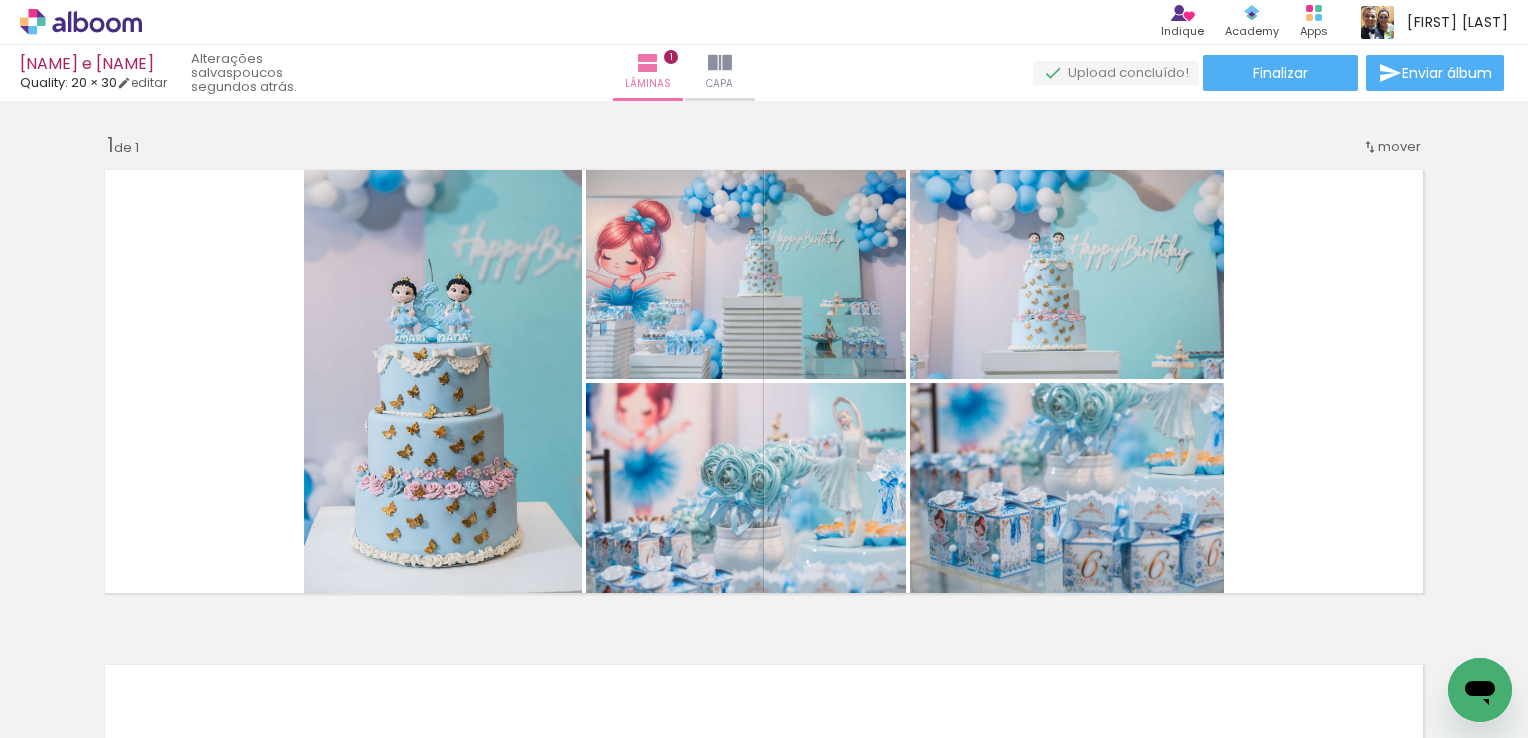 scroll, scrollTop: 0, scrollLeft: 6033, axis: horizontal 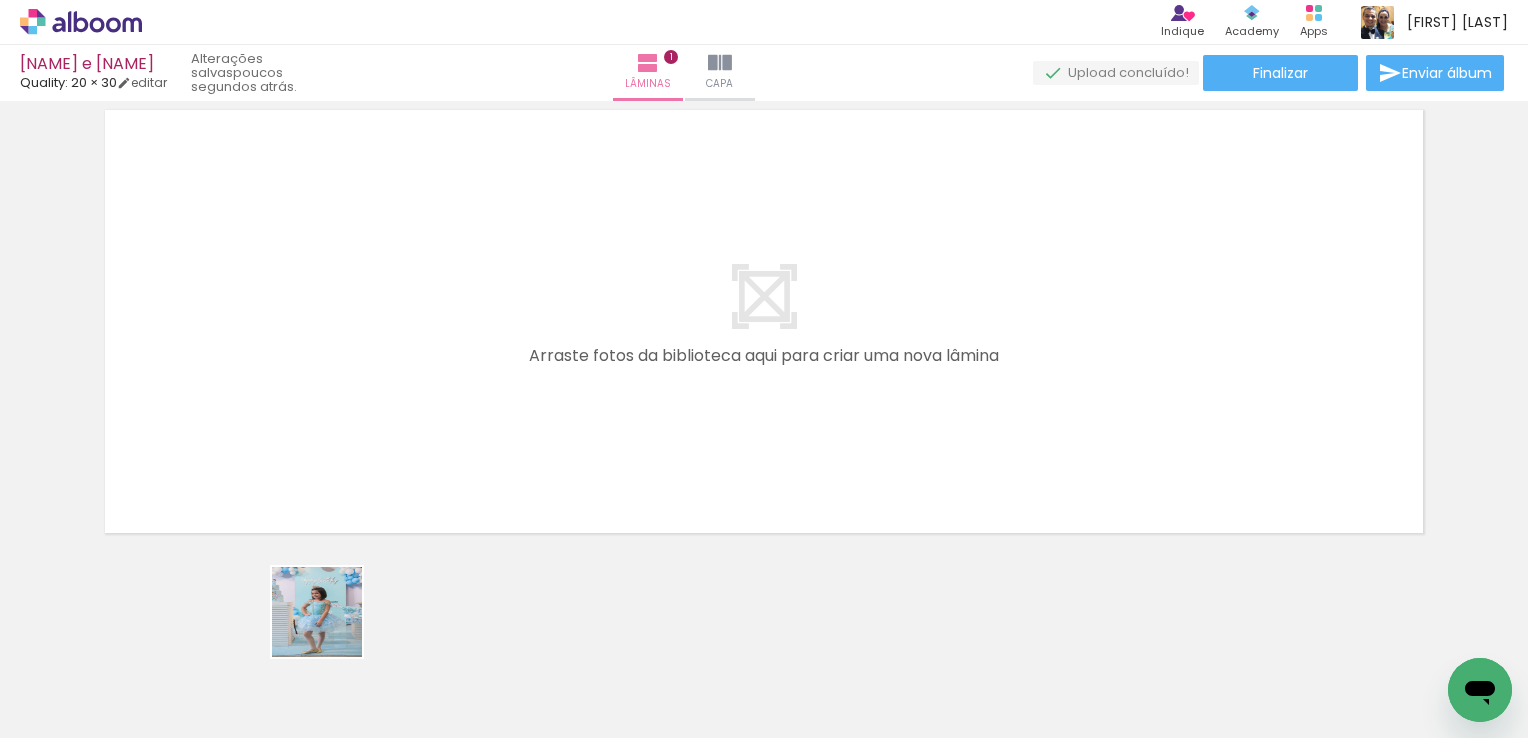 drag, startPoint x: 284, startPoint y: 682, endPoint x: 413, endPoint y: 667, distance: 129.86917 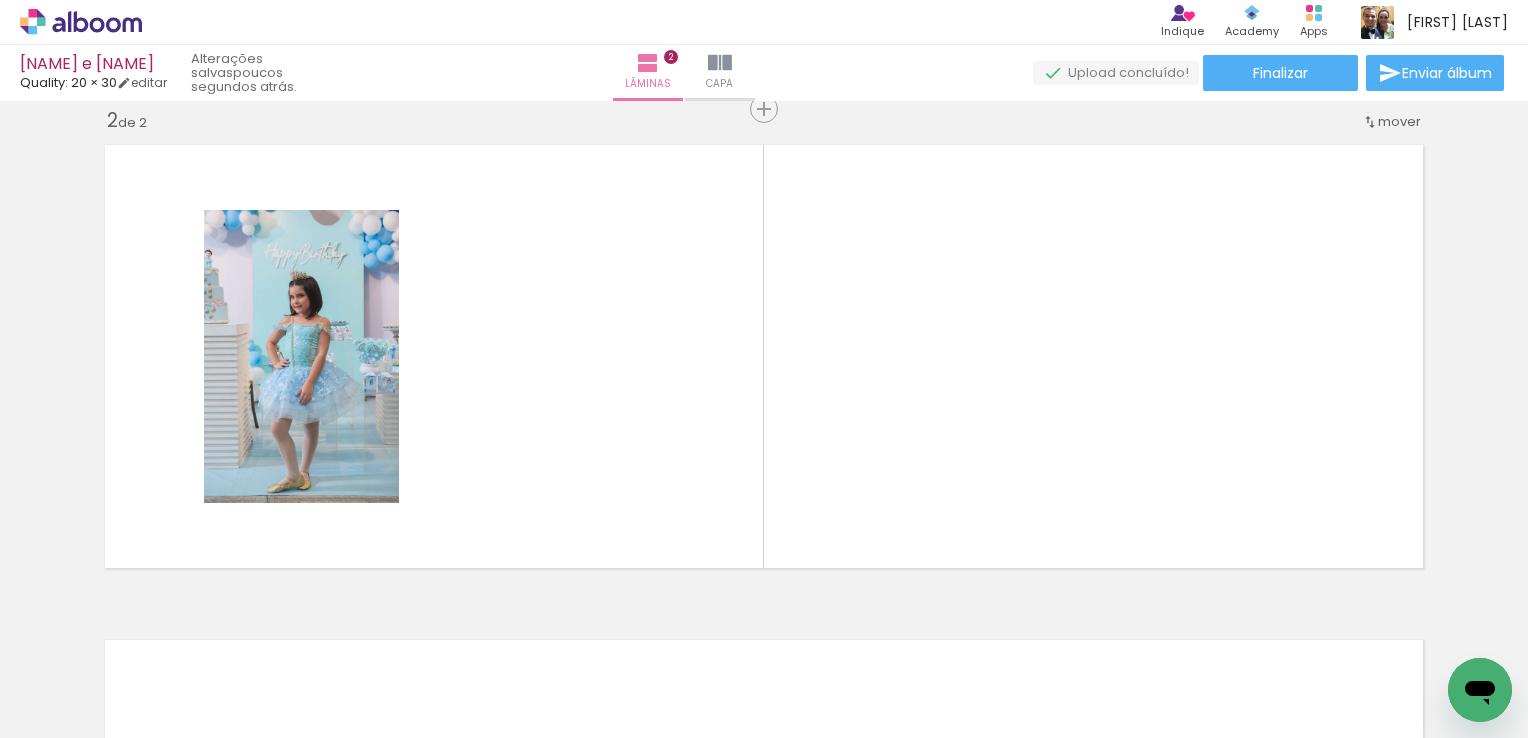 scroll, scrollTop: 519, scrollLeft: 0, axis: vertical 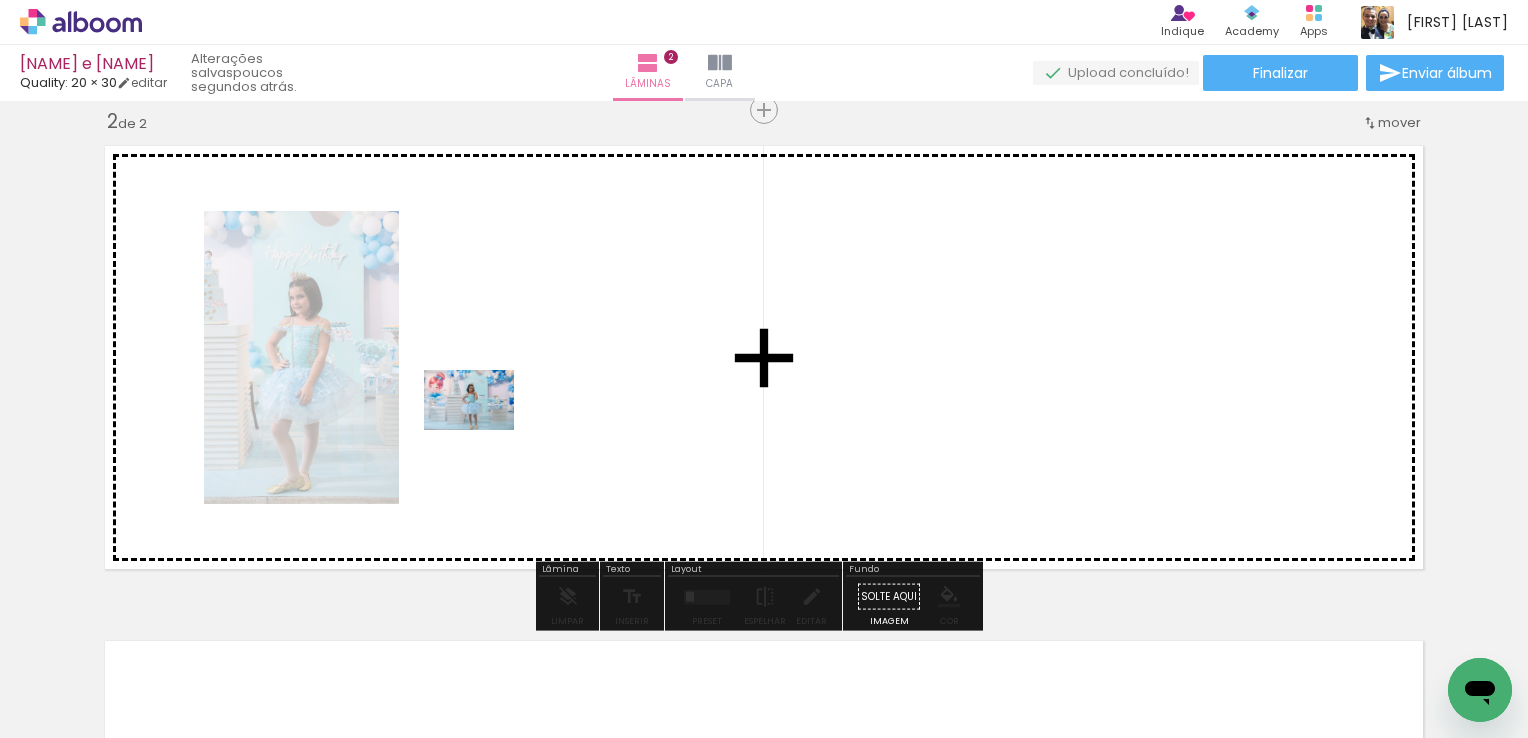 drag, startPoint x: 402, startPoint y: 686, endPoint x: 486, endPoint y: 429, distance: 270.37936 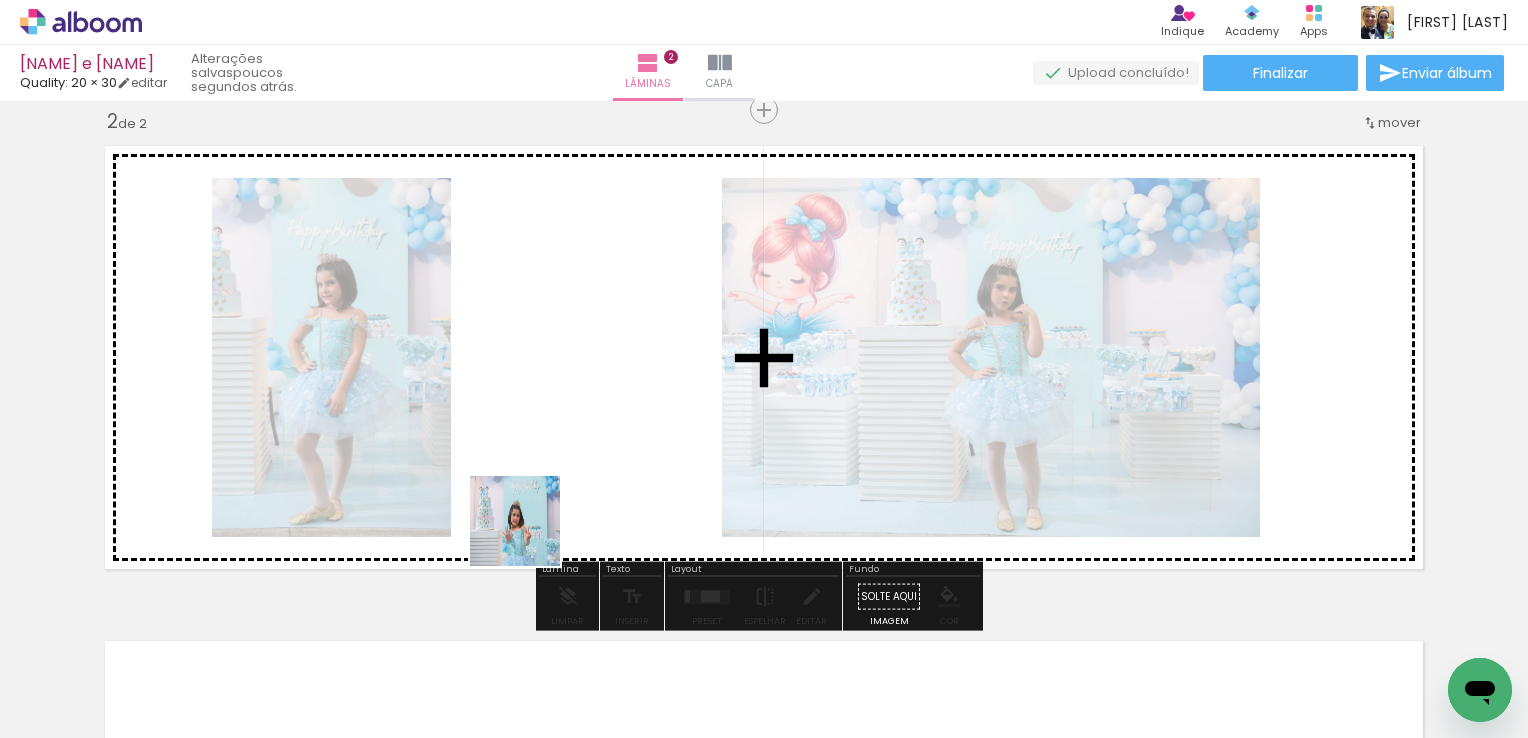 drag, startPoint x: 501, startPoint y: 680, endPoint x: 569, endPoint y: 506, distance: 186.81541 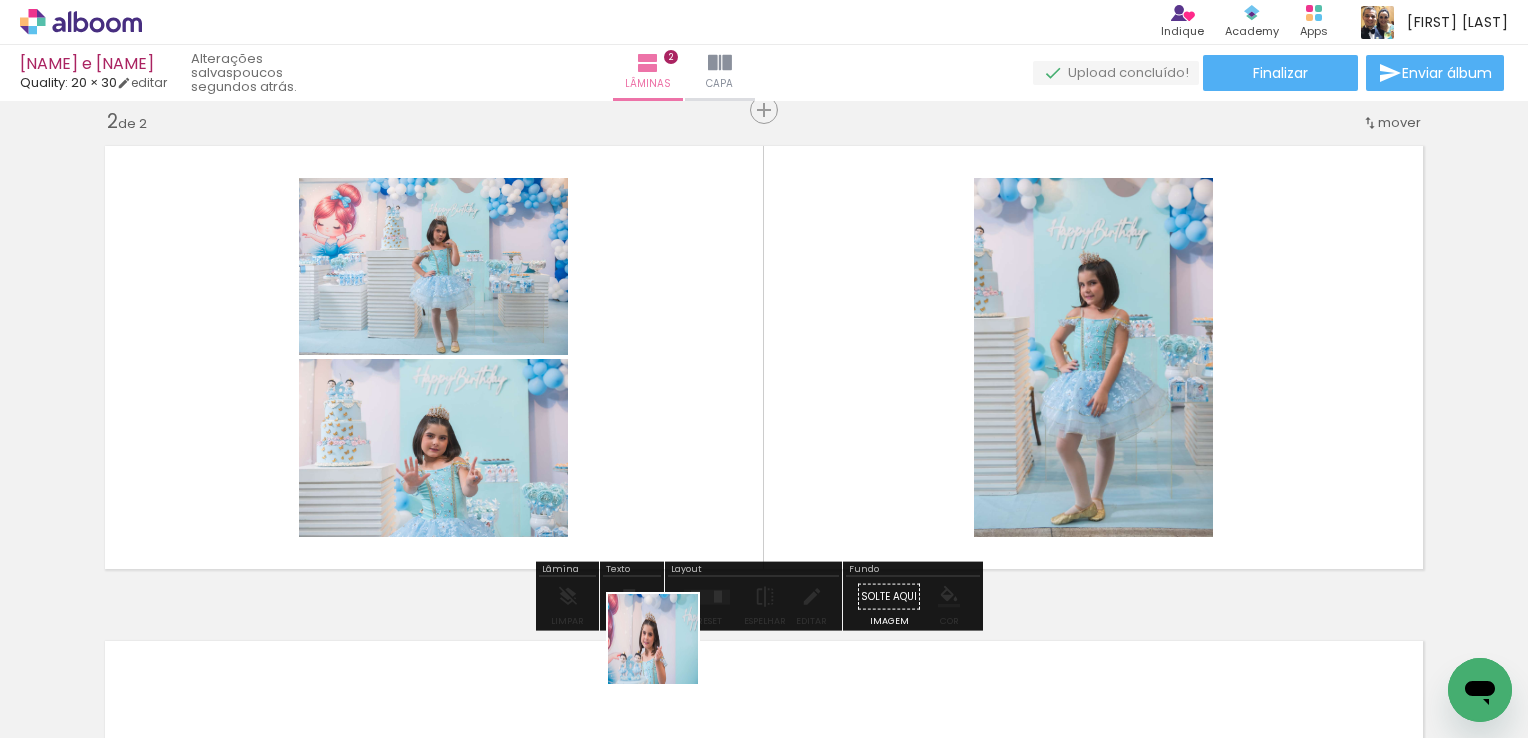 drag, startPoint x: 625, startPoint y: 694, endPoint x: 790, endPoint y: 546, distance: 221.65062 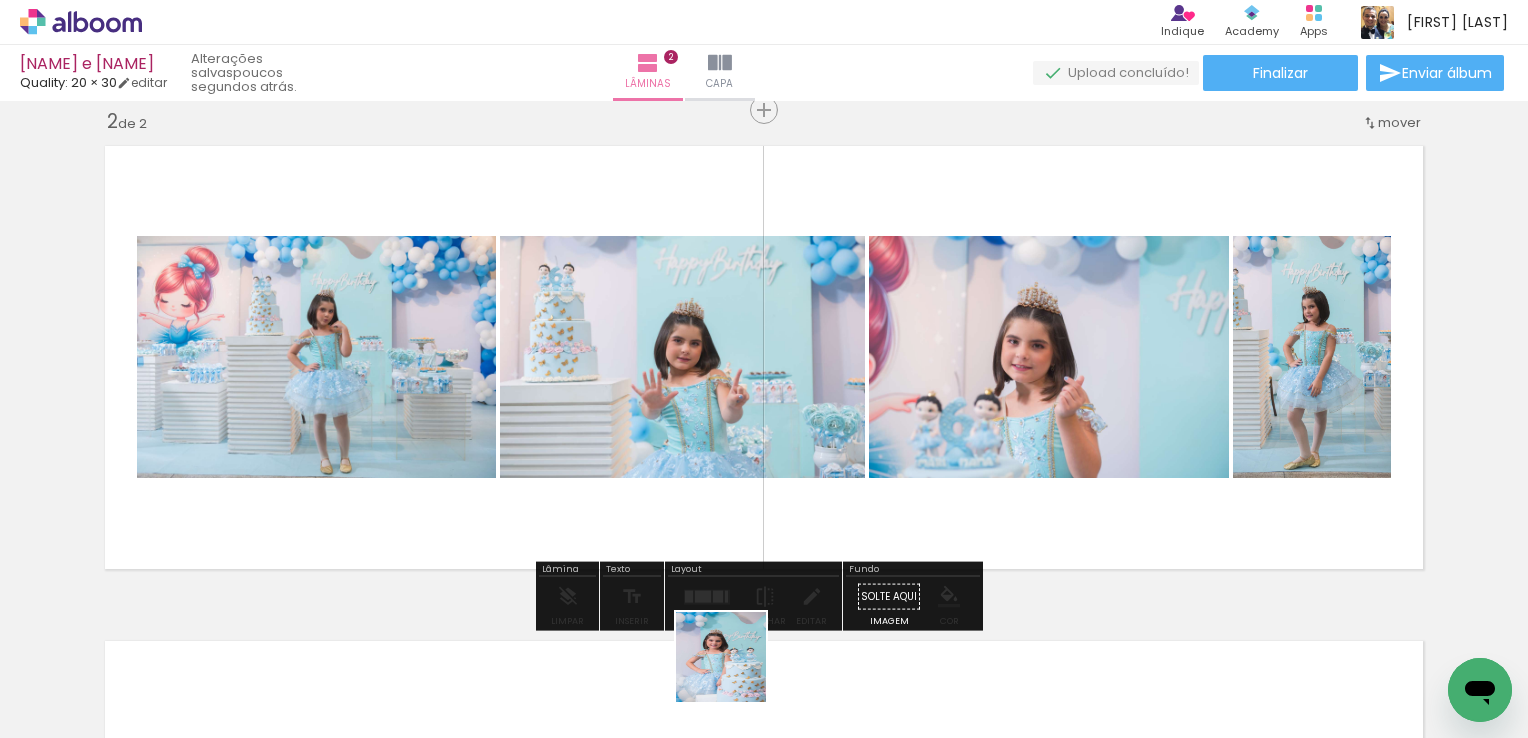drag, startPoint x: 726, startPoint y: 691, endPoint x: 850, endPoint y: 658, distance: 128.31601 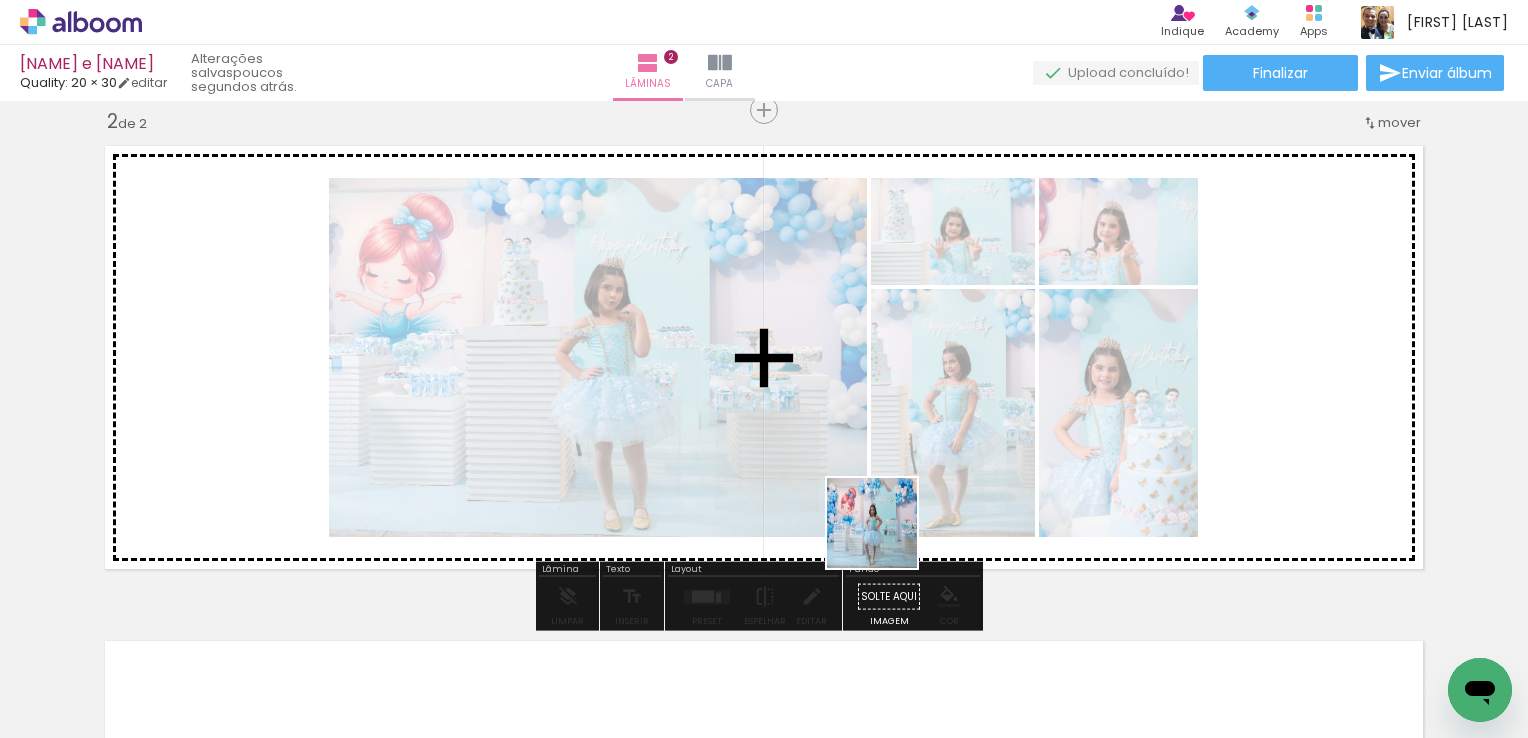 drag, startPoint x: 852, startPoint y: 655, endPoint x: 1000, endPoint y: 475, distance: 233.03218 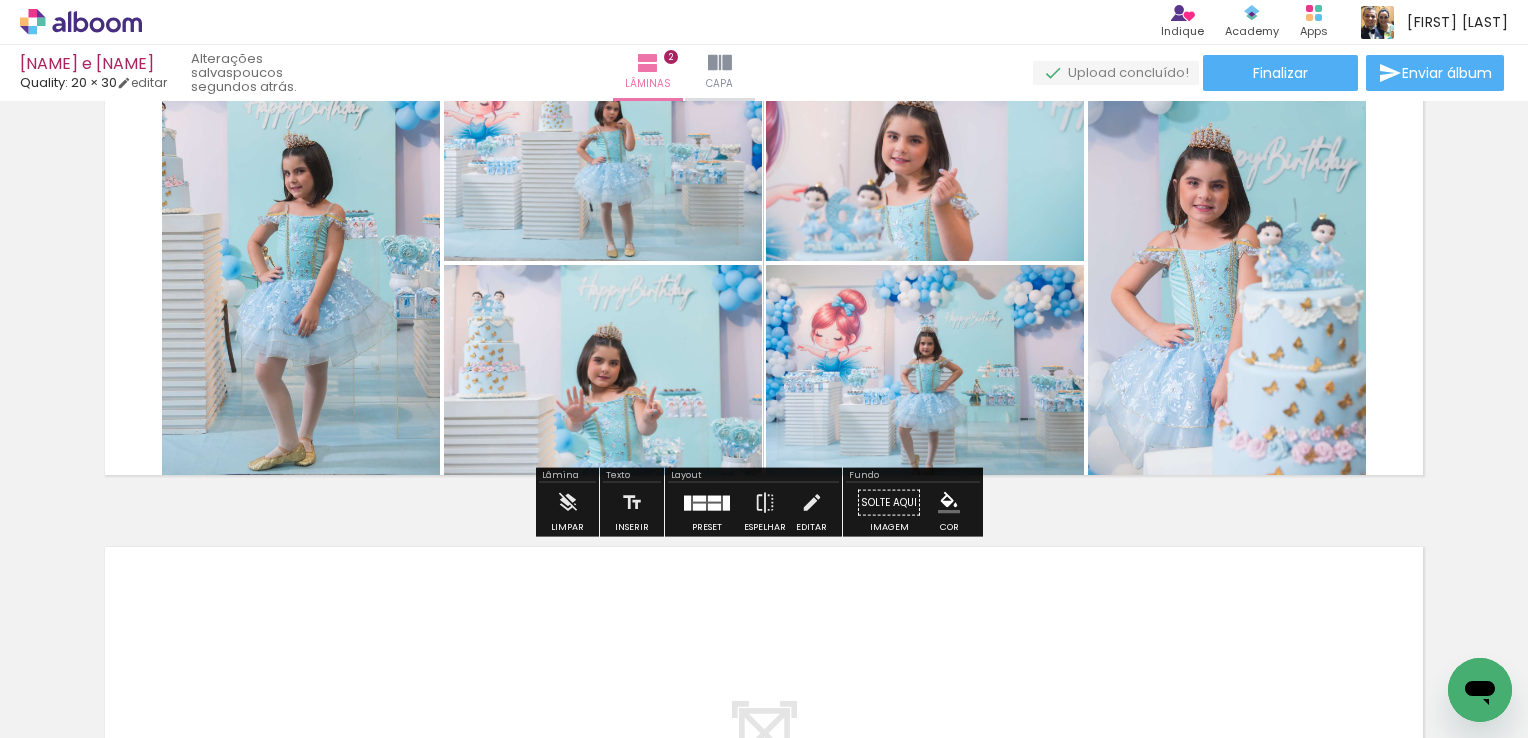 scroll, scrollTop: 619, scrollLeft: 0, axis: vertical 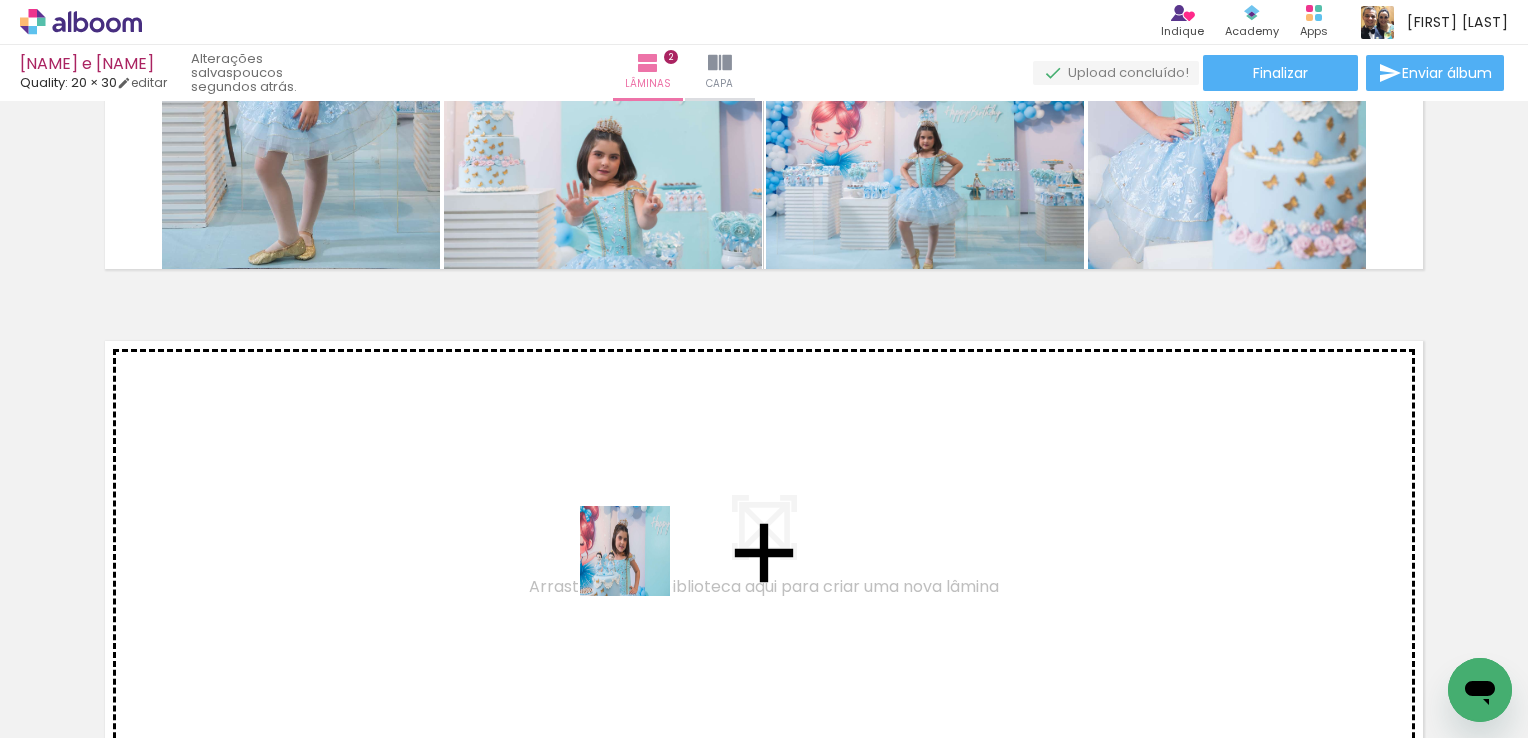 drag, startPoint x: 648, startPoint y: 644, endPoint x: 794, endPoint y: 737, distance: 173.10402 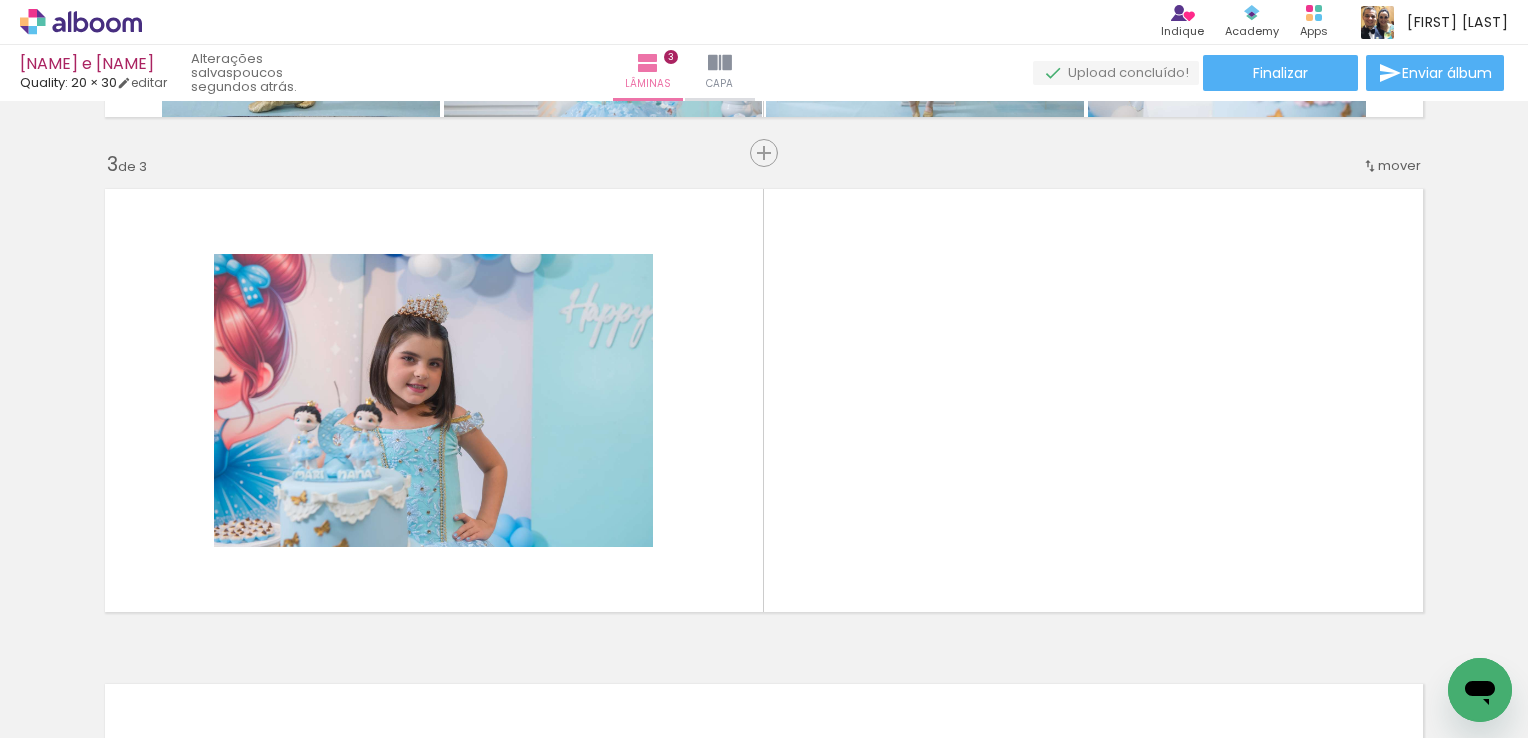 scroll, scrollTop: 1014, scrollLeft: 0, axis: vertical 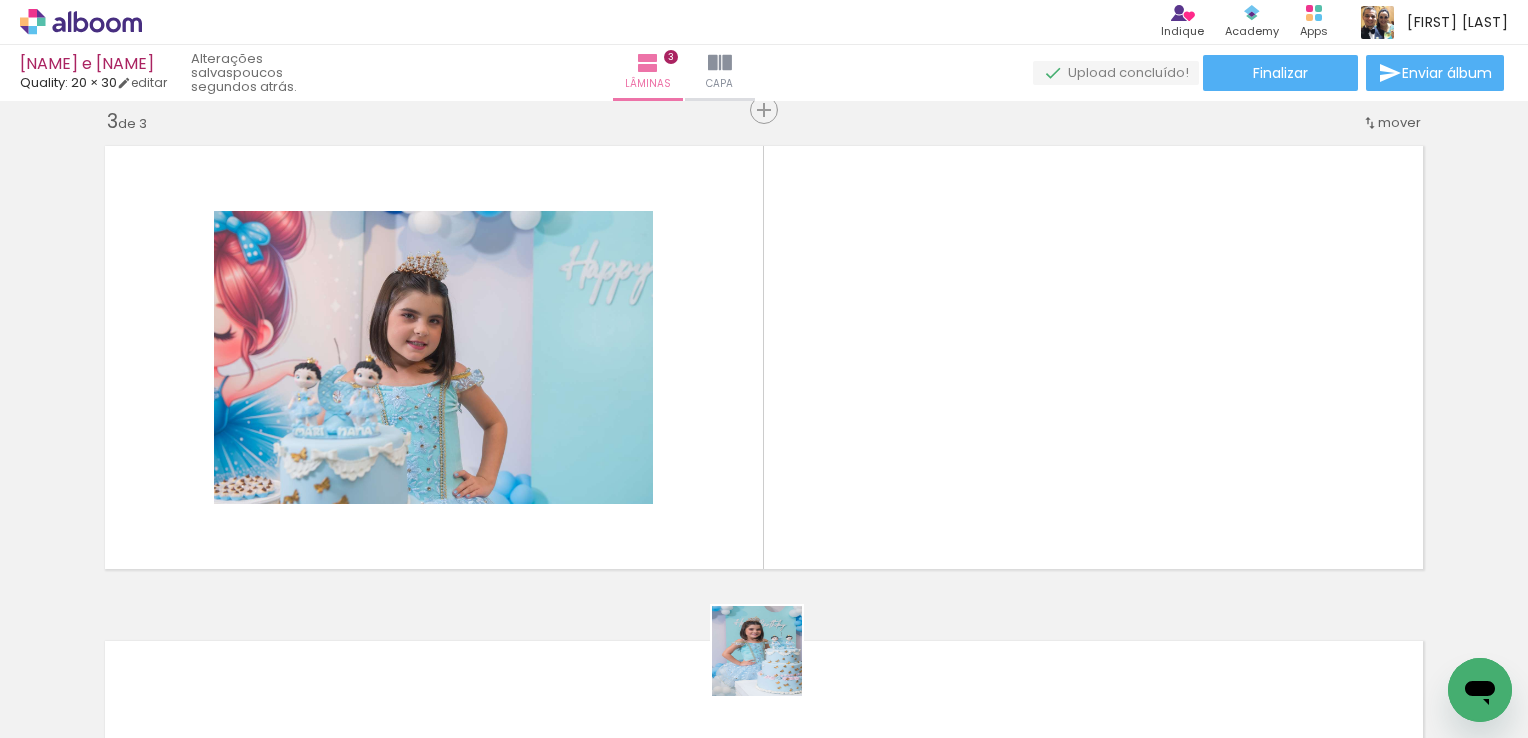 drag, startPoint x: 772, startPoint y: 666, endPoint x: 856, endPoint y: 612, distance: 99.8599 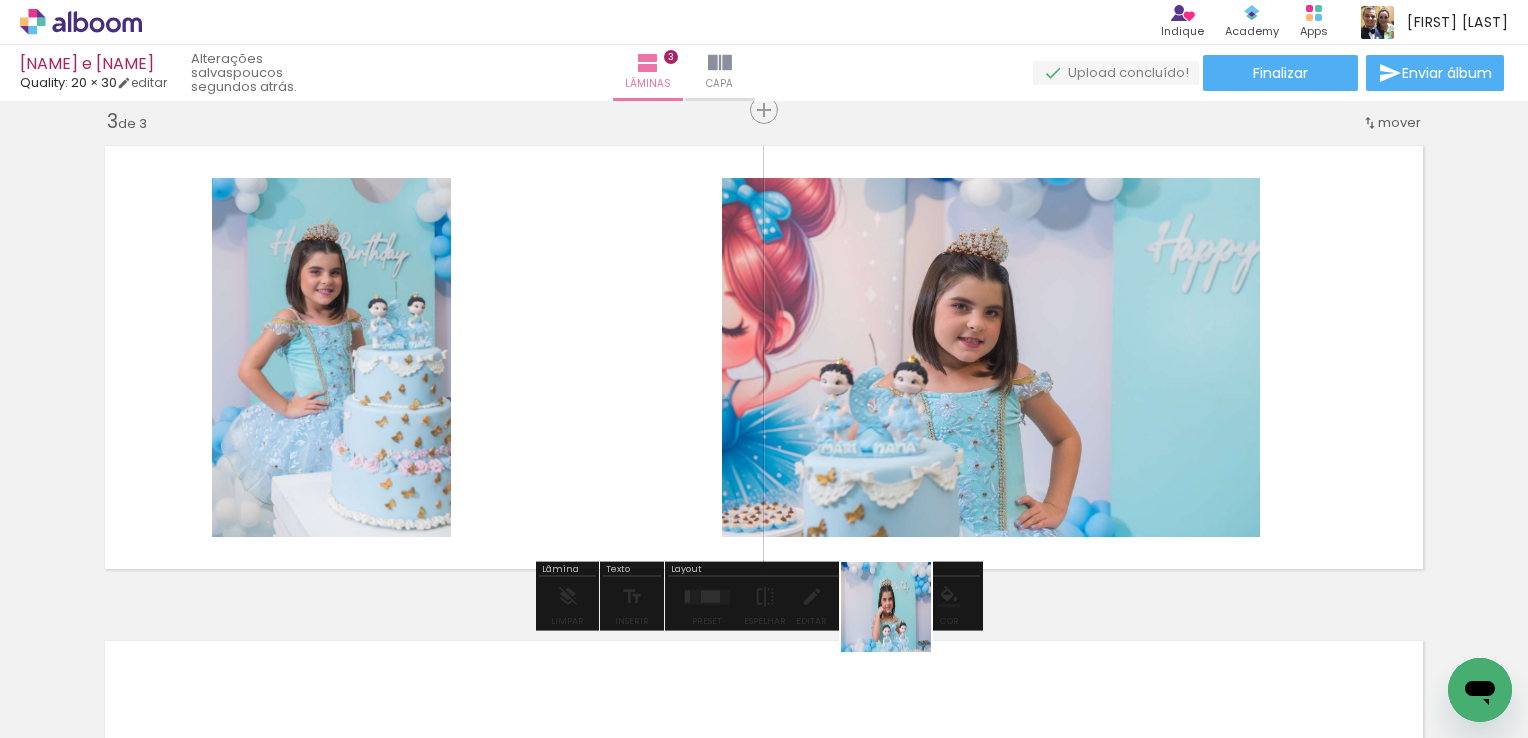 drag, startPoint x: 896, startPoint y: 675, endPoint x: 1008, endPoint y: 648, distance: 115.2085 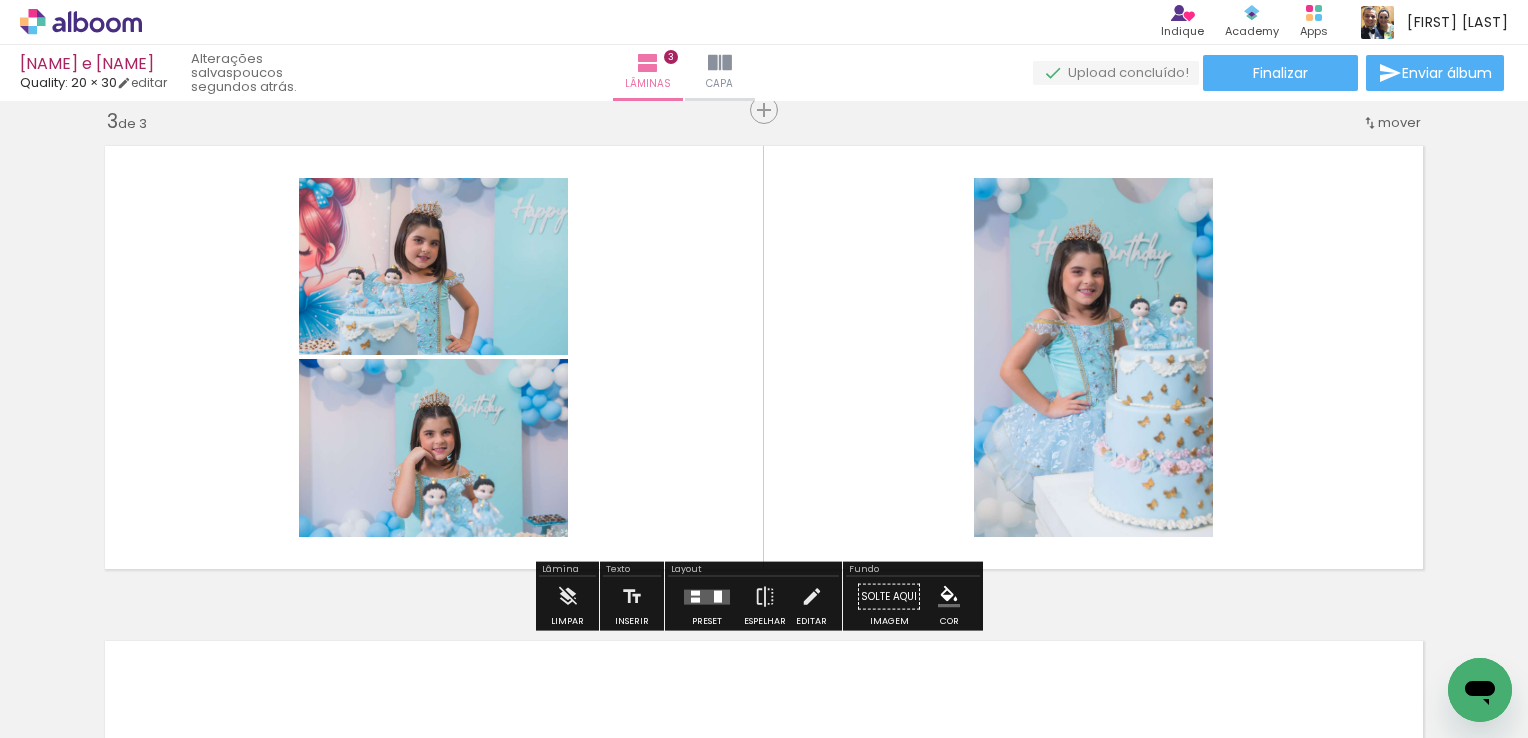 drag, startPoint x: 993, startPoint y: 678, endPoint x: 1135, endPoint y: 642, distance: 146.49232 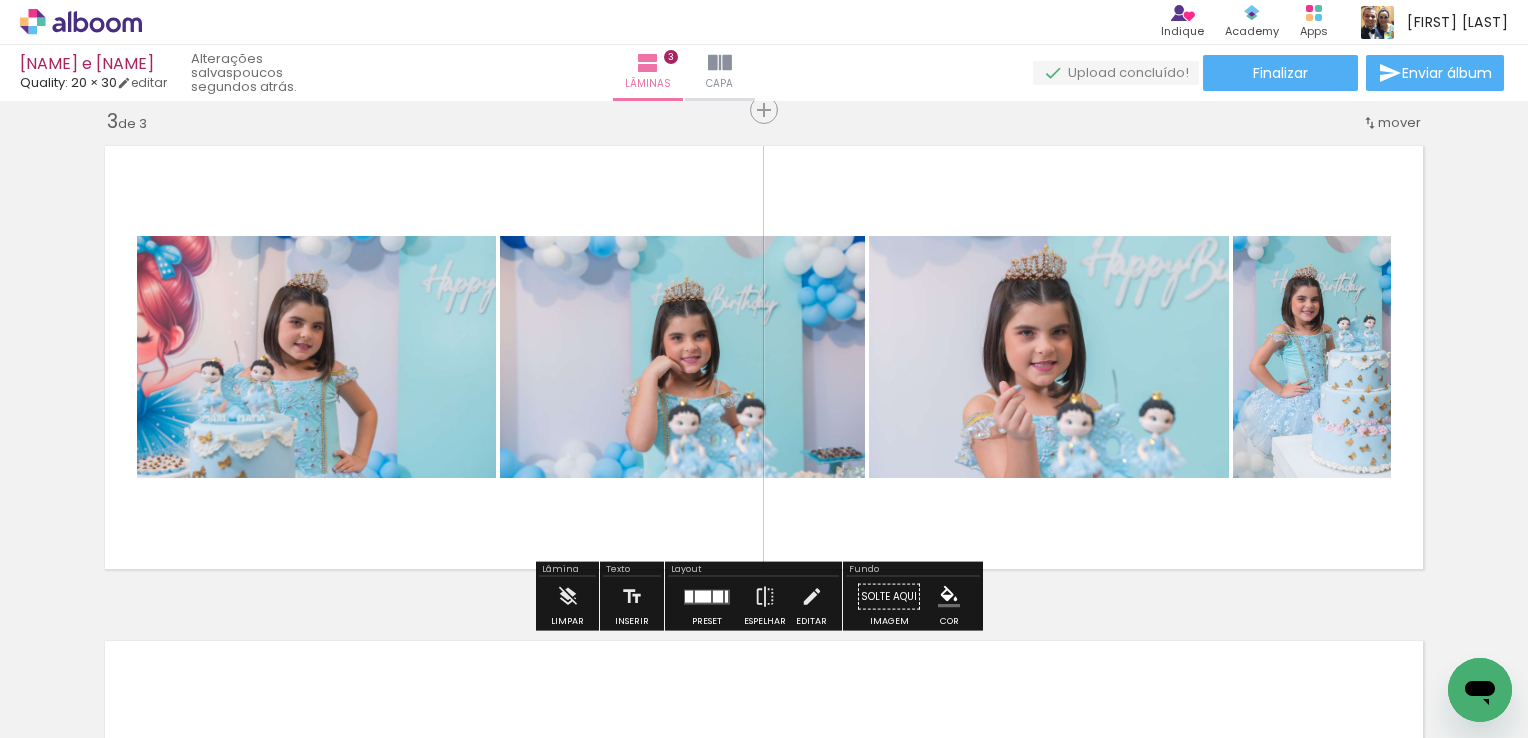drag, startPoint x: 1129, startPoint y: 681, endPoint x: 1166, endPoint y: 467, distance: 217.17505 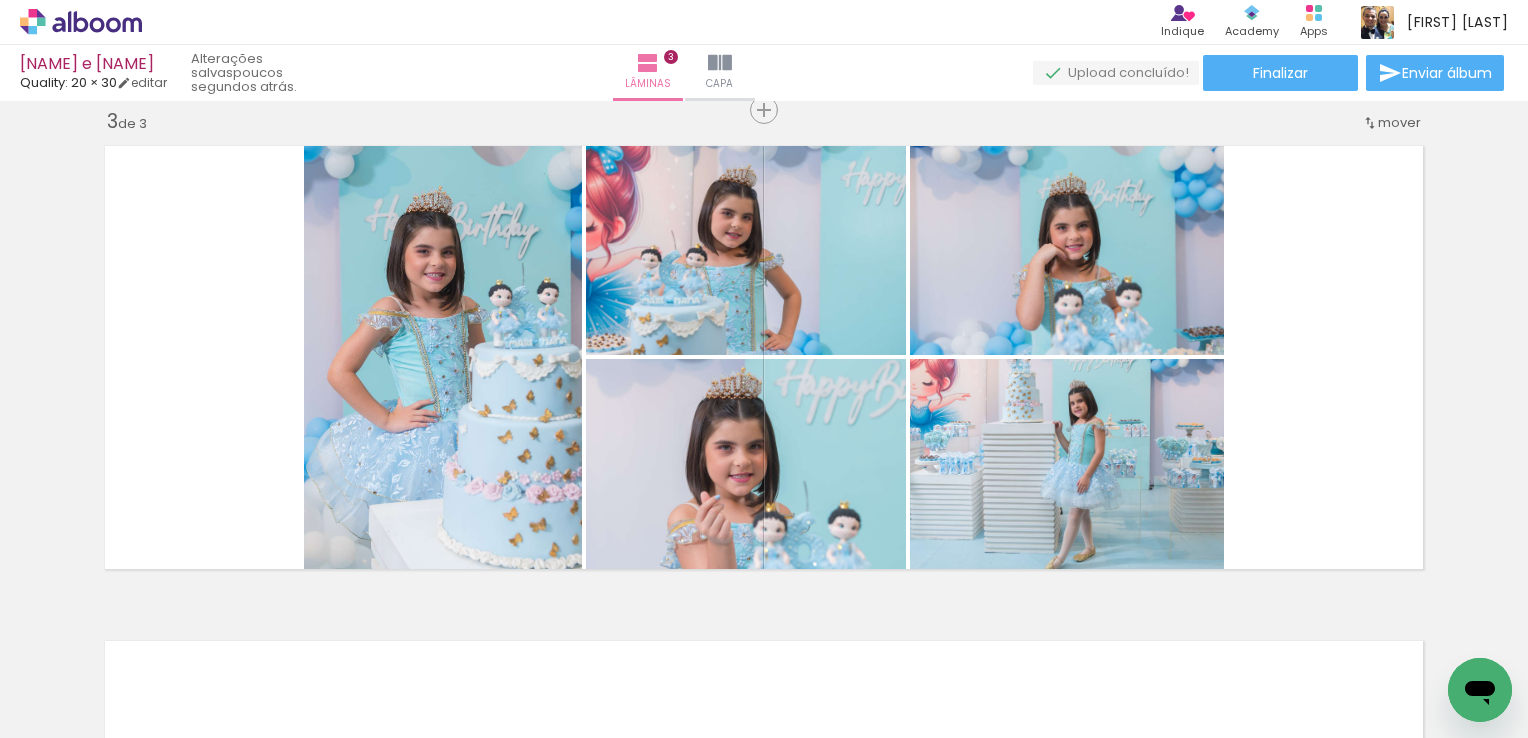 scroll, scrollTop: 0, scrollLeft: 2548, axis: horizontal 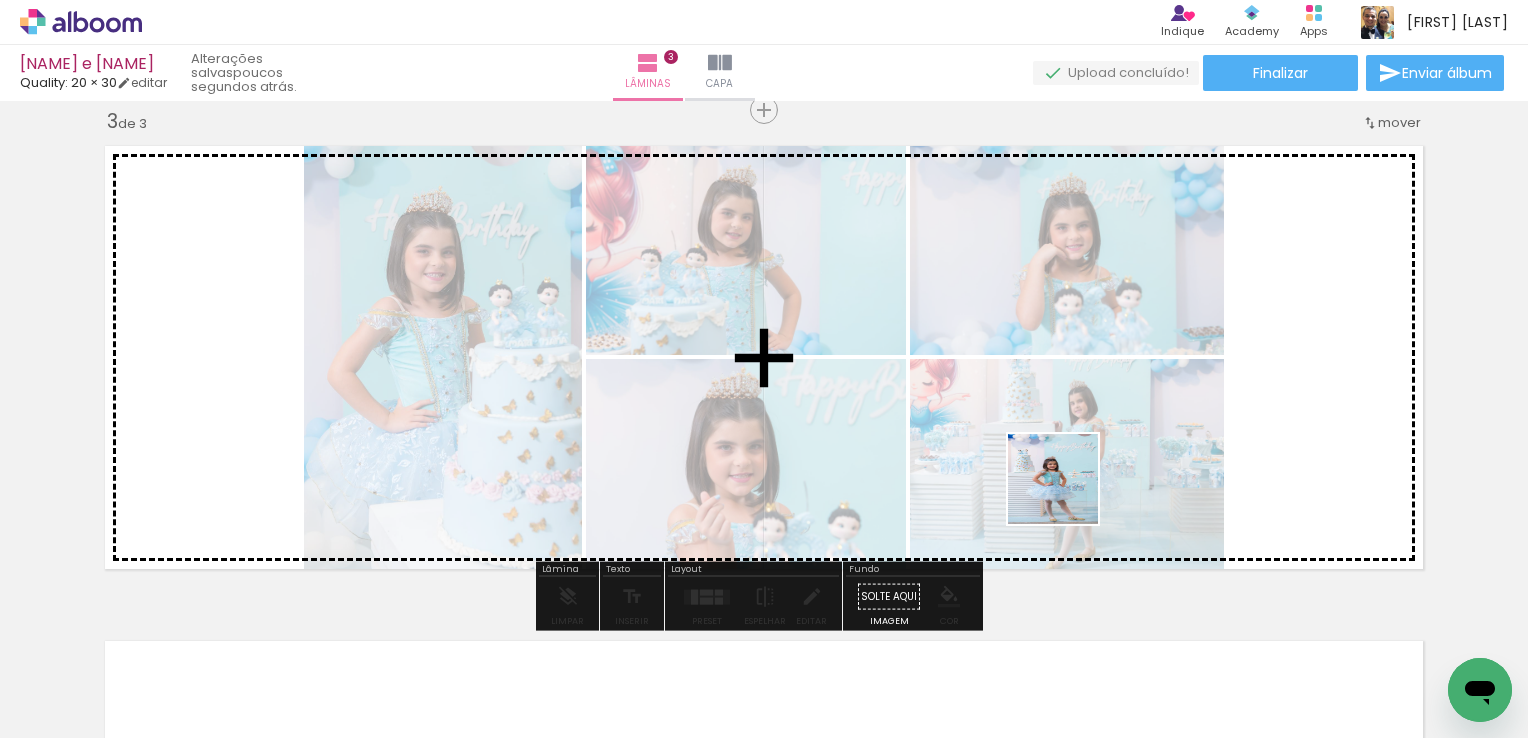 drag, startPoint x: 1023, startPoint y: 686, endPoint x: 1080, endPoint y: 467, distance: 226.29626 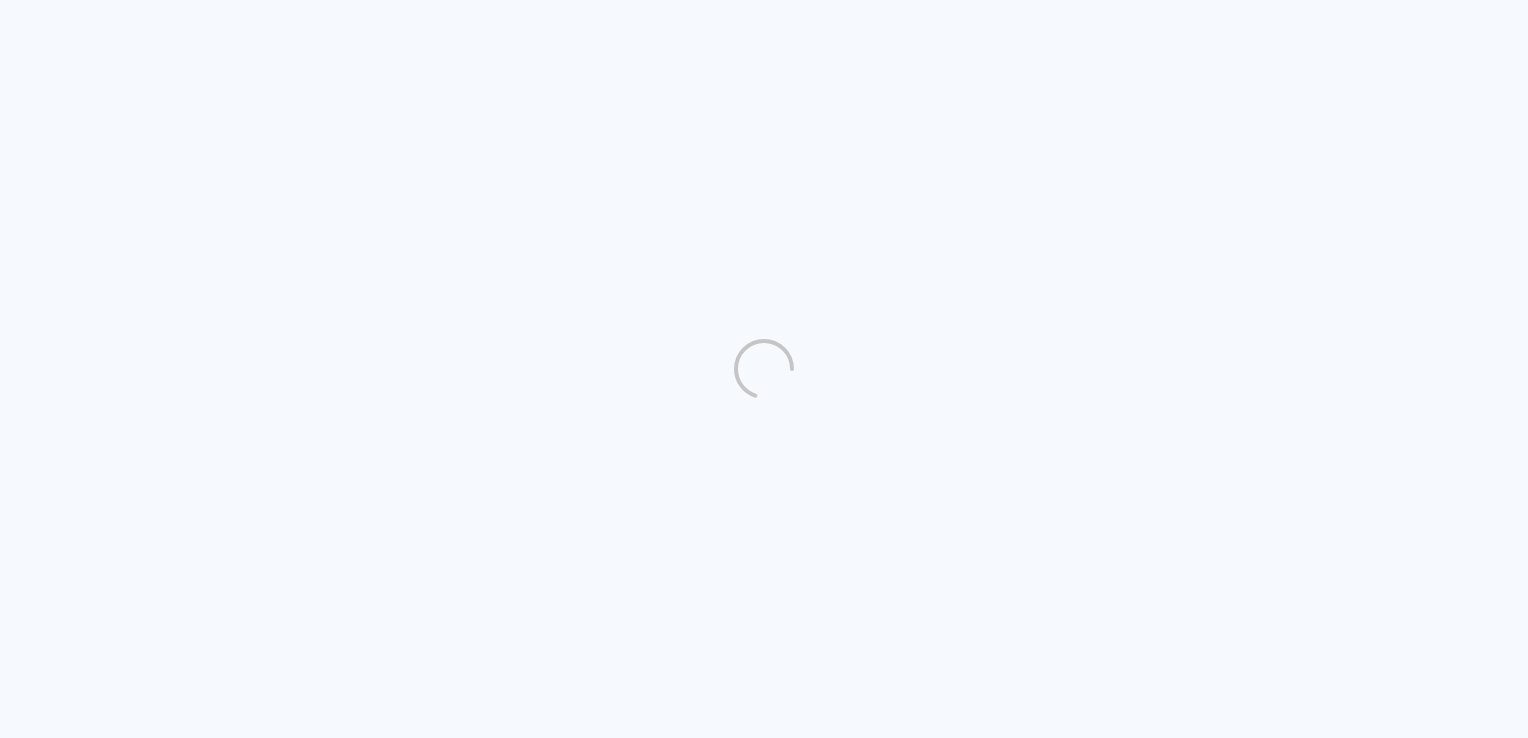 scroll, scrollTop: 0, scrollLeft: 0, axis: both 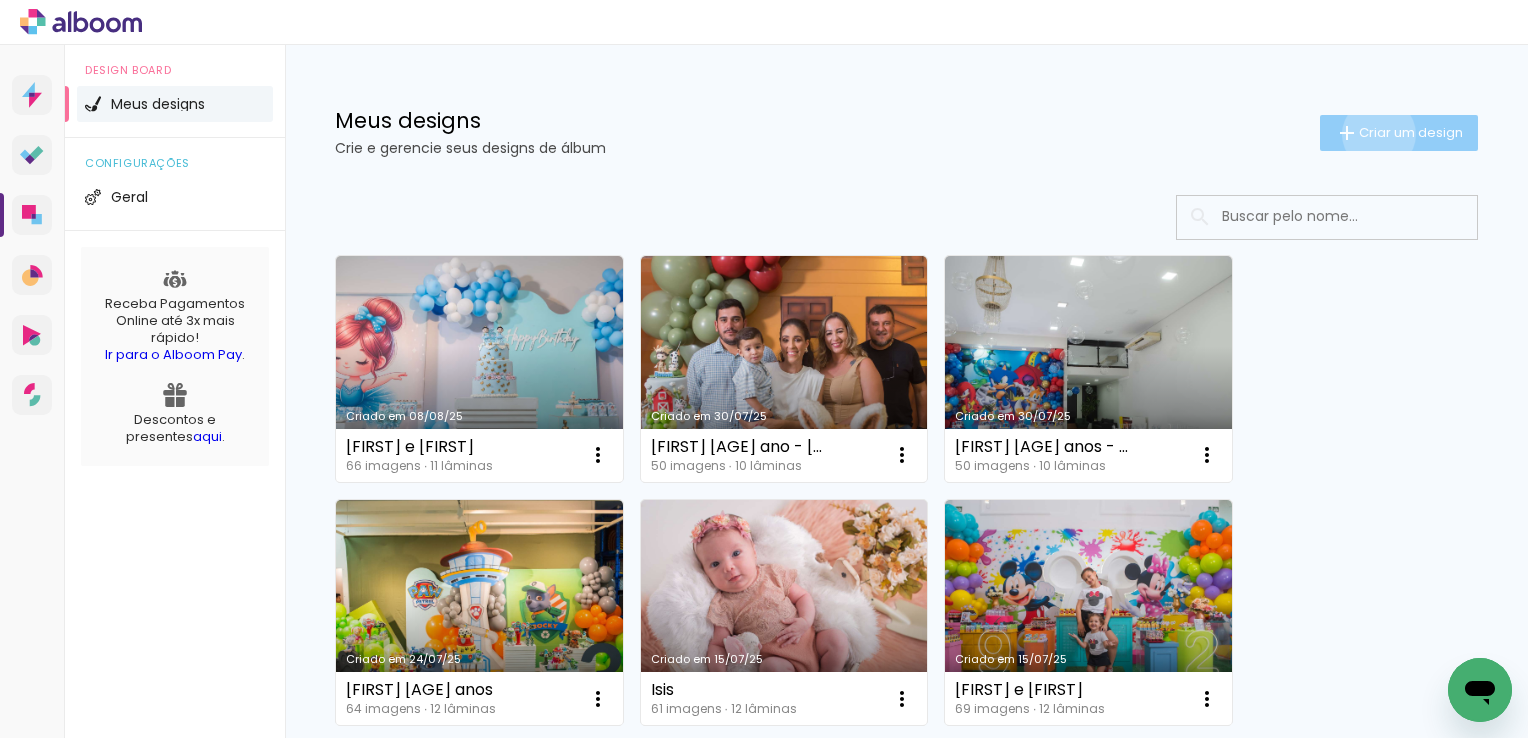 click on "Criar um design" 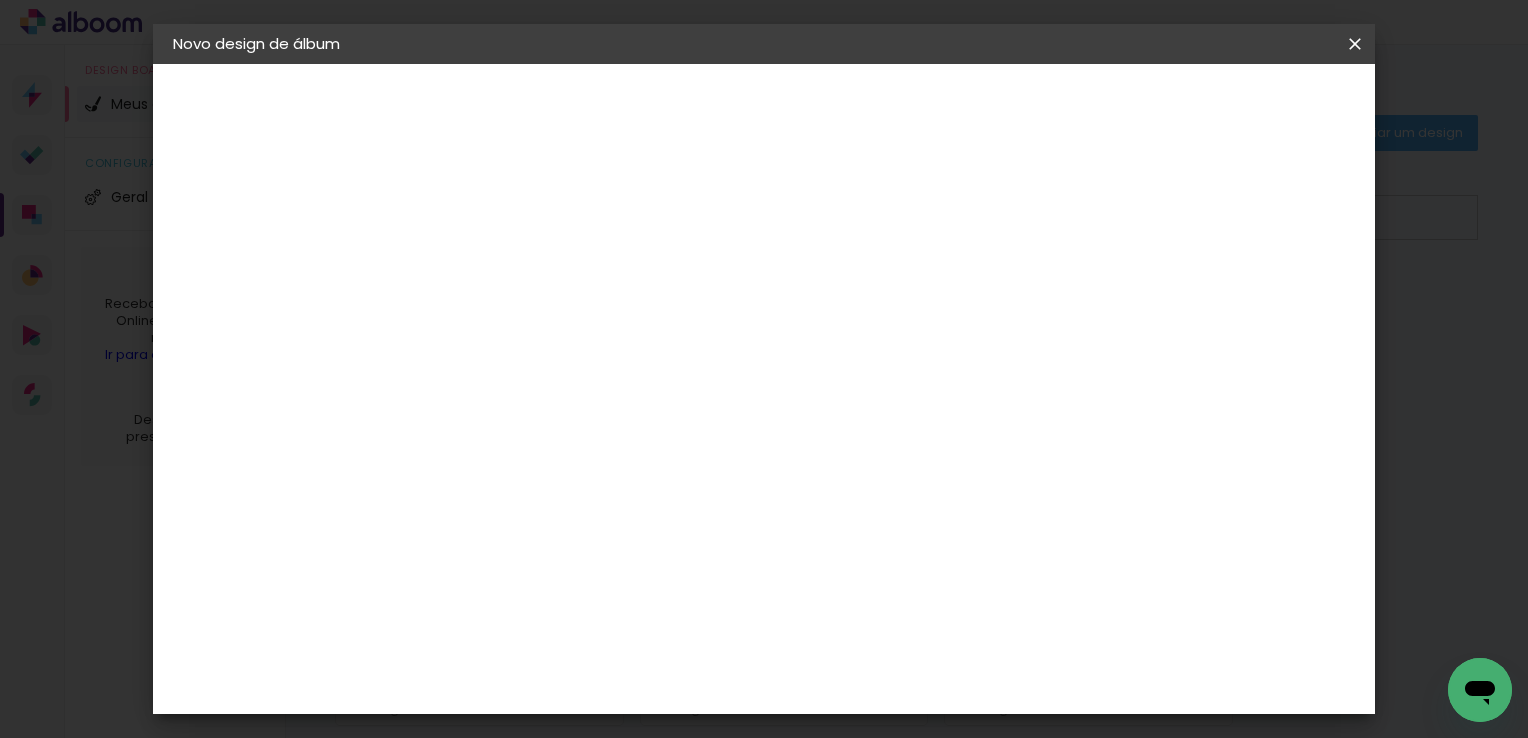 click at bounding box center [500, 268] 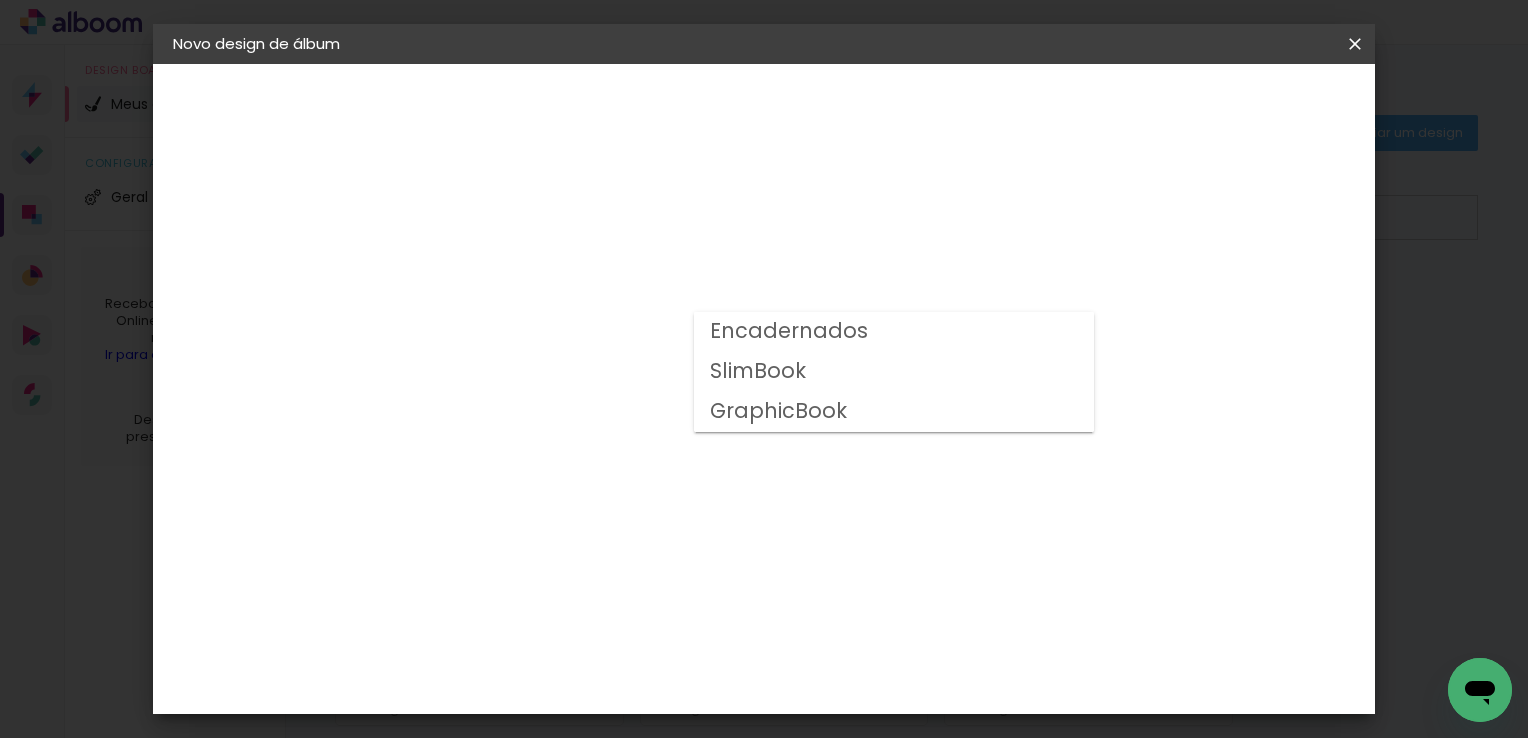 click on "Encadernados" at bounding box center (894, 332) 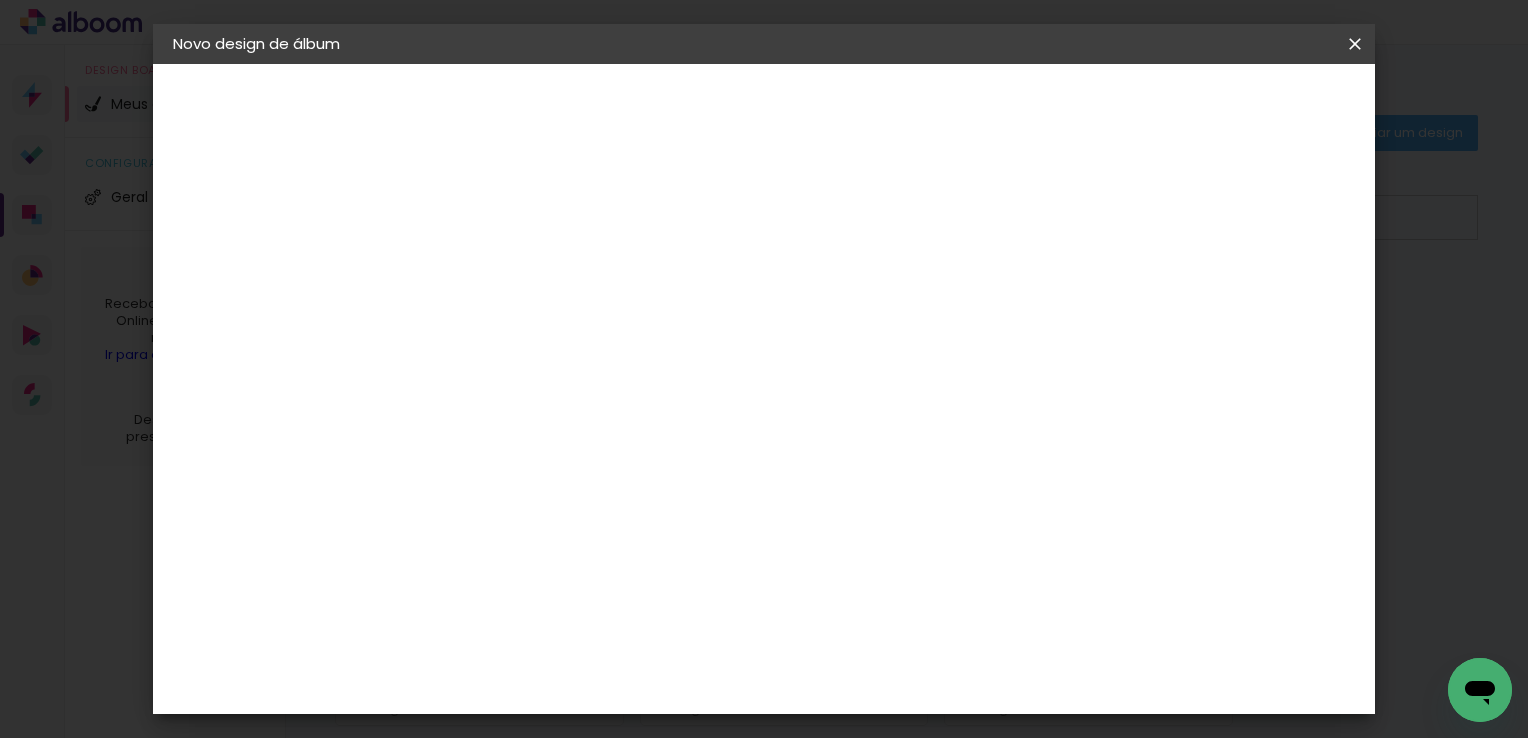 scroll, scrollTop: 400, scrollLeft: 0, axis: vertical 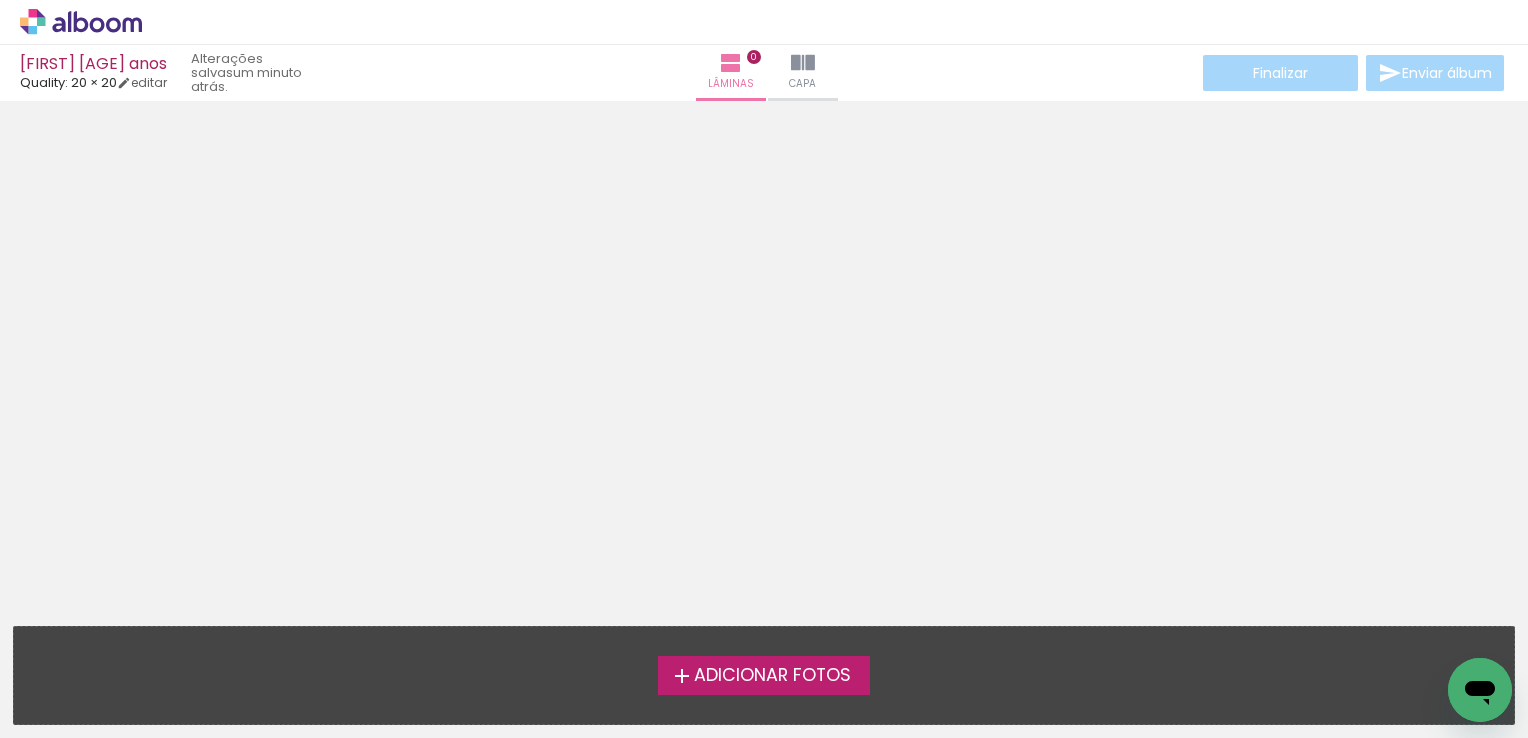 click on "Adicionar Fotos" at bounding box center (772, 676) 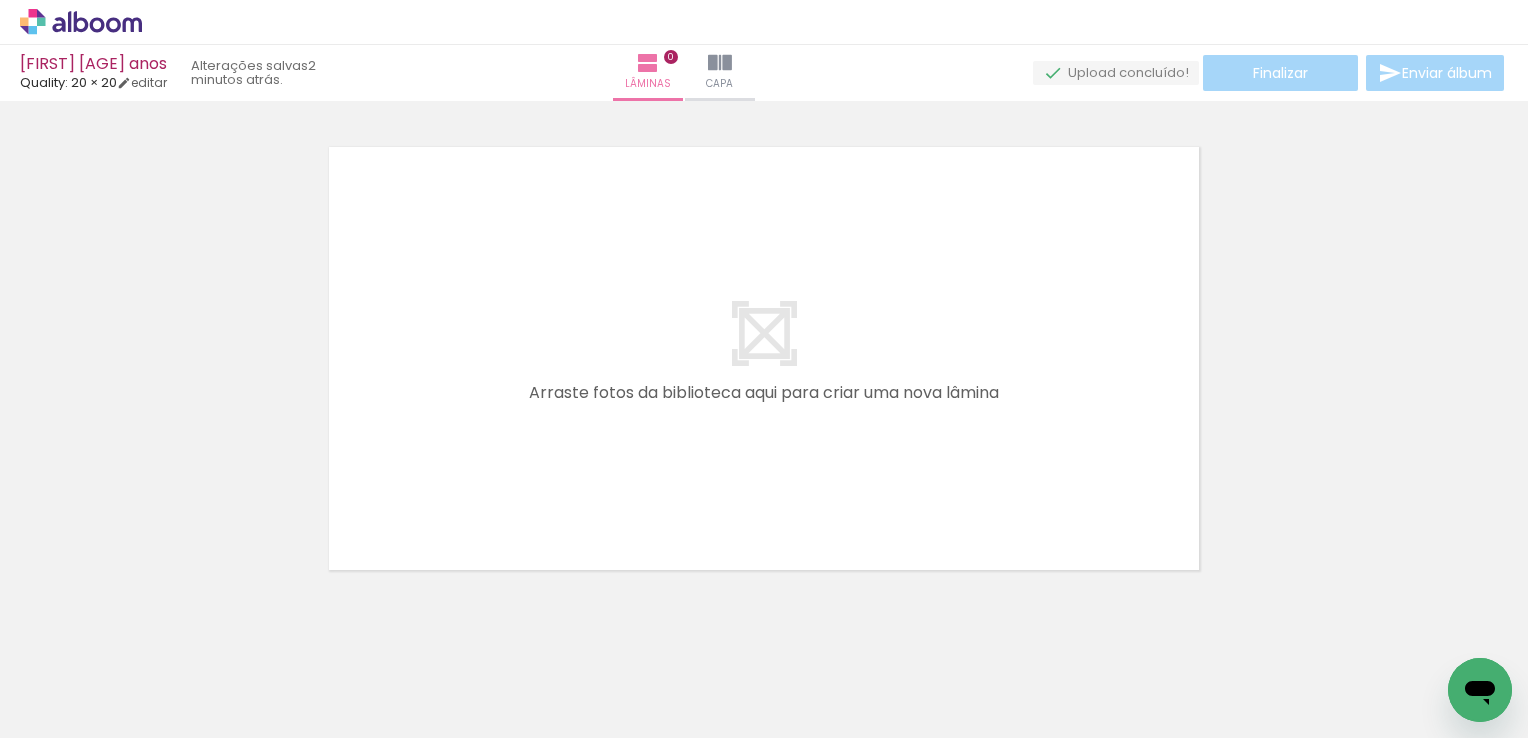 scroll, scrollTop: 25, scrollLeft: 0, axis: vertical 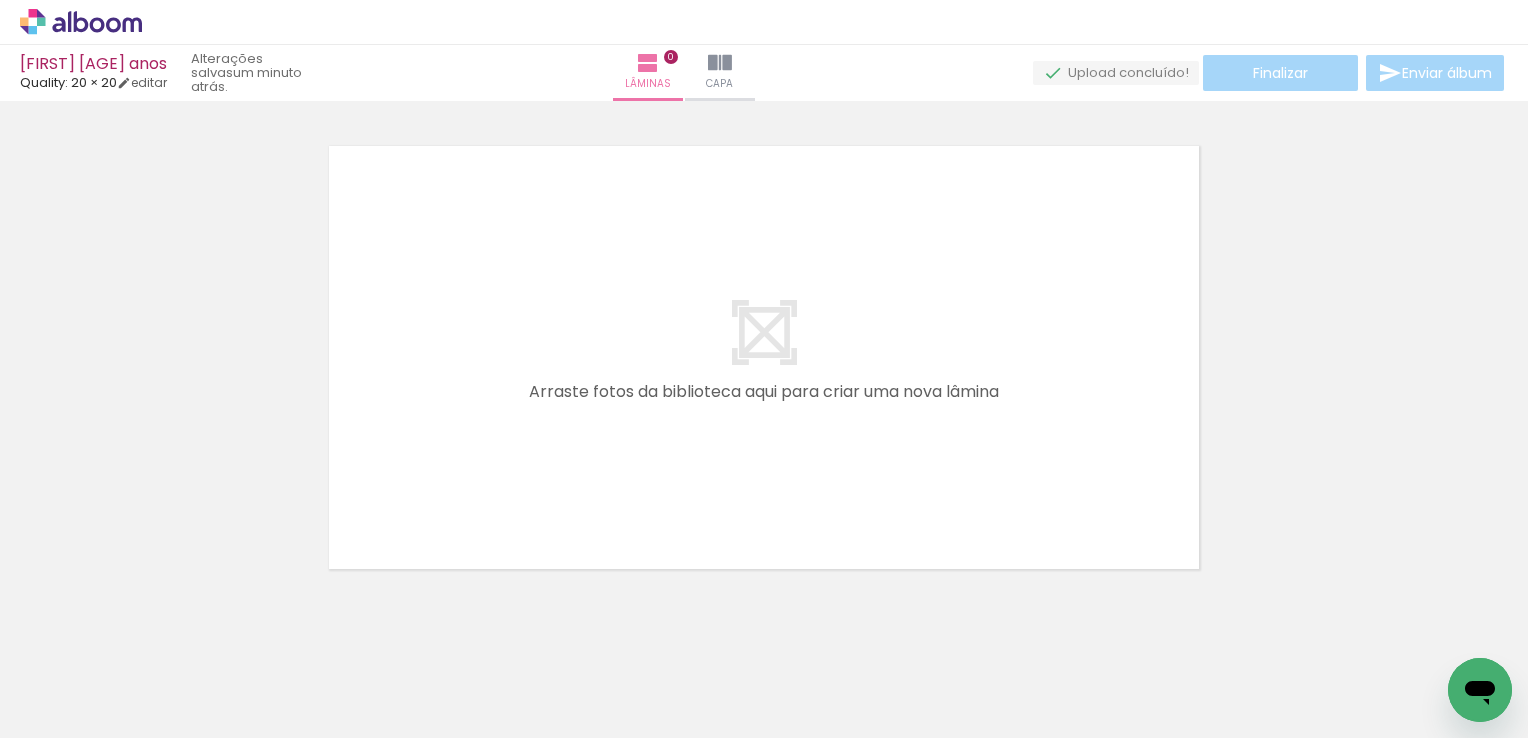 click at bounding box center (764, 332) 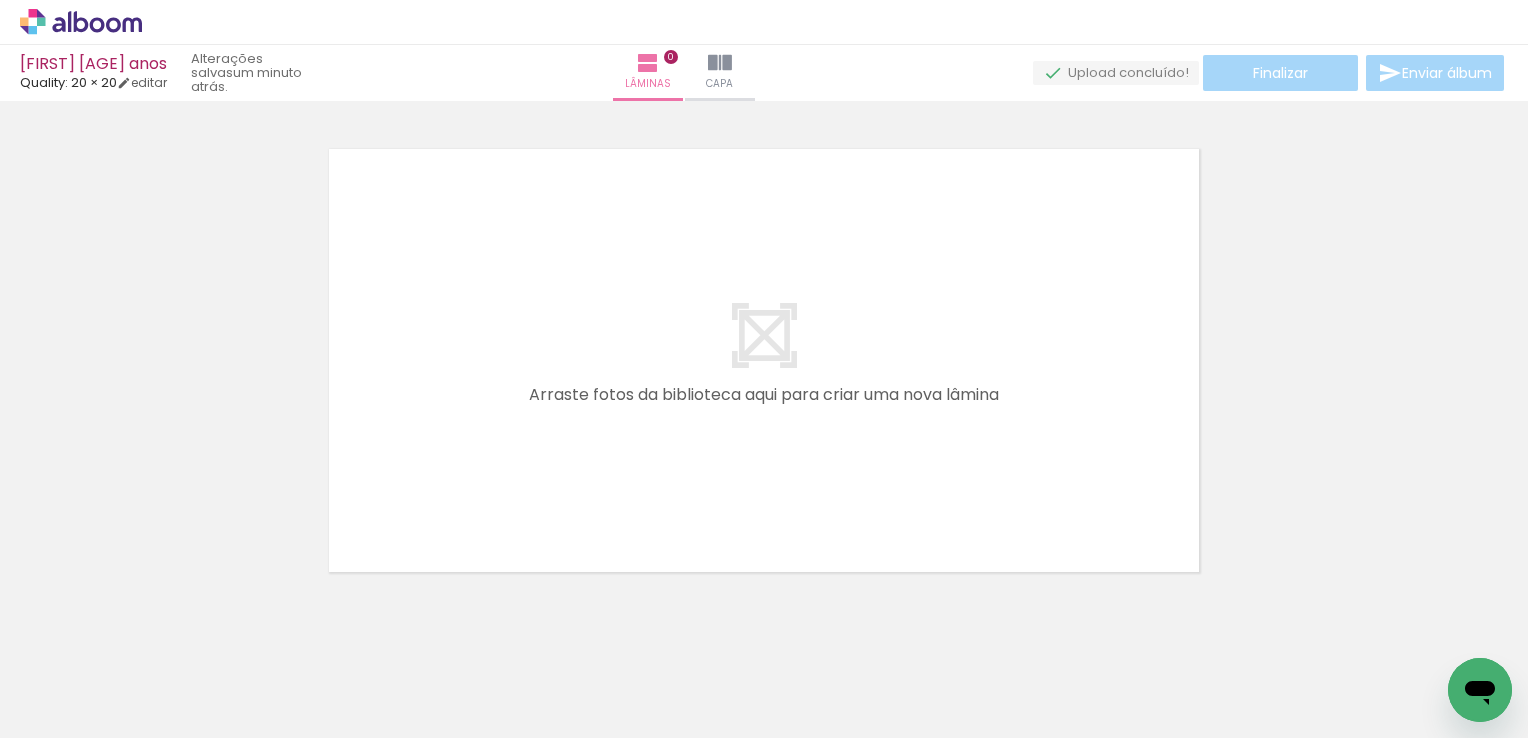 scroll, scrollTop: 62, scrollLeft: 0, axis: vertical 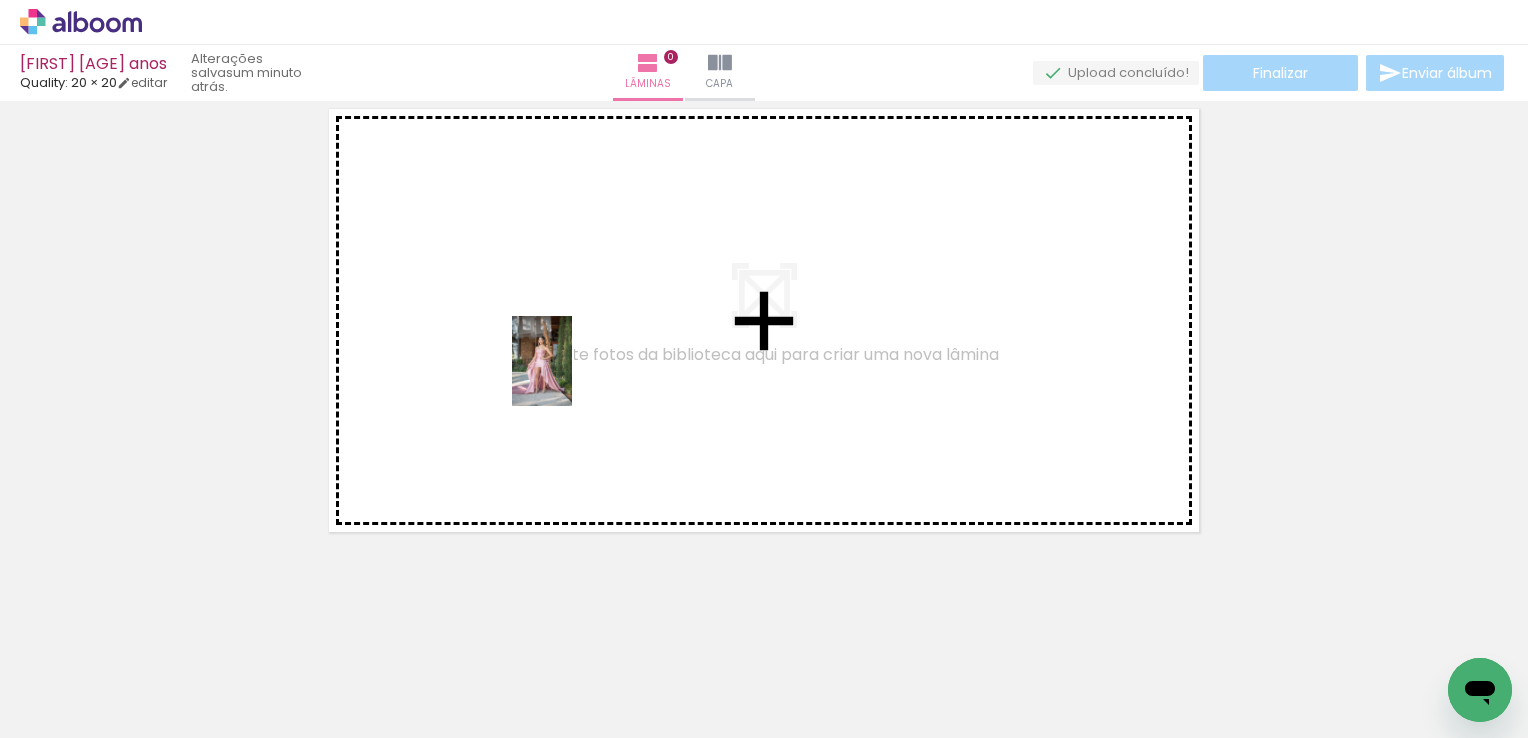 drag, startPoint x: 393, startPoint y: 649, endPoint x: 572, endPoint y: 376, distance: 326.45062 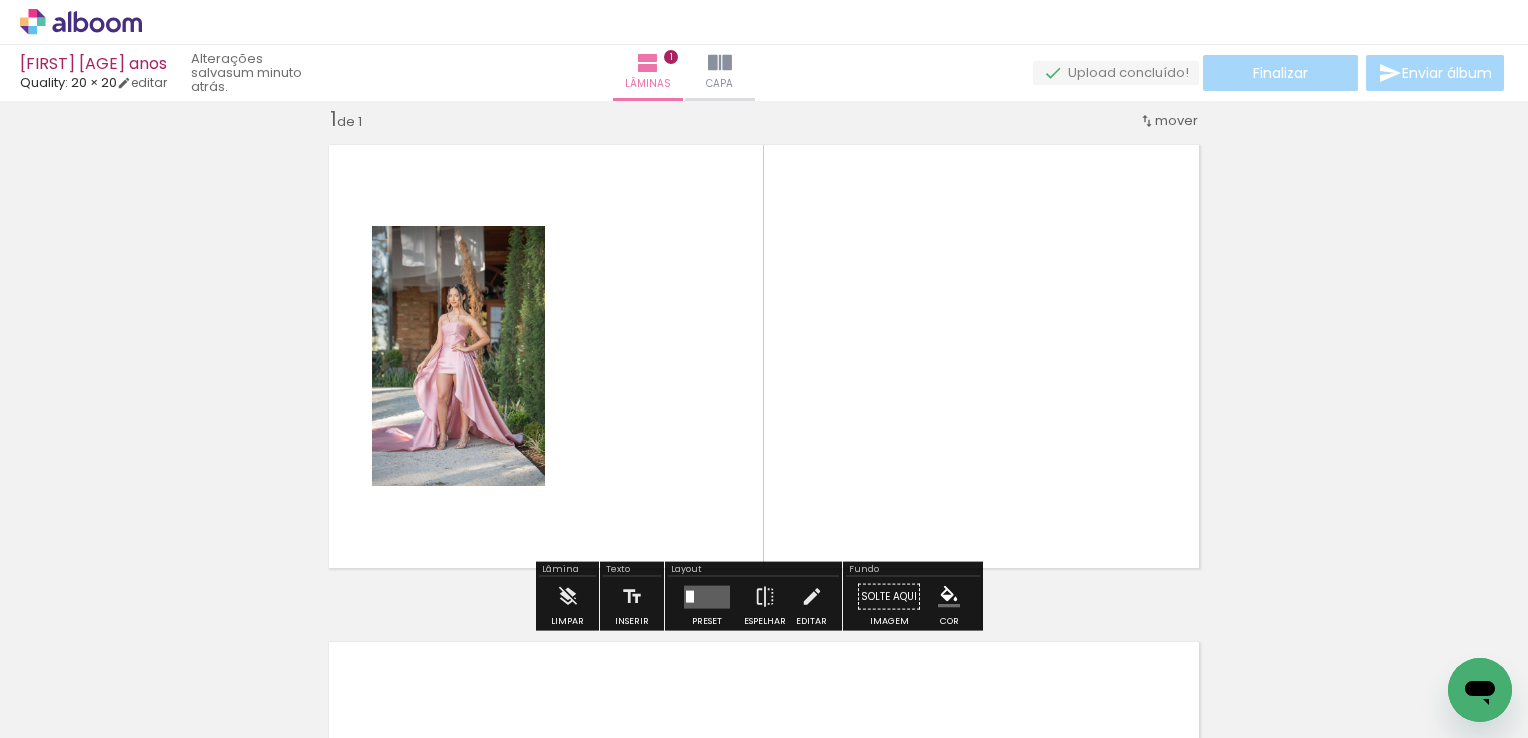 scroll, scrollTop: 25, scrollLeft: 0, axis: vertical 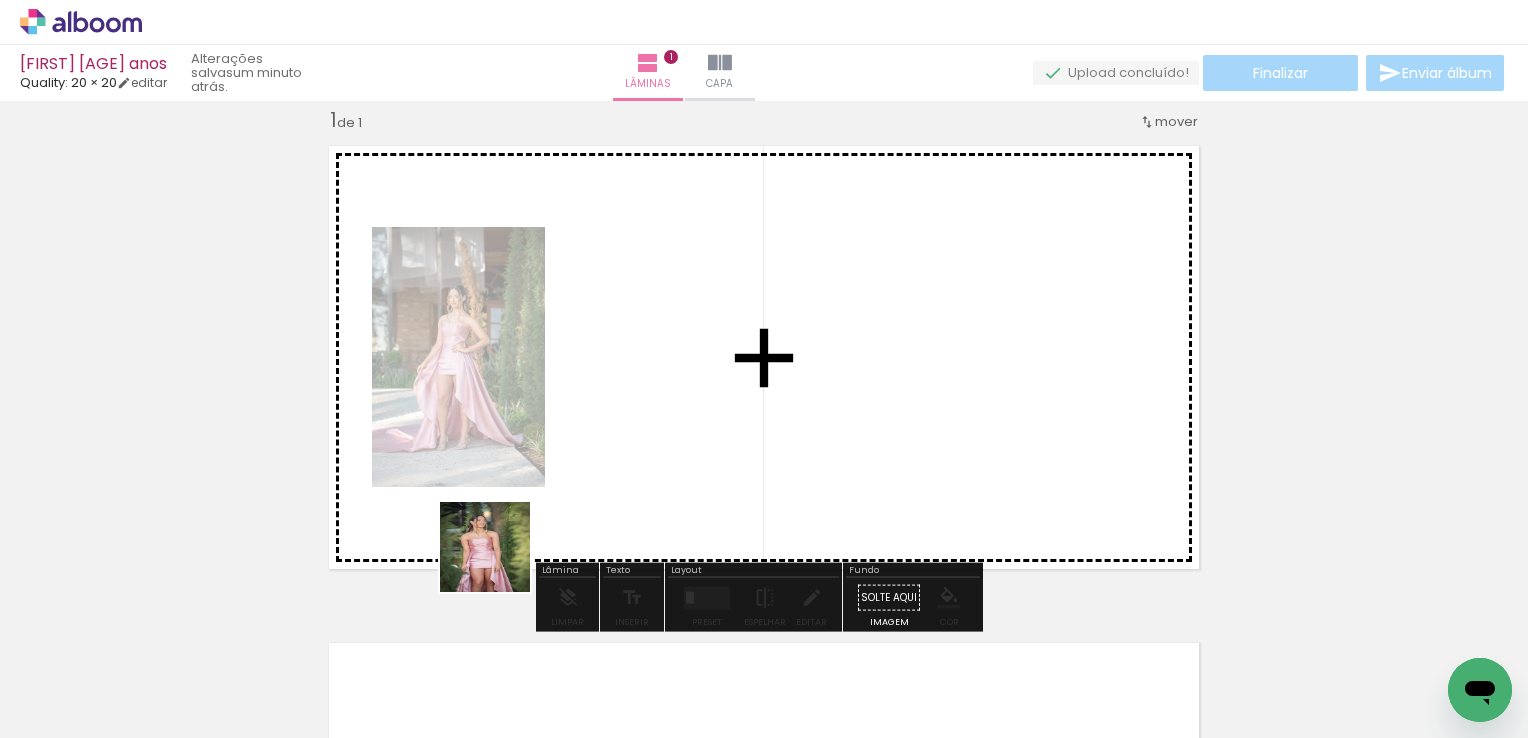 drag, startPoint x: 484, startPoint y: 677, endPoint x: 543, endPoint y: 441, distance: 243.26323 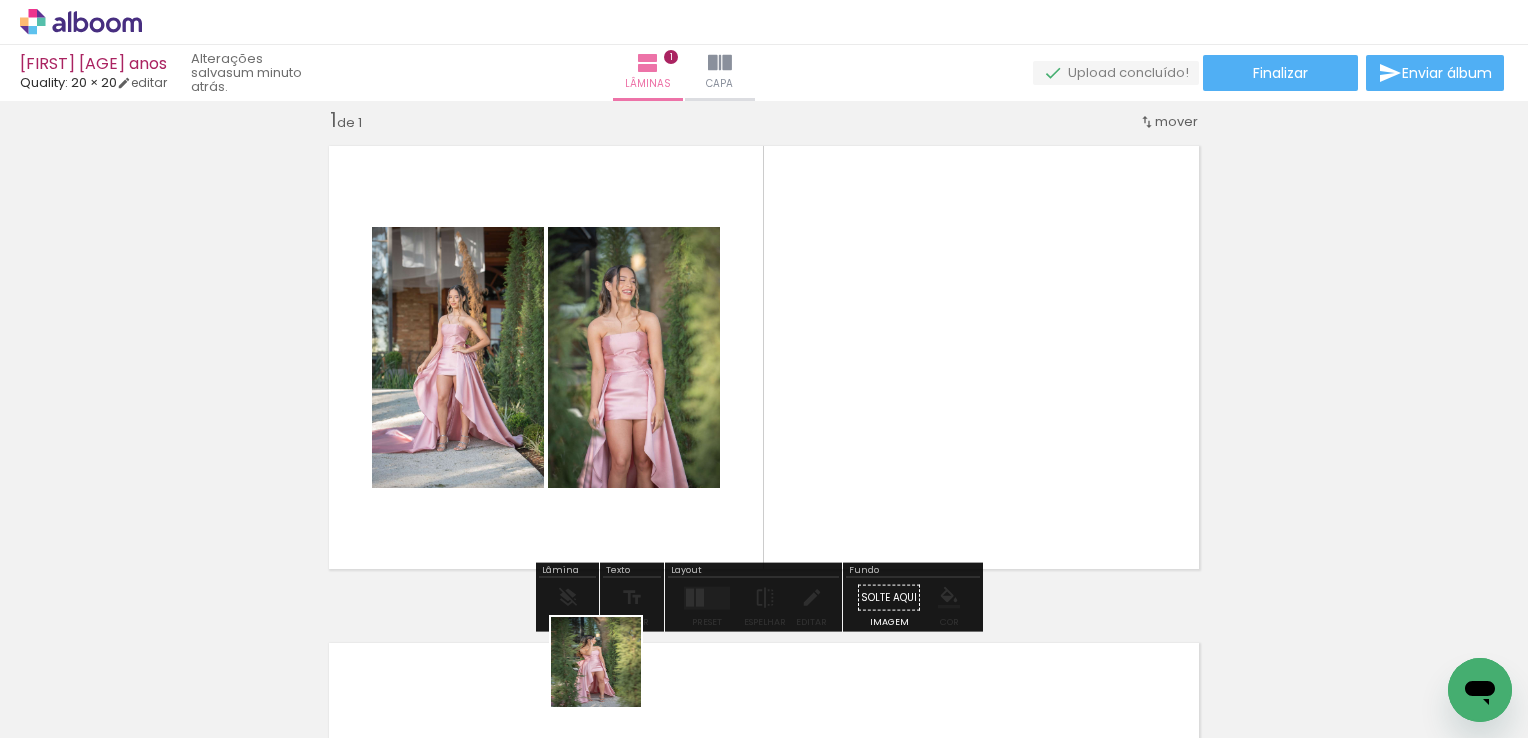 drag, startPoint x: 605, startPoint y: 718, endPoint x: 656, endPoint y: 479, distance: 244.38084 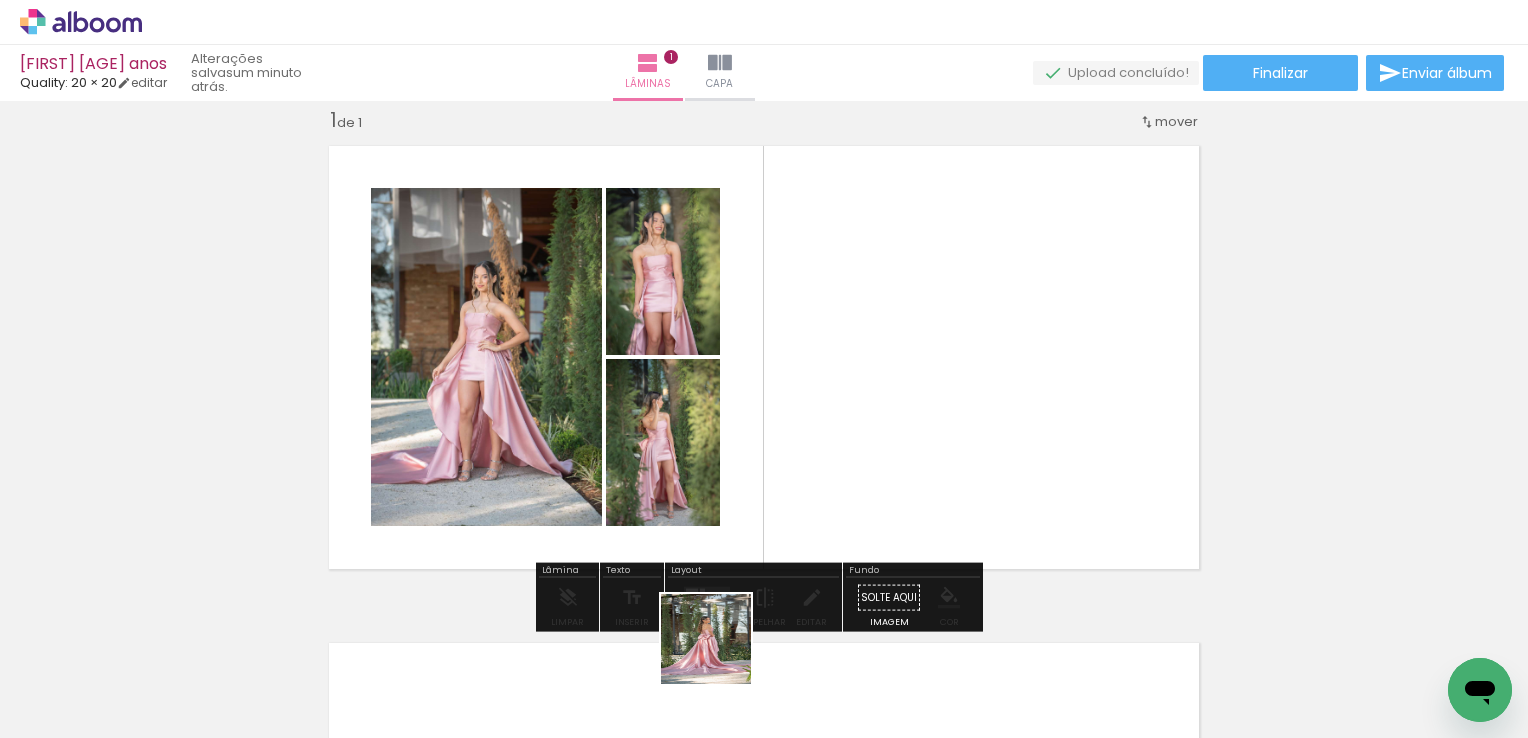 drag, startPoint x: 717, startPoint y: 689, endPoint x: 833, endPoint y: 534, distance: 193.6001 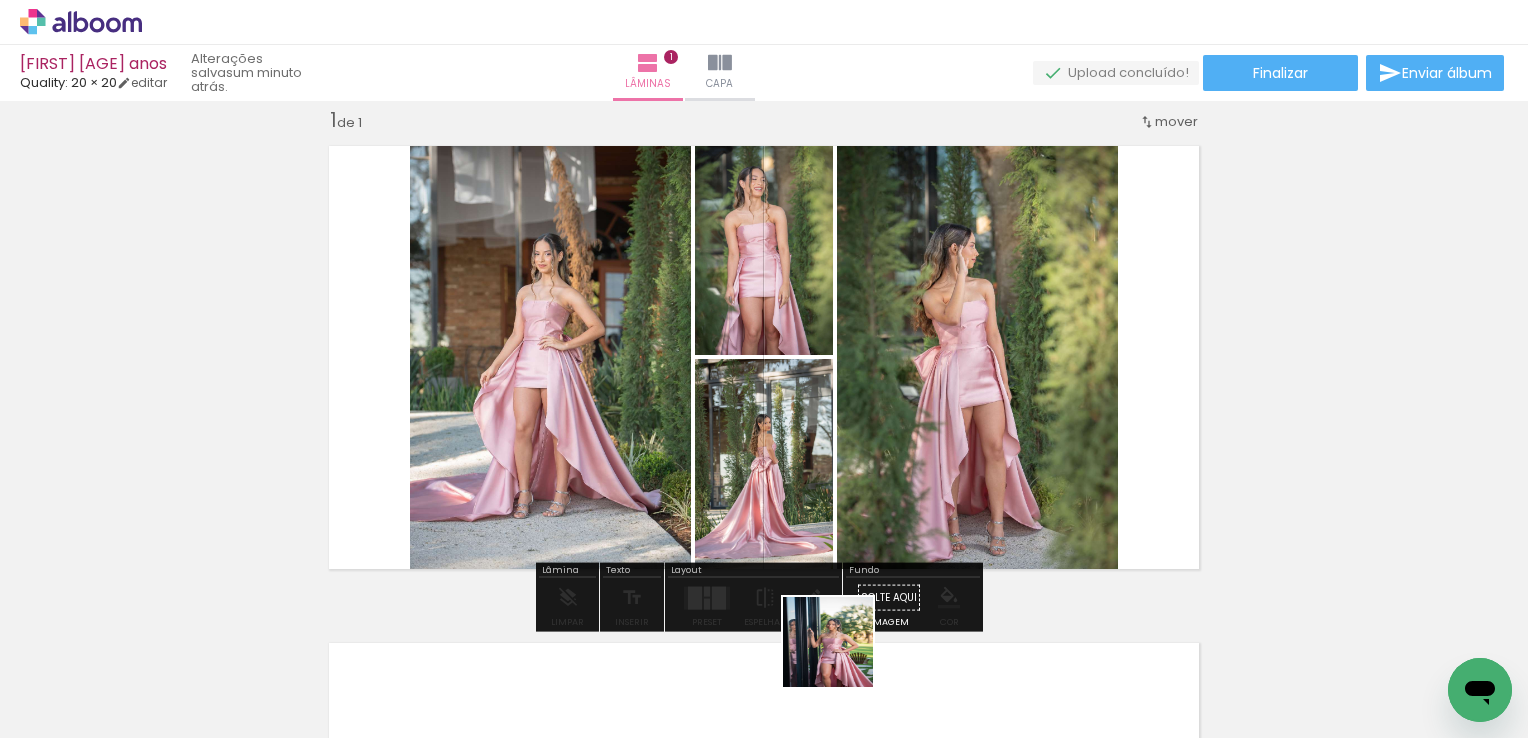 drag, startPoint x: 836, startPoint y: 683, endPoint x: 904, endPoint y: 378, distance: 312.4884 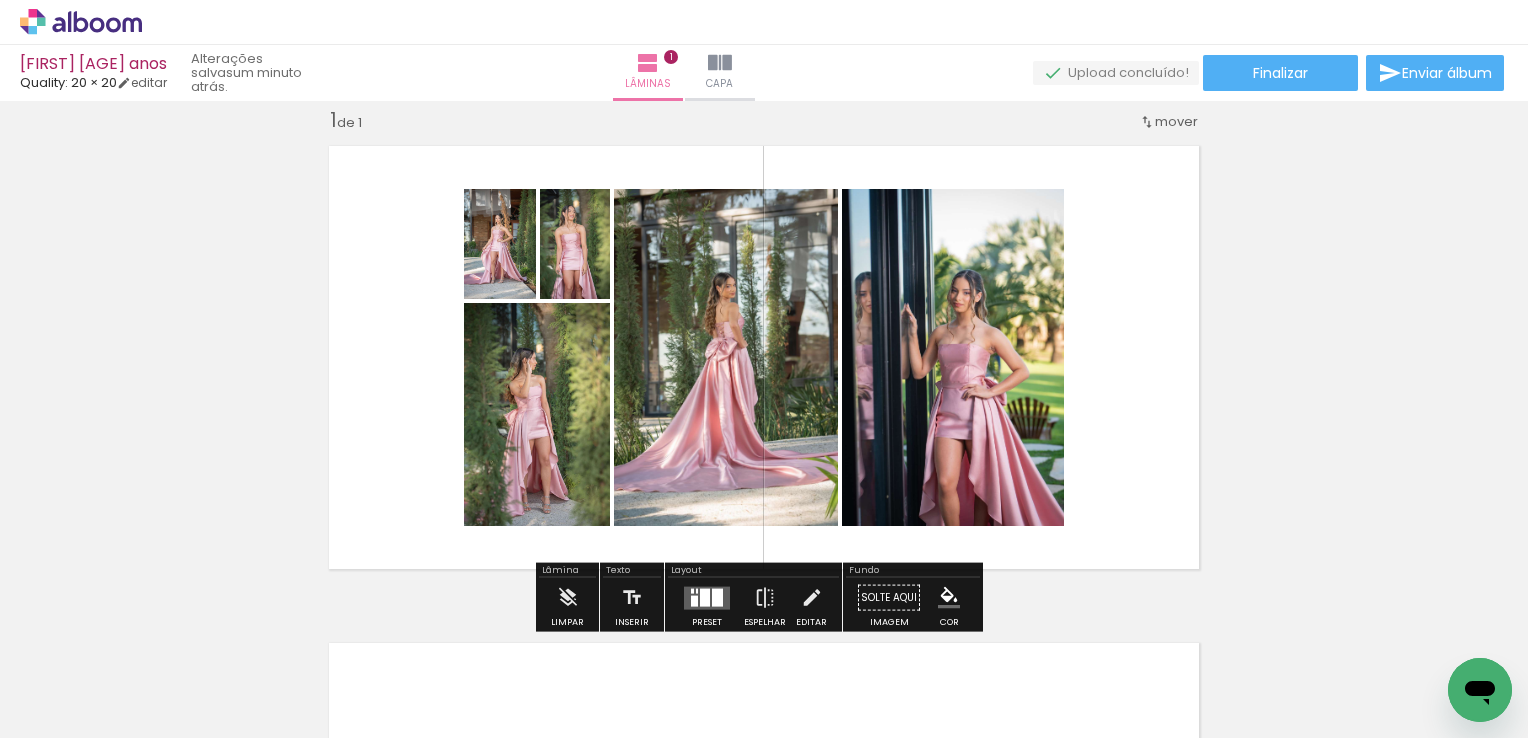 click at bounding box center [707, 598] 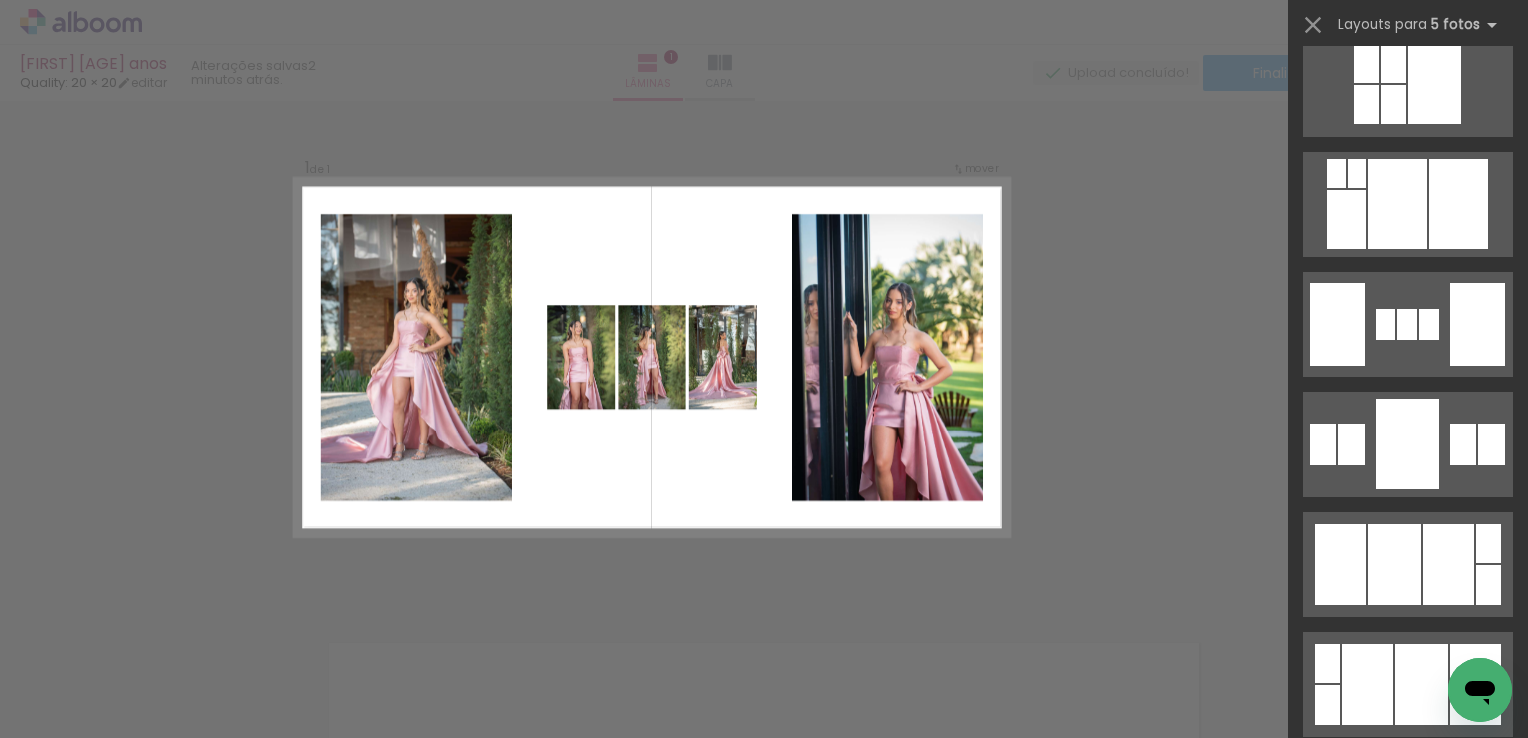scroll, scrollTop: 2000, scrollLeft: 0, axis: vertical 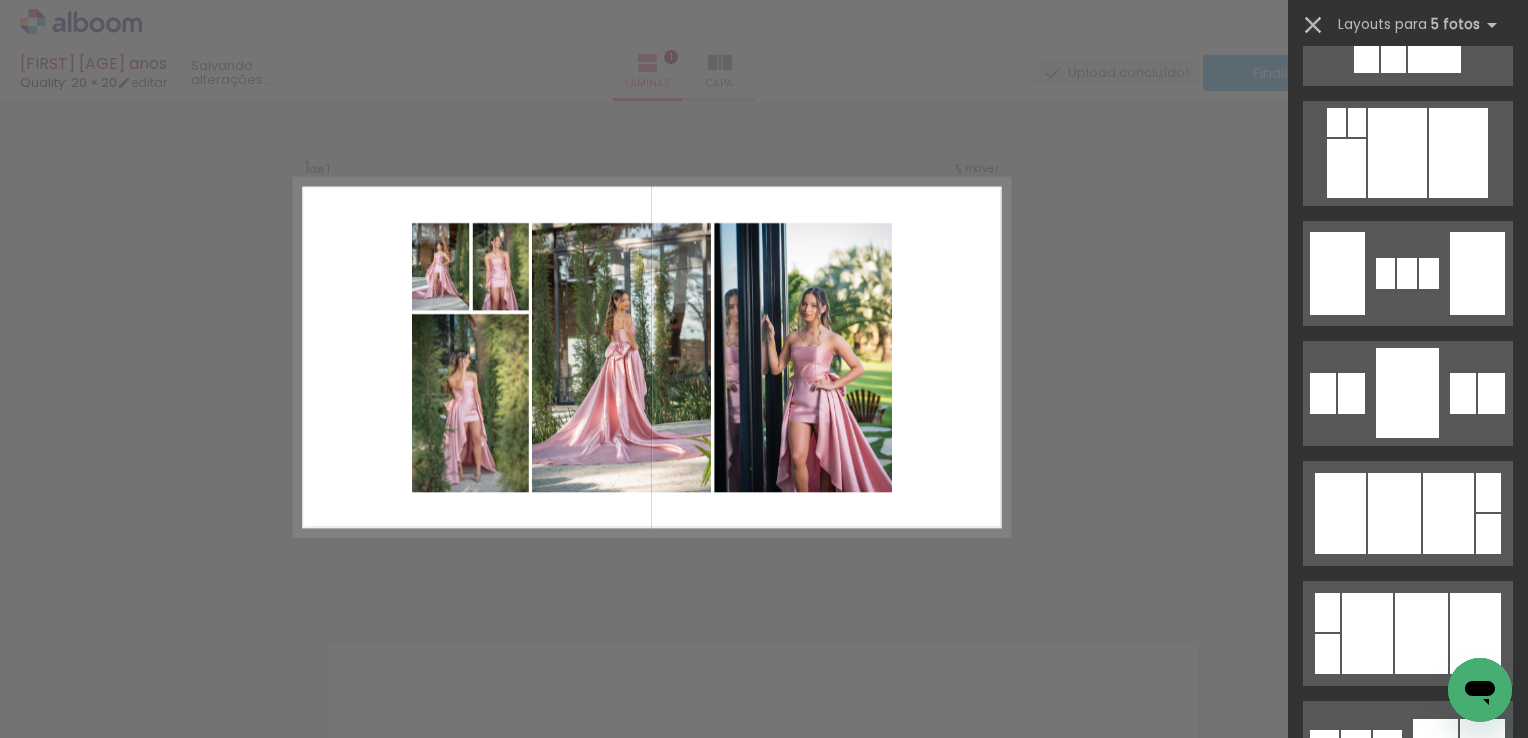 click at bounding box center (1313, 25) 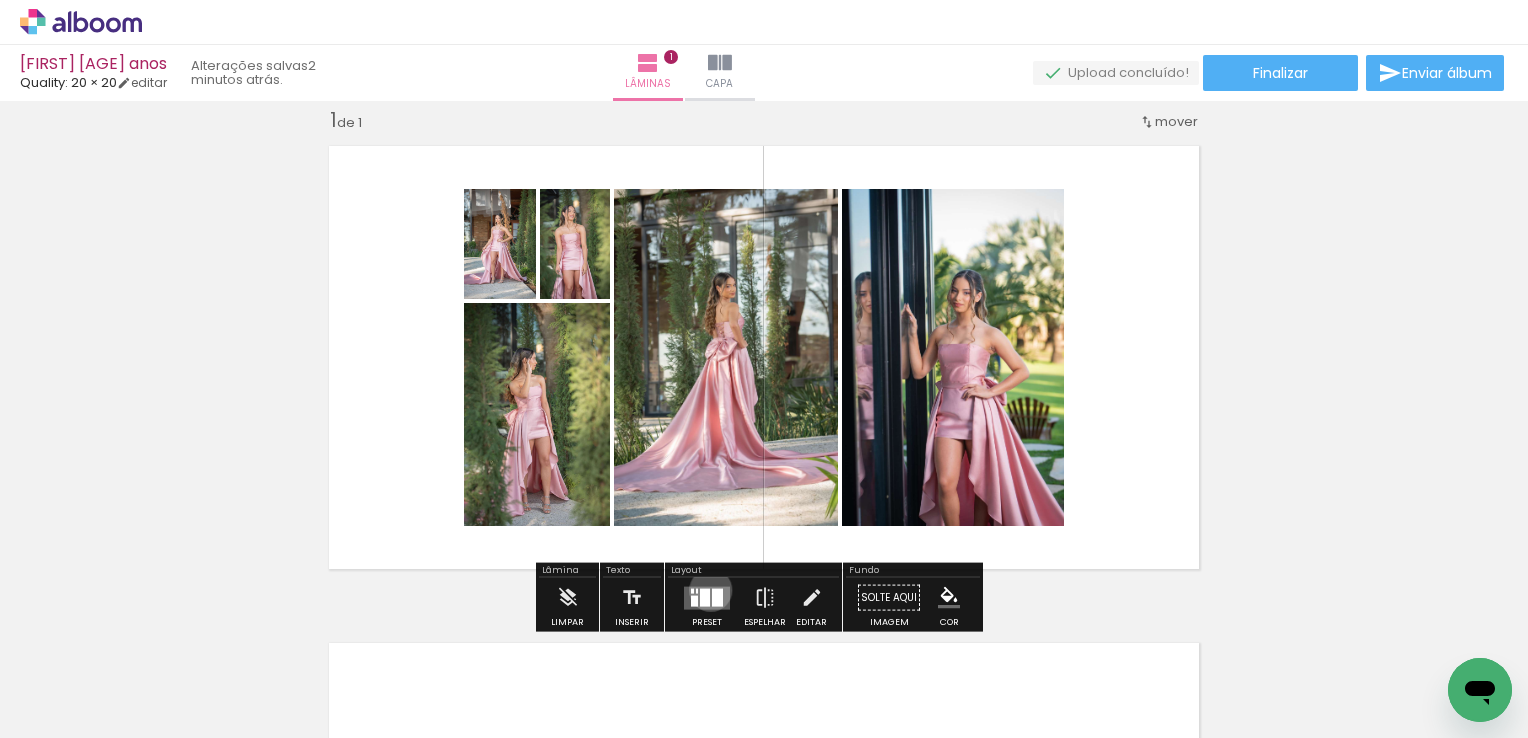 click at bounding box center (707, 597) 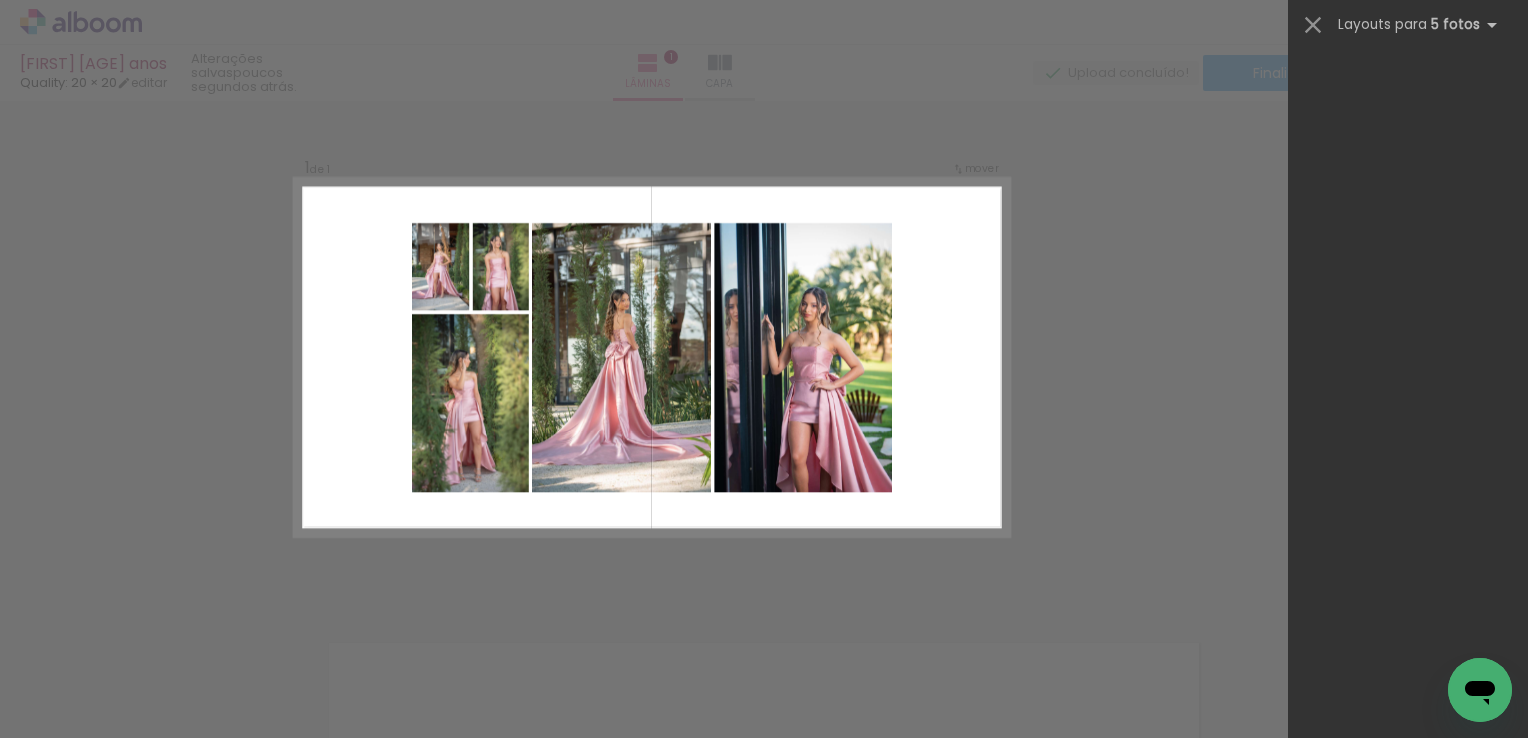 scroll, scrollTop: 0, scrollLeft: 0, axis: both 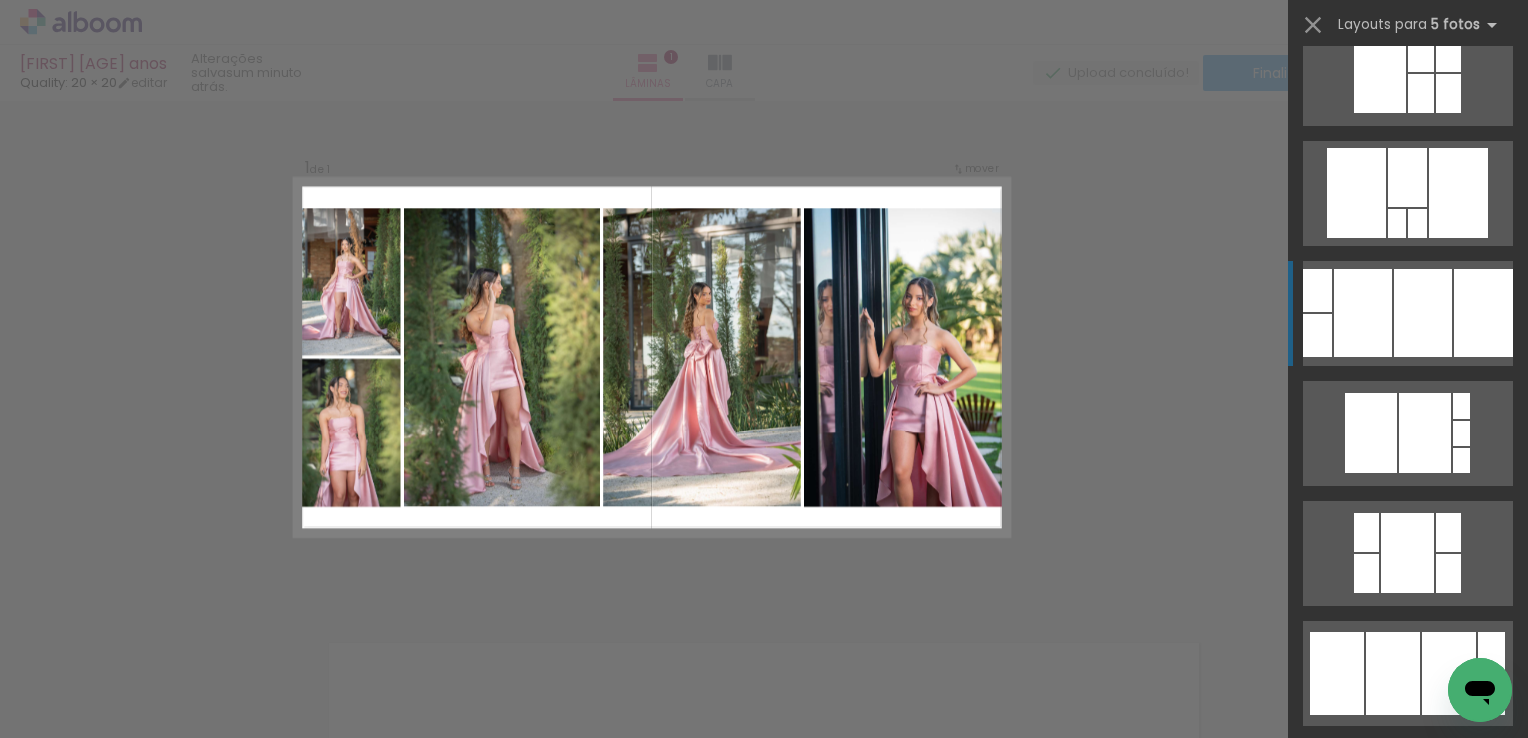 click at bounding box center [1421, -167] 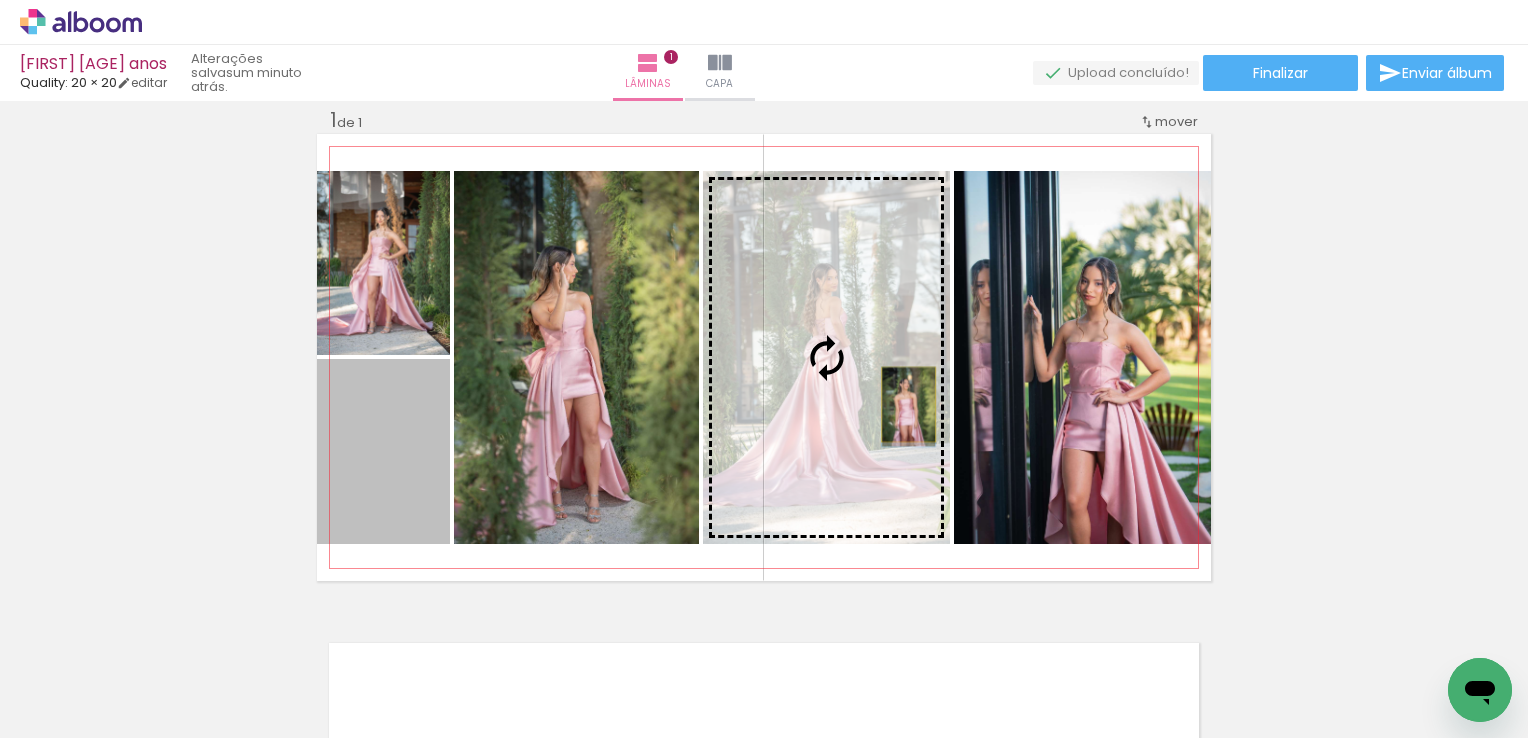 drag, startPoint x: 400, startPoint y: 461, endPoint x: 901, endPoint y: 404, distance: 504.2321 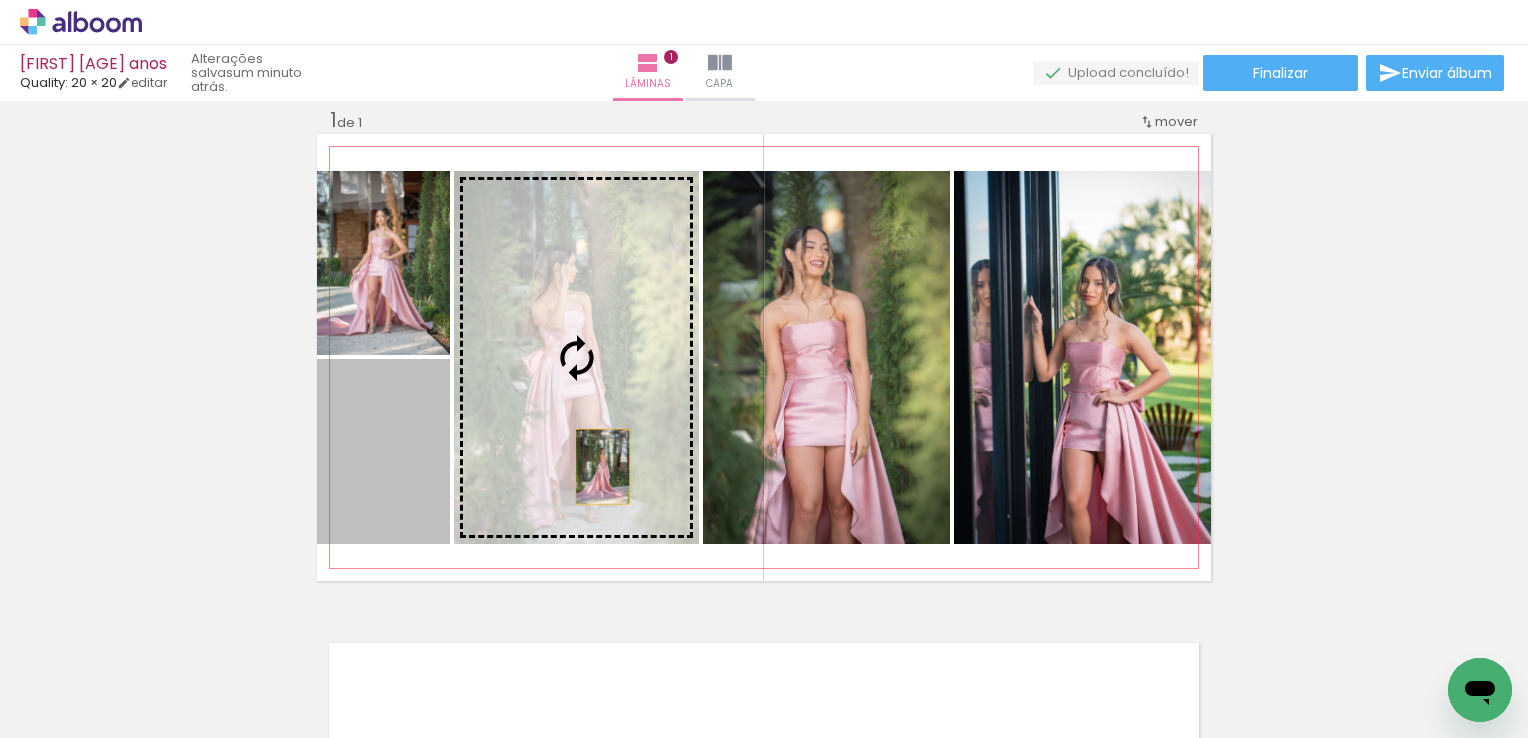 drag, startPoint x: 408, startPoint y: 472, endPoint x: 595, endPoint y: 465, distance: 187.13097 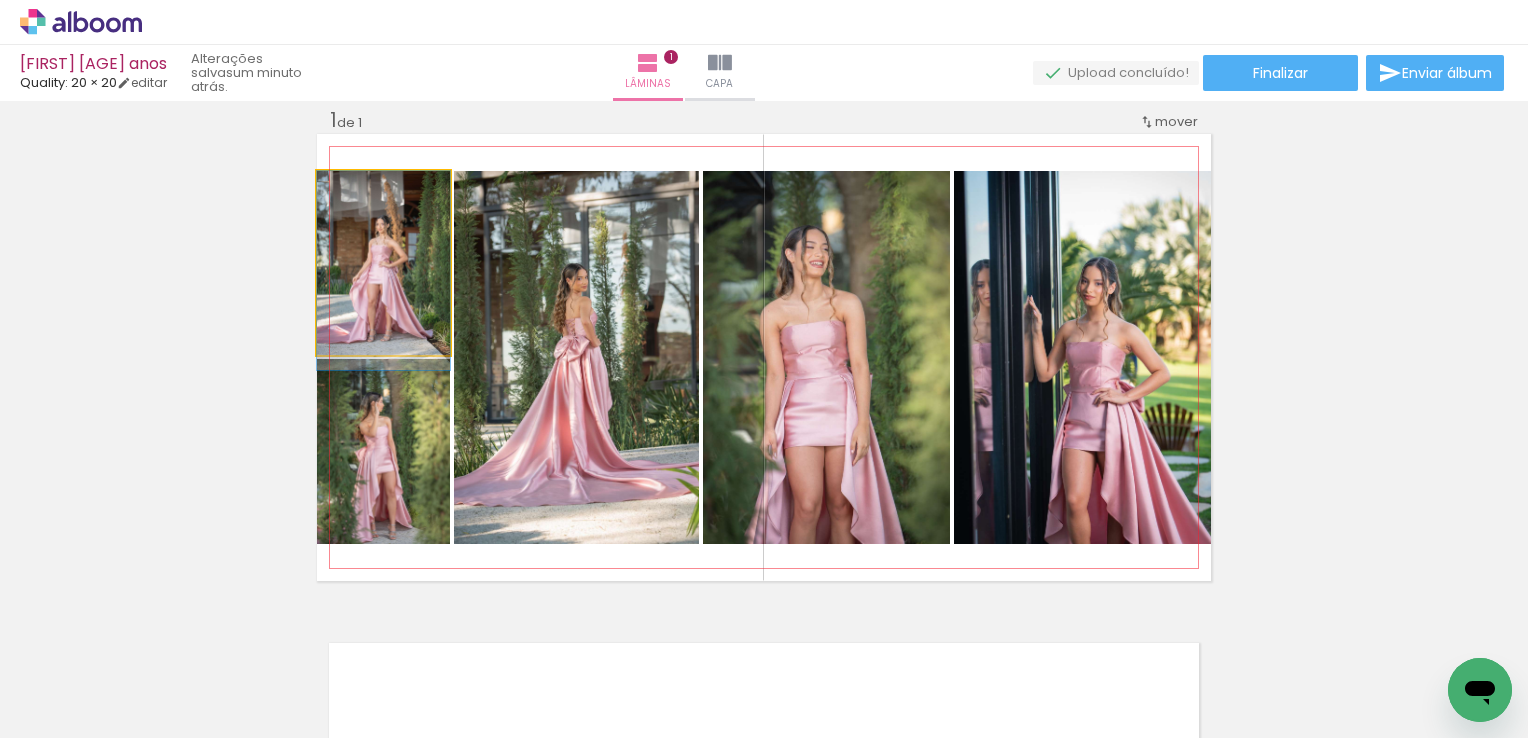 drag, startPoint x: 383, startPoint y: 302, endPoint x: 399, endPoint y: 313, distance: 19.416489 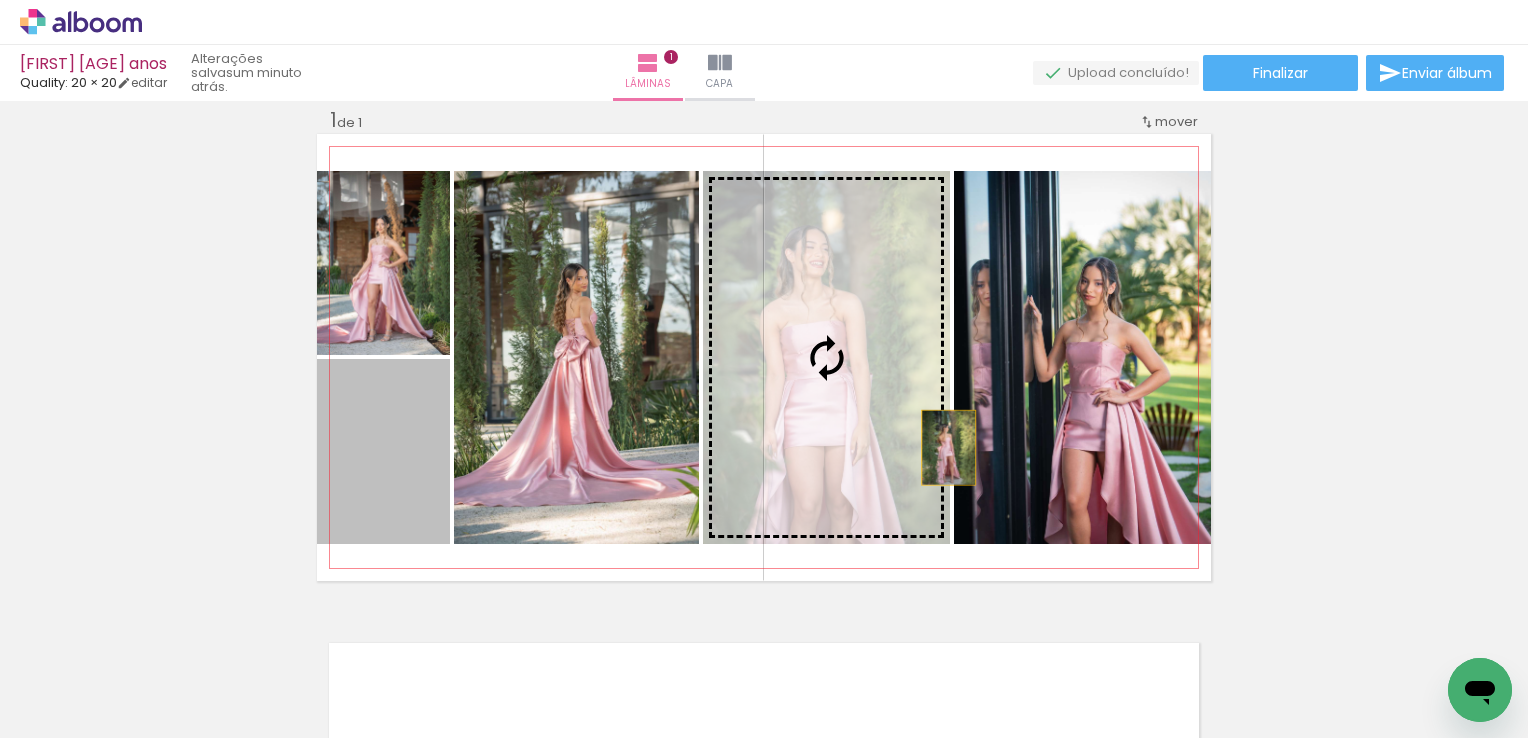 drag, startPoint x: 390, startPoint y: 465, endPoint x: 939, endPoint y: 441, distance: 549.52435 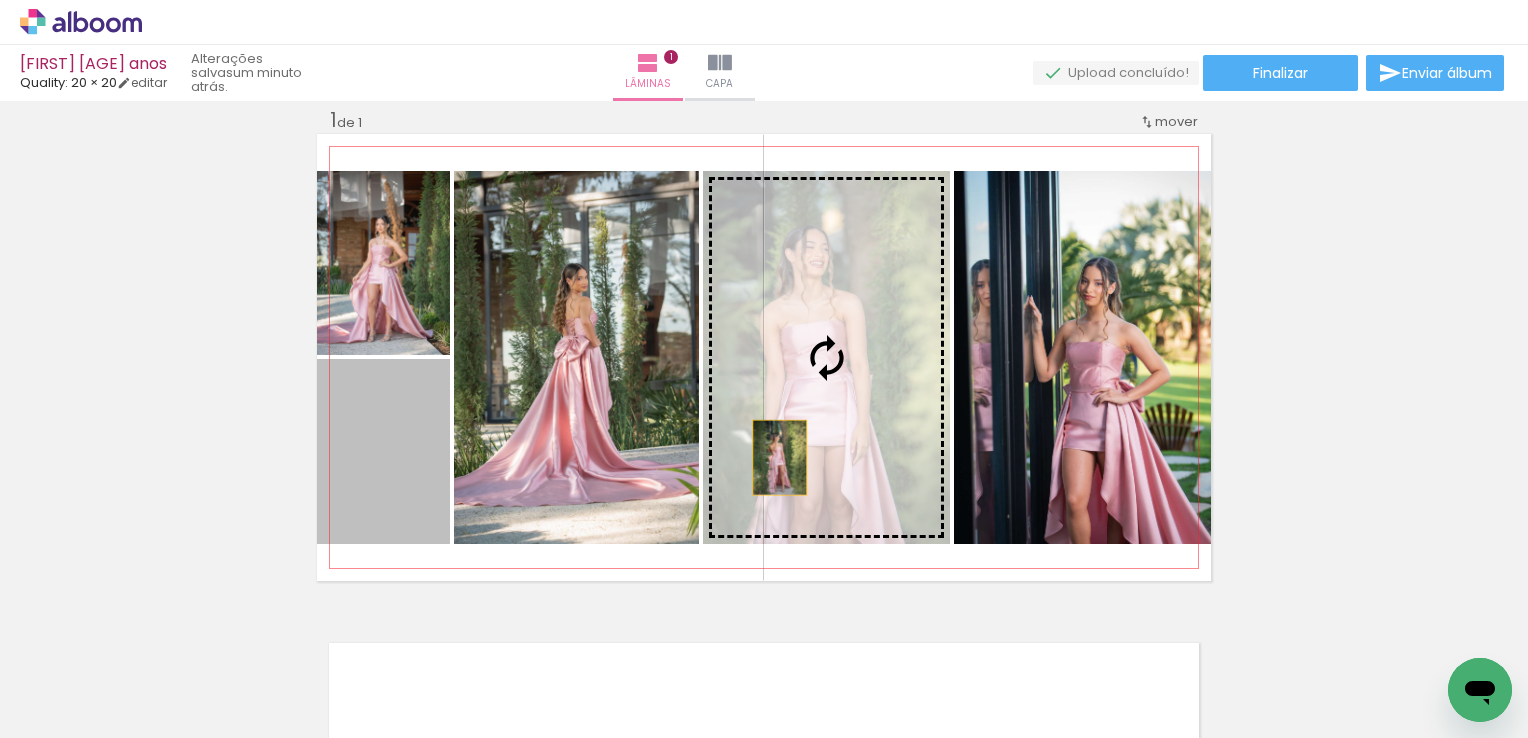 drag, startPoint x: 418, startPoint y: 504, endPoint x: 772, endPoint y: 457, distance: 357.1064 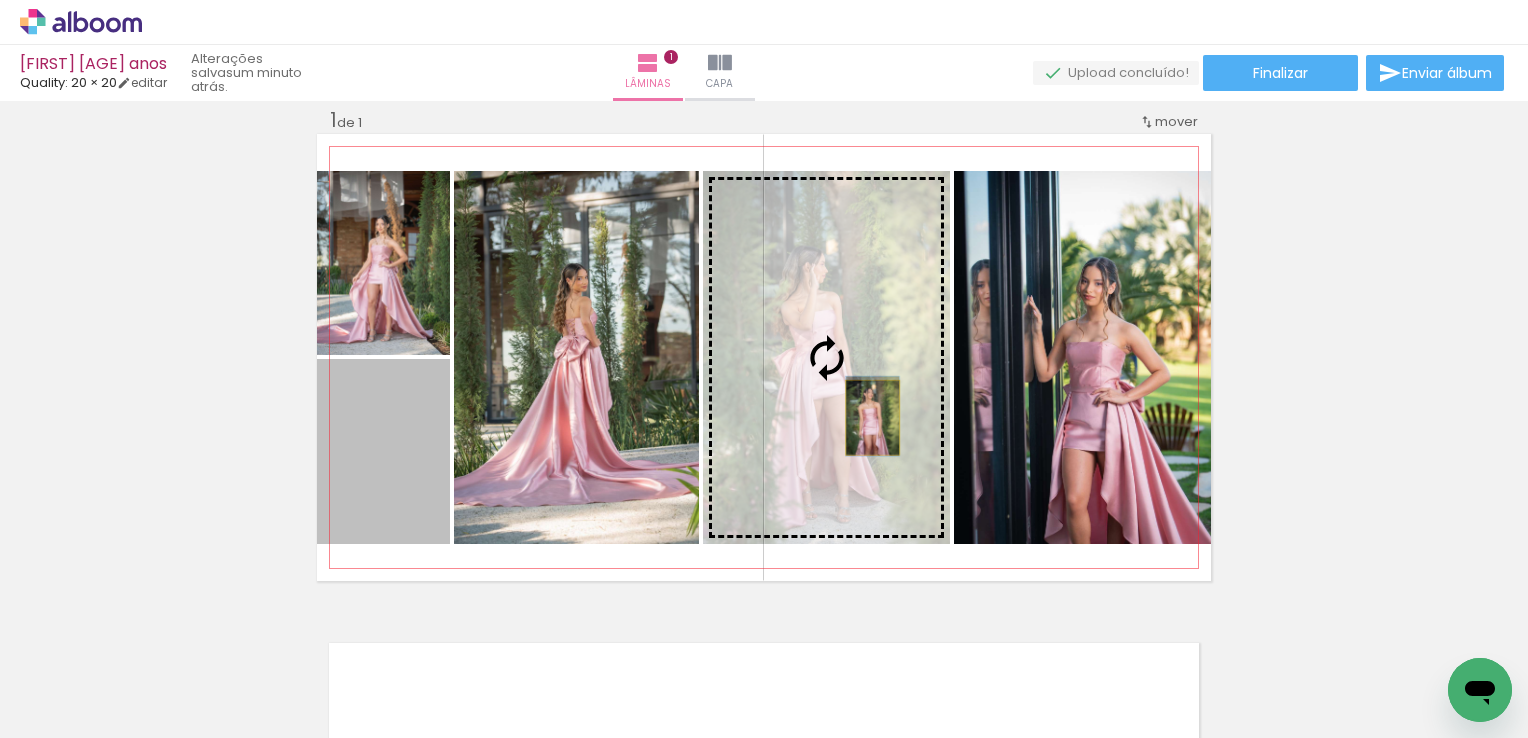 drag, startPoint x: 392, startPoint y: 474, endPoint x: 870, endPoint y: 415, distance: 481.62744 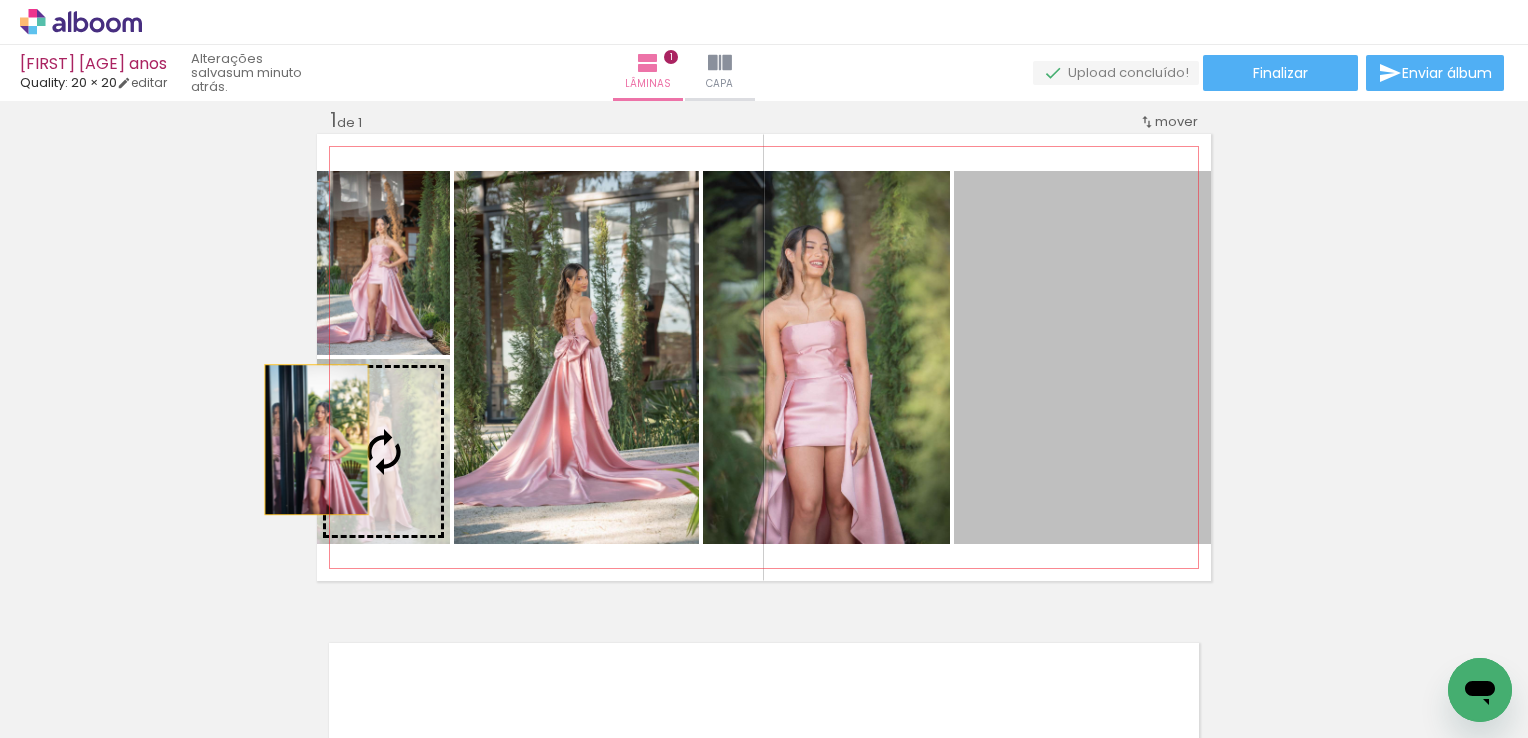 drag, startPoint x: 1087, startPoint y: 409, endPoint x: 370, endPoint y: 449, distance: 718.11487 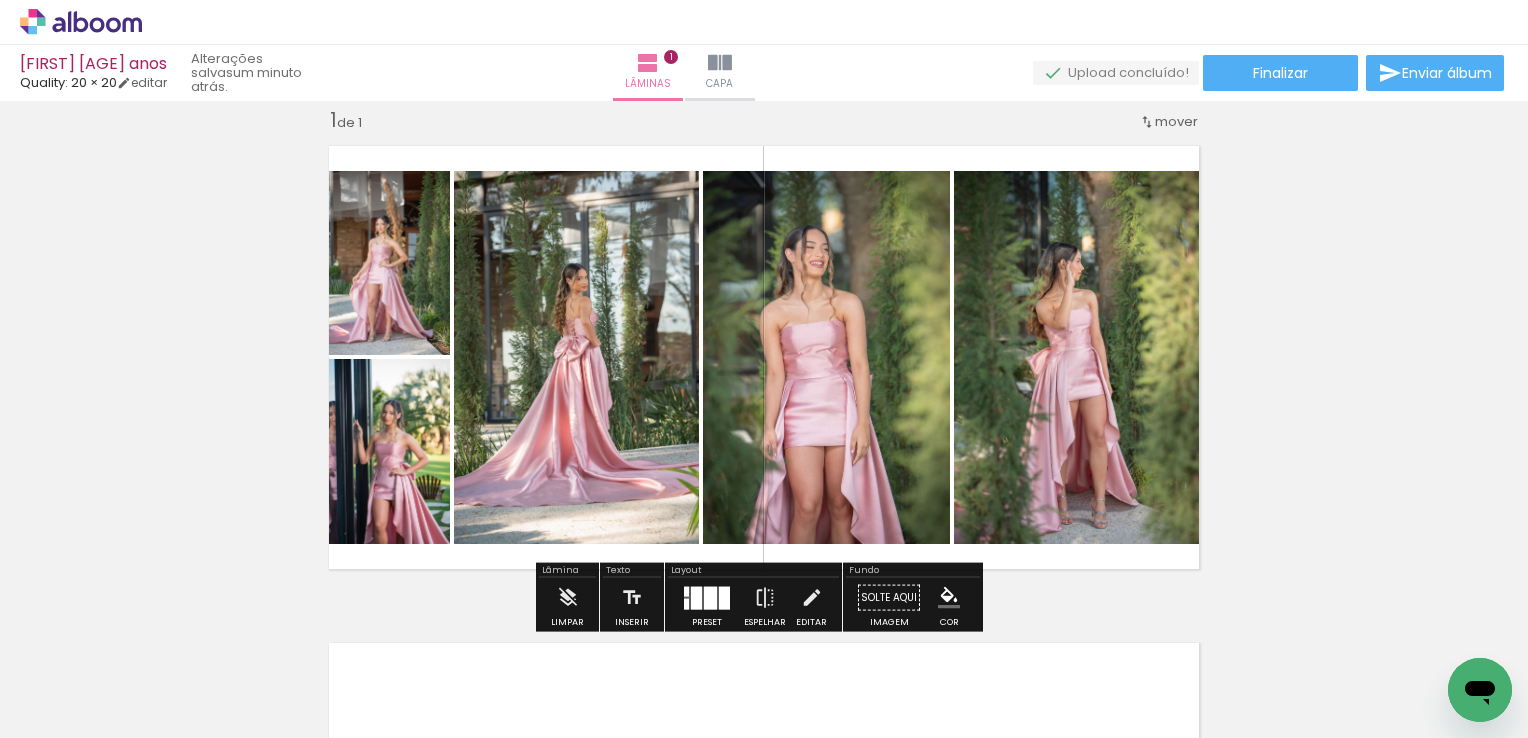 click at bounding box center [710, 597] 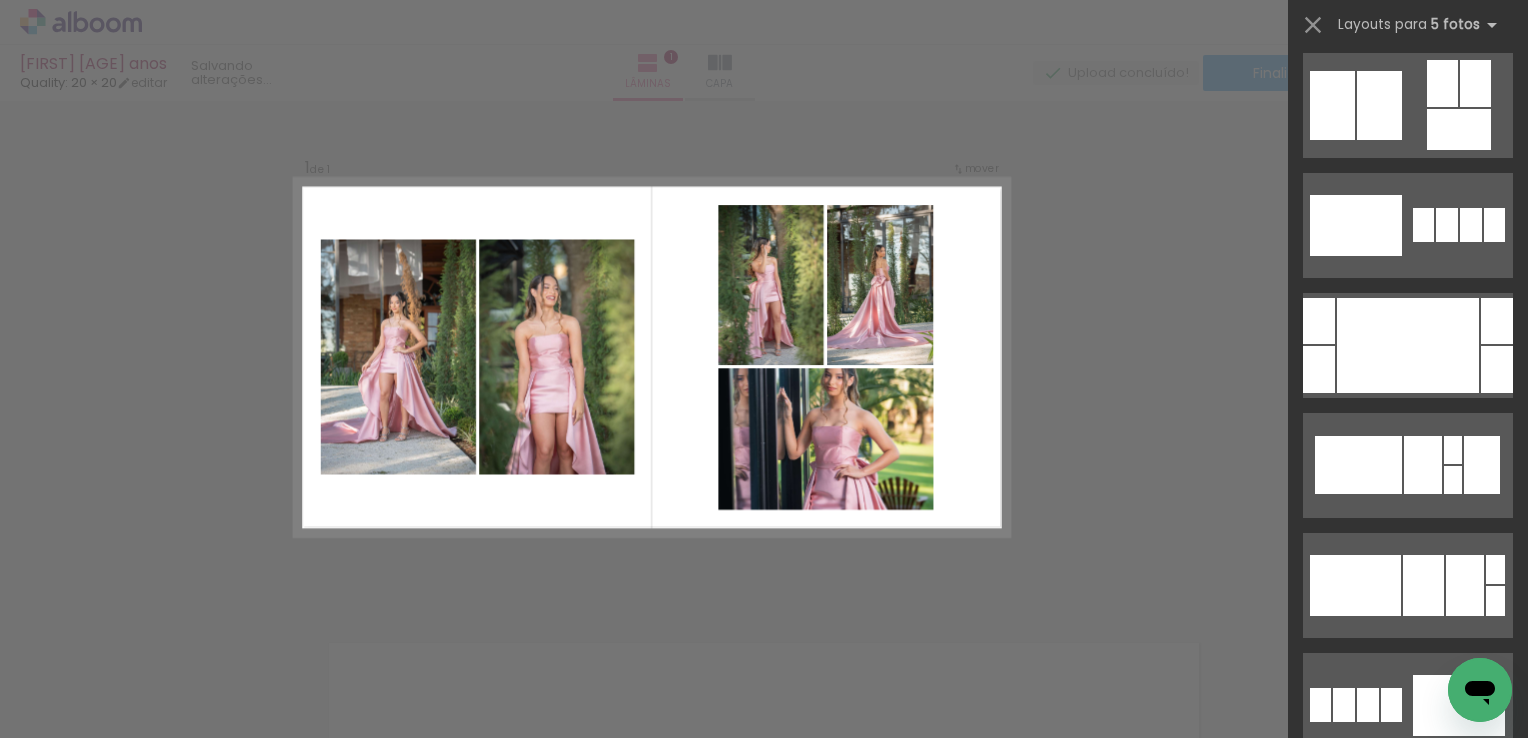 scroll, scrollTop: 8400, scrollLeft: 0, axis: vertical 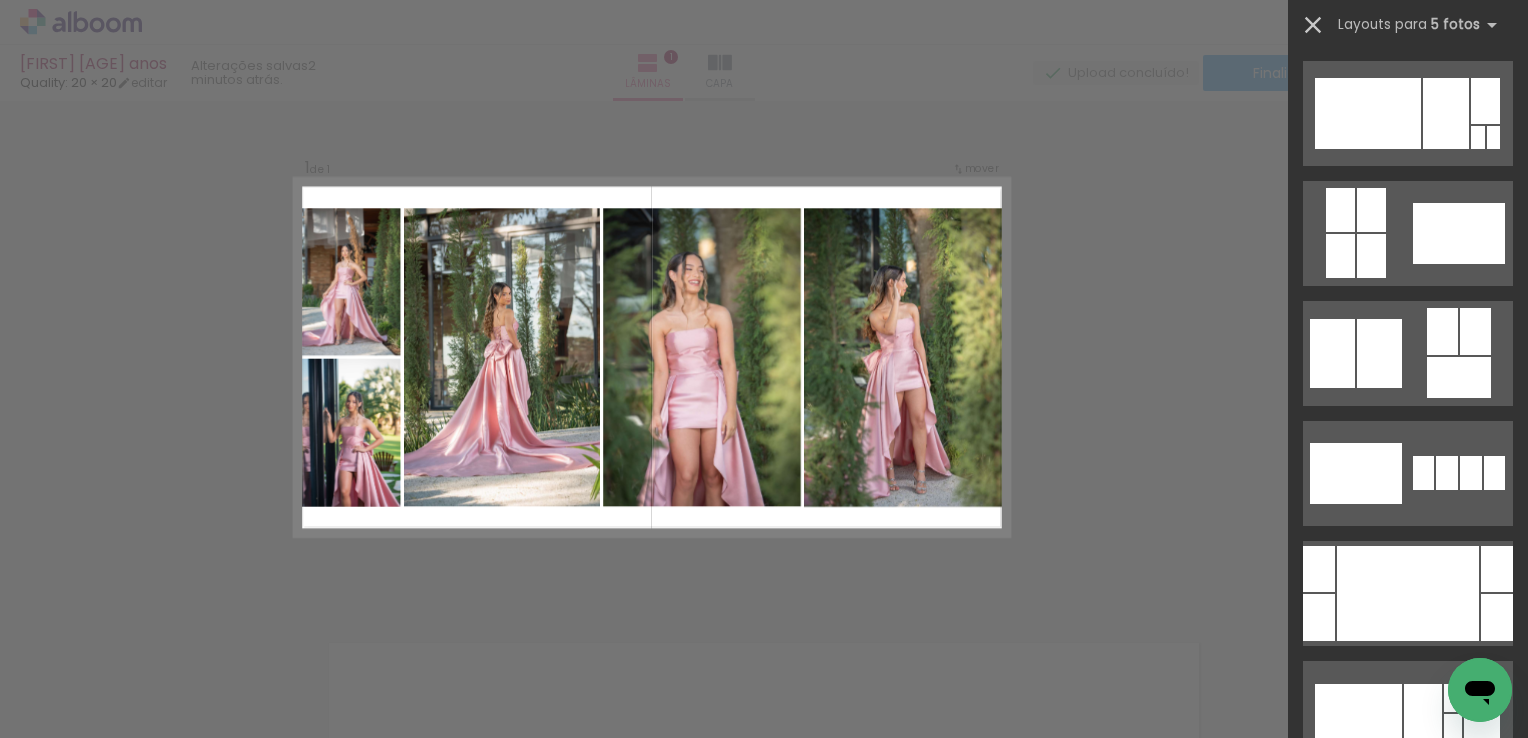 click at bounding box center (1313, 25) 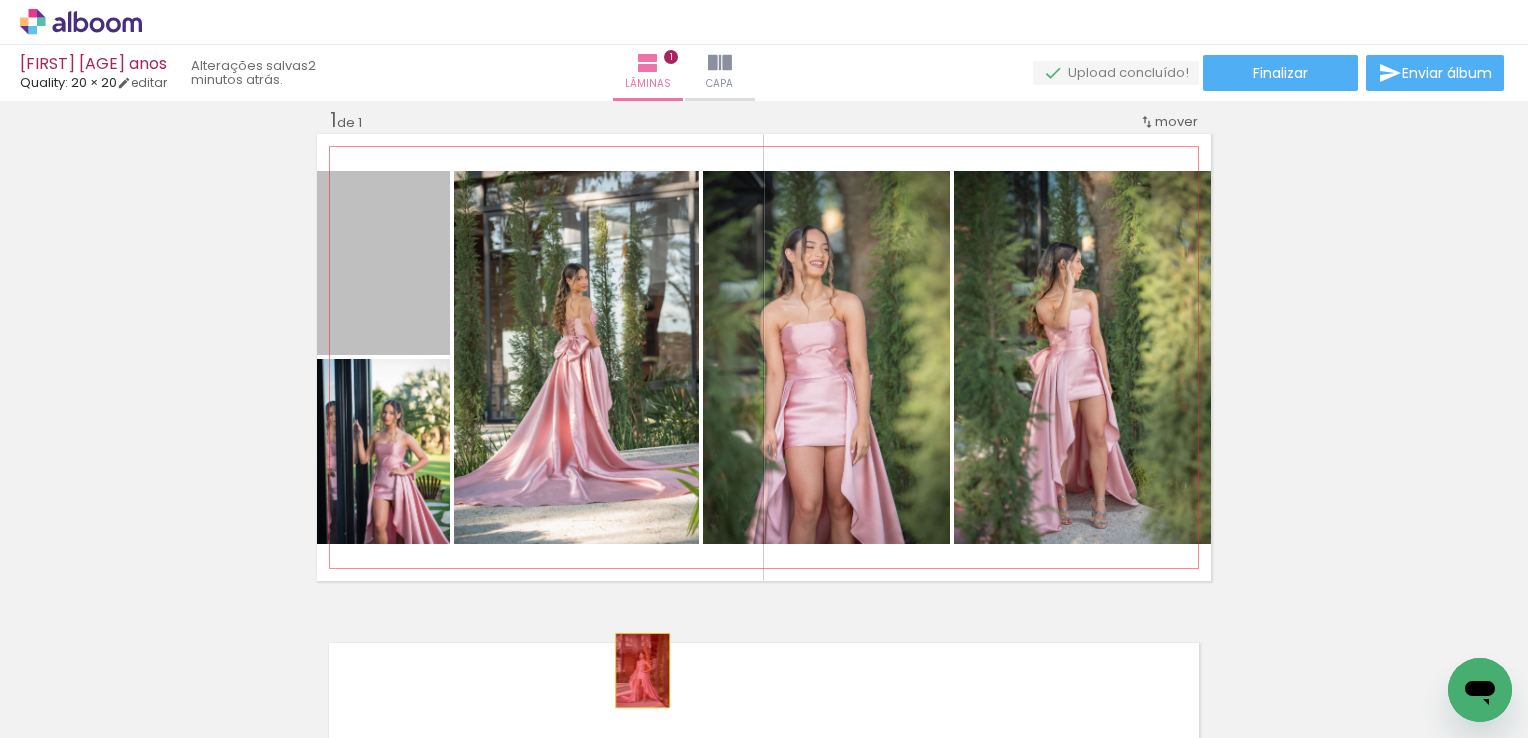 drag, startPoint x: 420, startPoint y: 305, endPoint x: 640, endPoint y: 686, distance: 439.9557 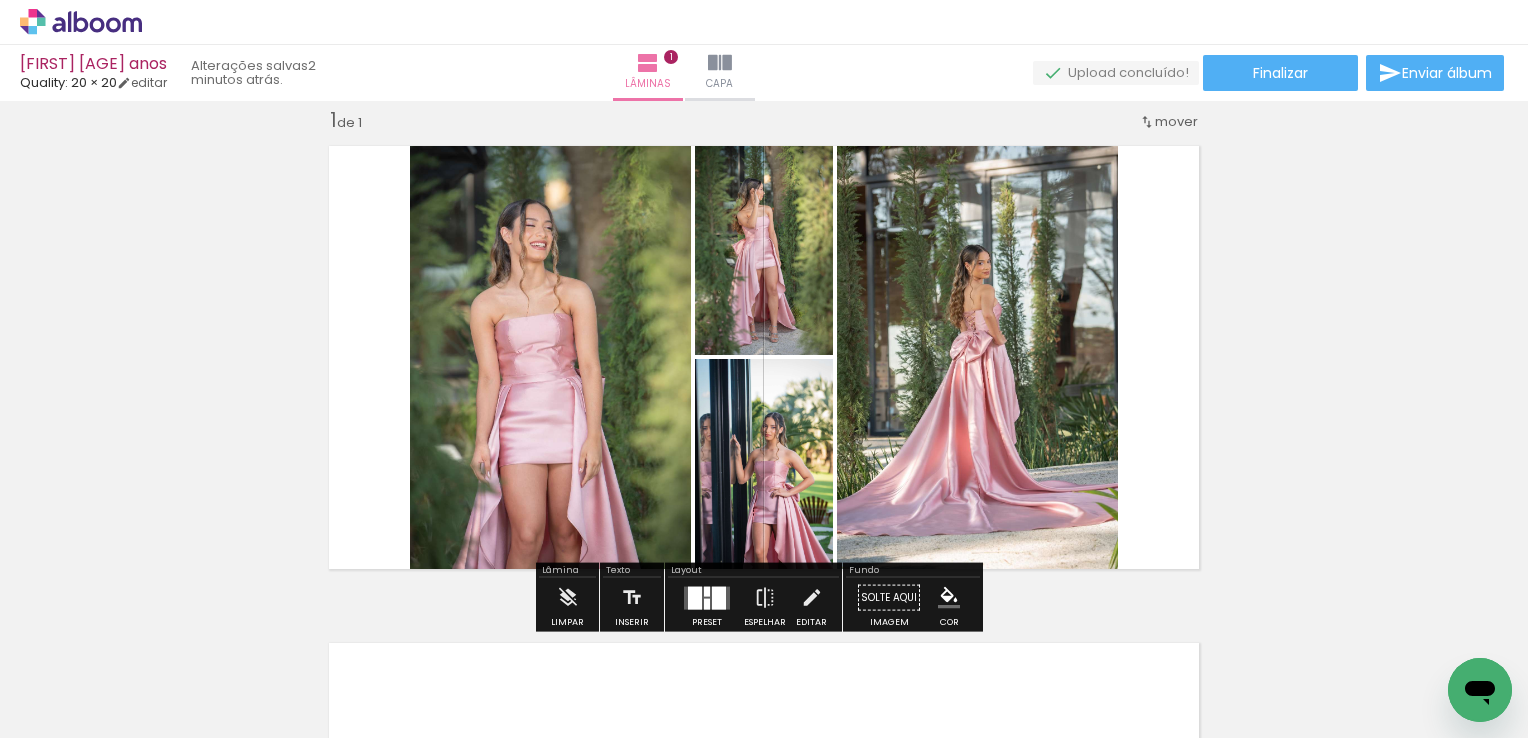 click at bounding box center (719, 597) 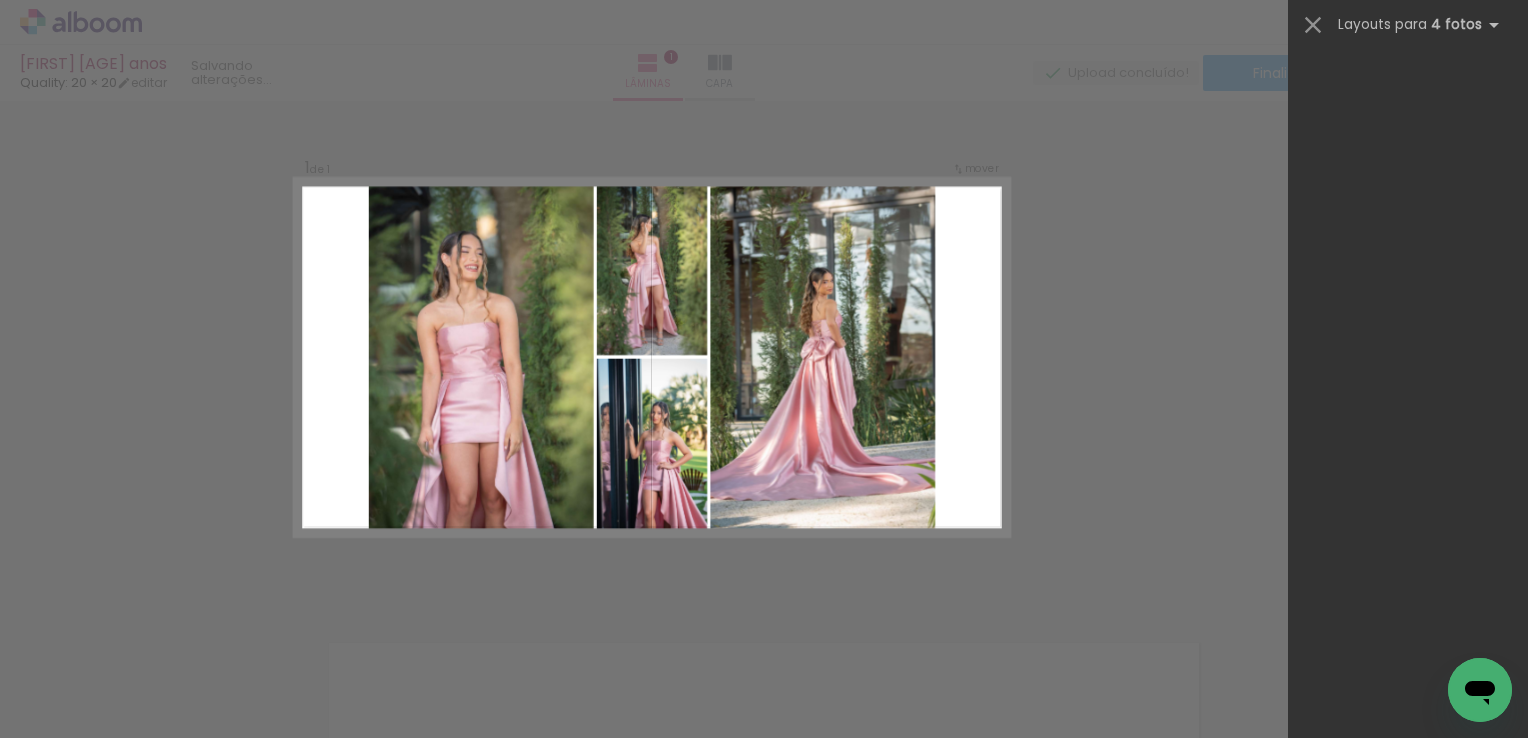 scroll, scrollTop: 0, scrollLeft: 0, axis: both 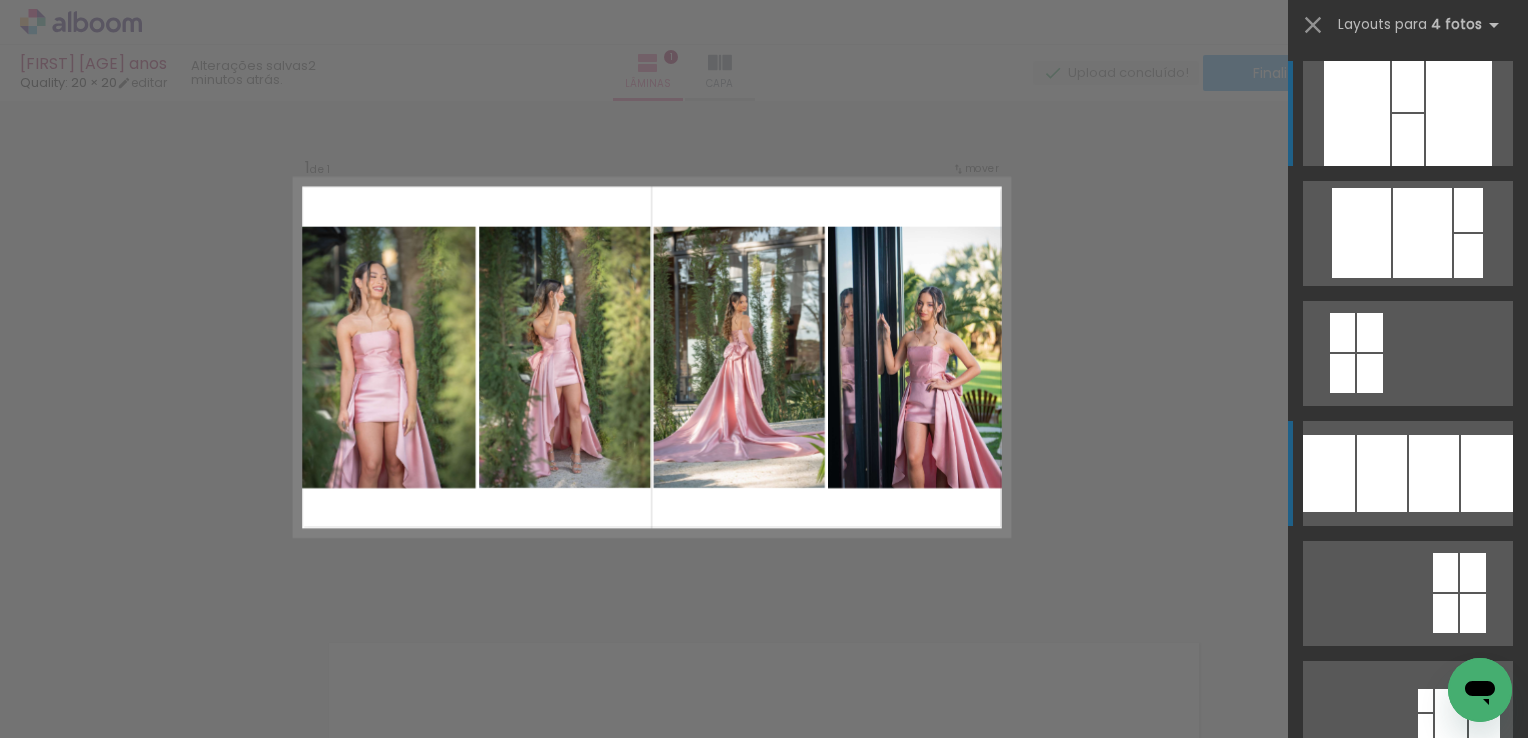 click at bounding box center (1370, 332) 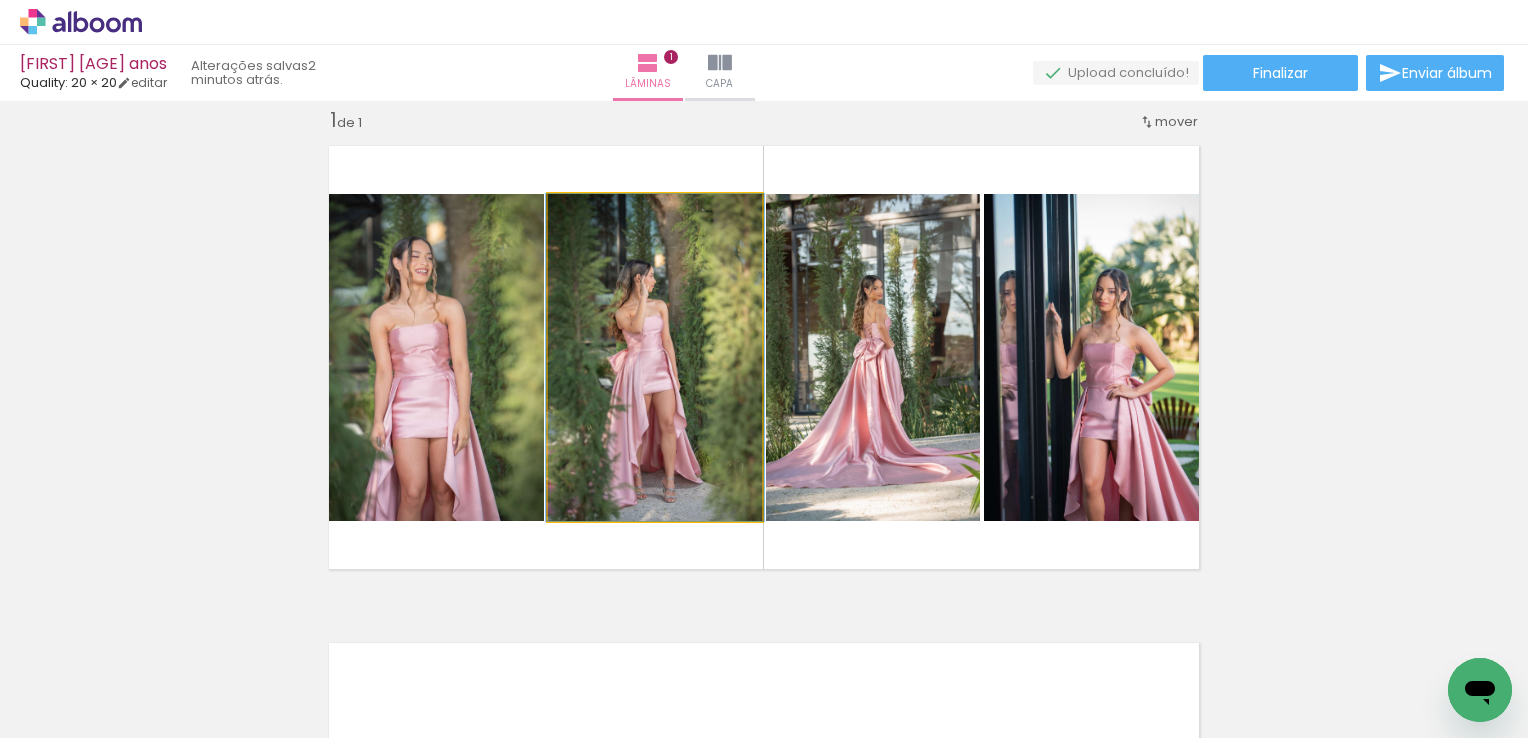 drag, startPoint x: 708, startPoint y: 434, endPoint x: 853, endPoint y: 434, distance: 145 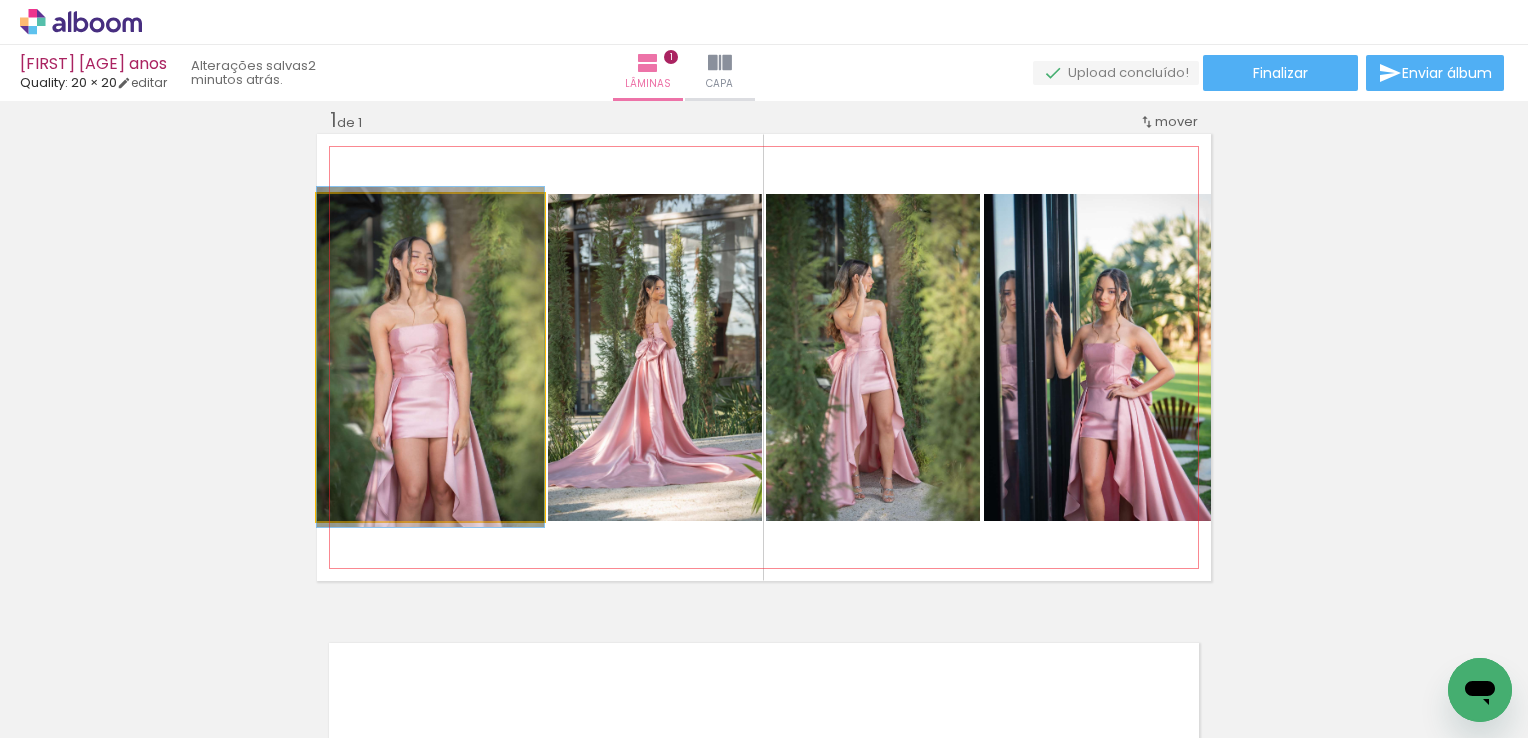 drag, startPoint x: 494, startPoint y: 399, endPoint x: 640, endPoint y: 400, distance: 146.00342 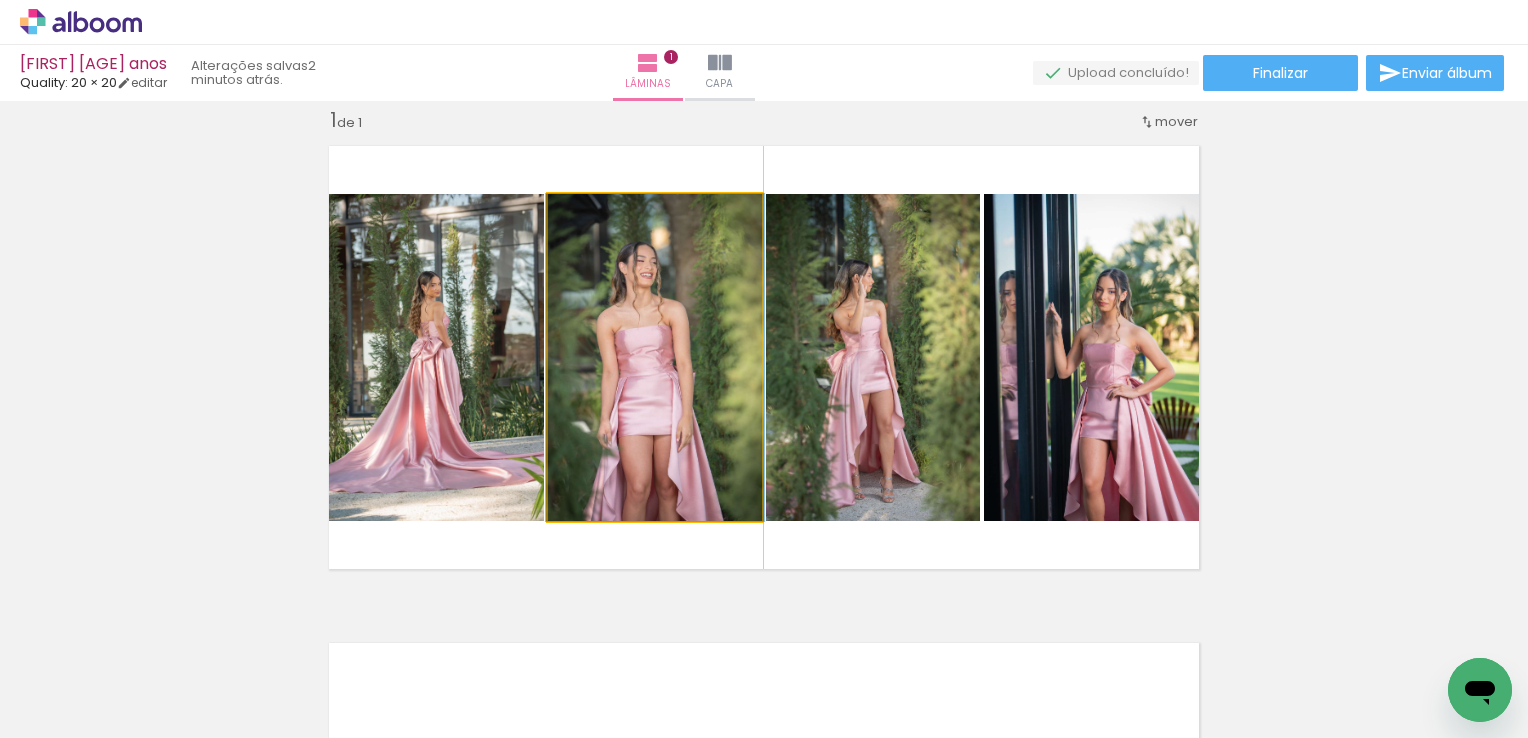 drag, startPoint x: 692, startPoint y: 418, endPoint x: 473, endPoint y: 418, distance: 219 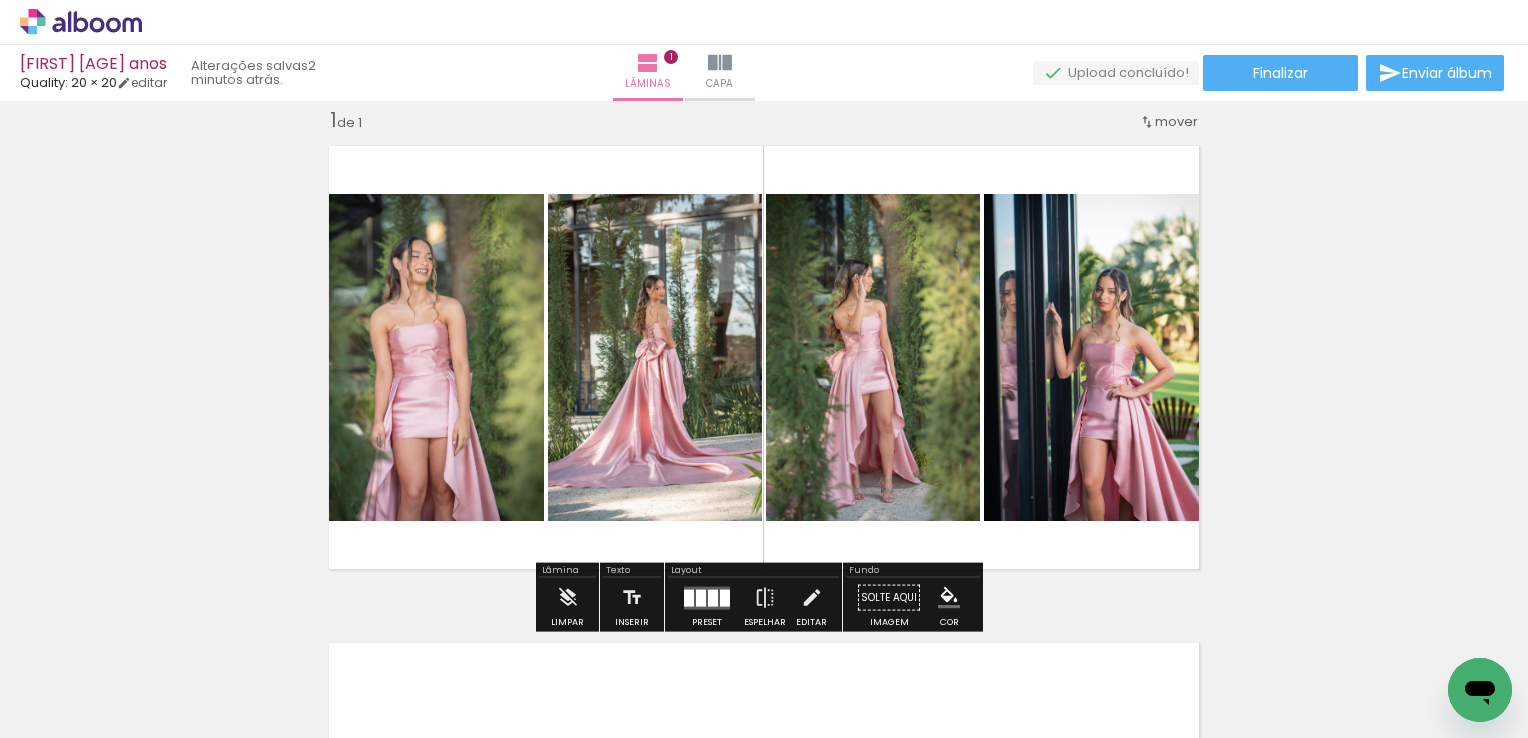 click on "Inserir lâmina 1  de 1" at bounding box center (764, 580) 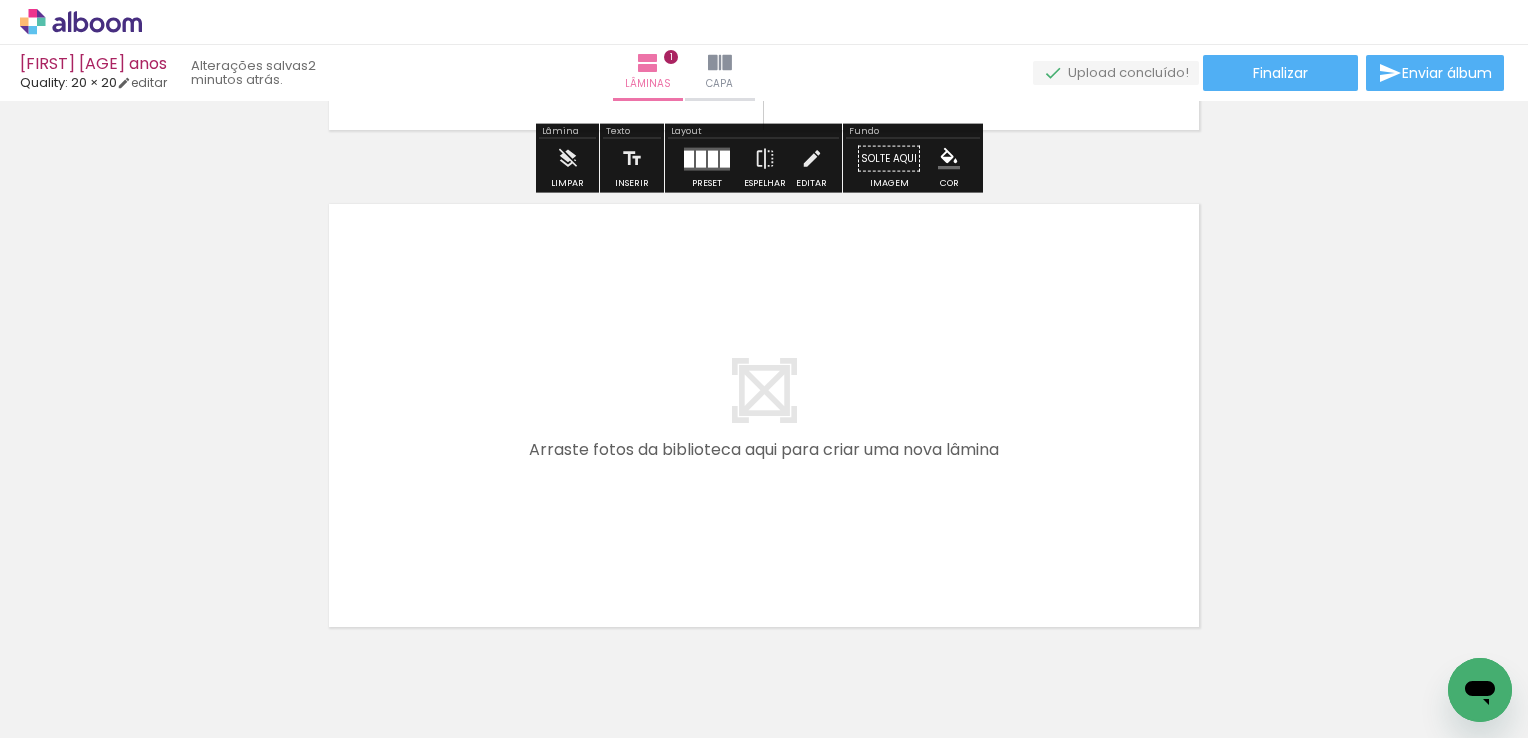 scroll, scrollTop: 559, scrollLeft: 0, axis: vertical 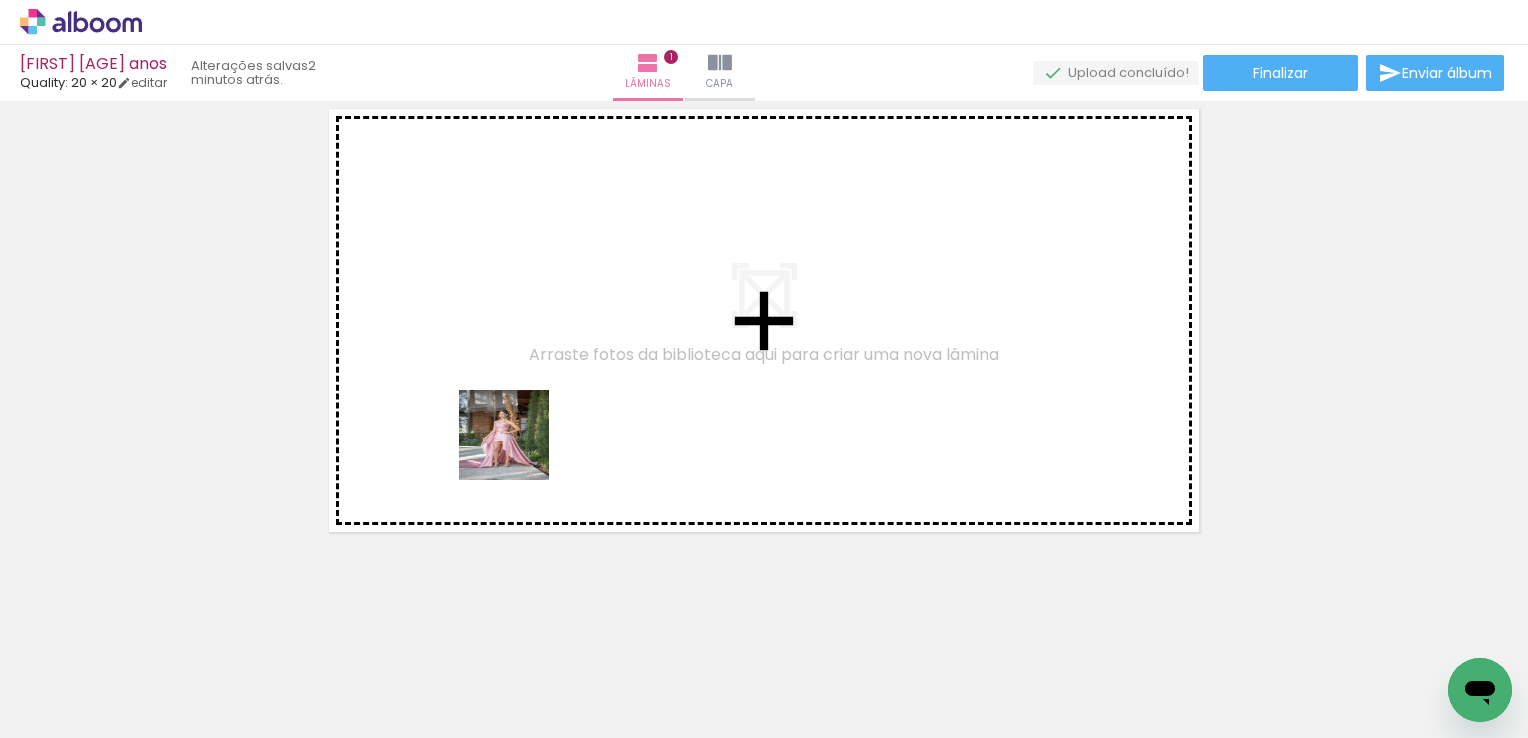 drag, startPoint x: 306, startPoint y: 678, endPoint x: 648, endPoint y: 364, distance: 464.2844 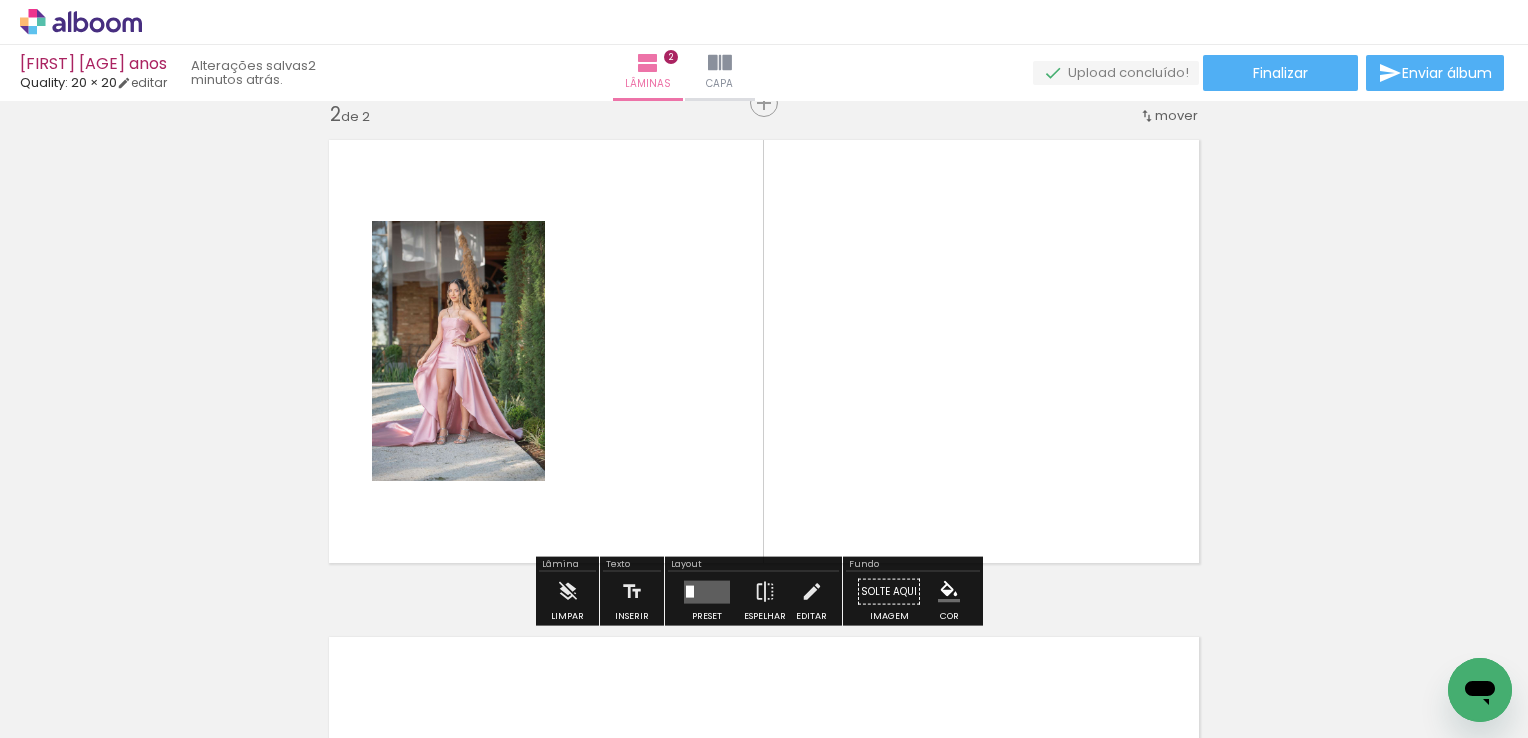 scroll, scrollTop: 522, scrollLeft: 0, axis: vertical 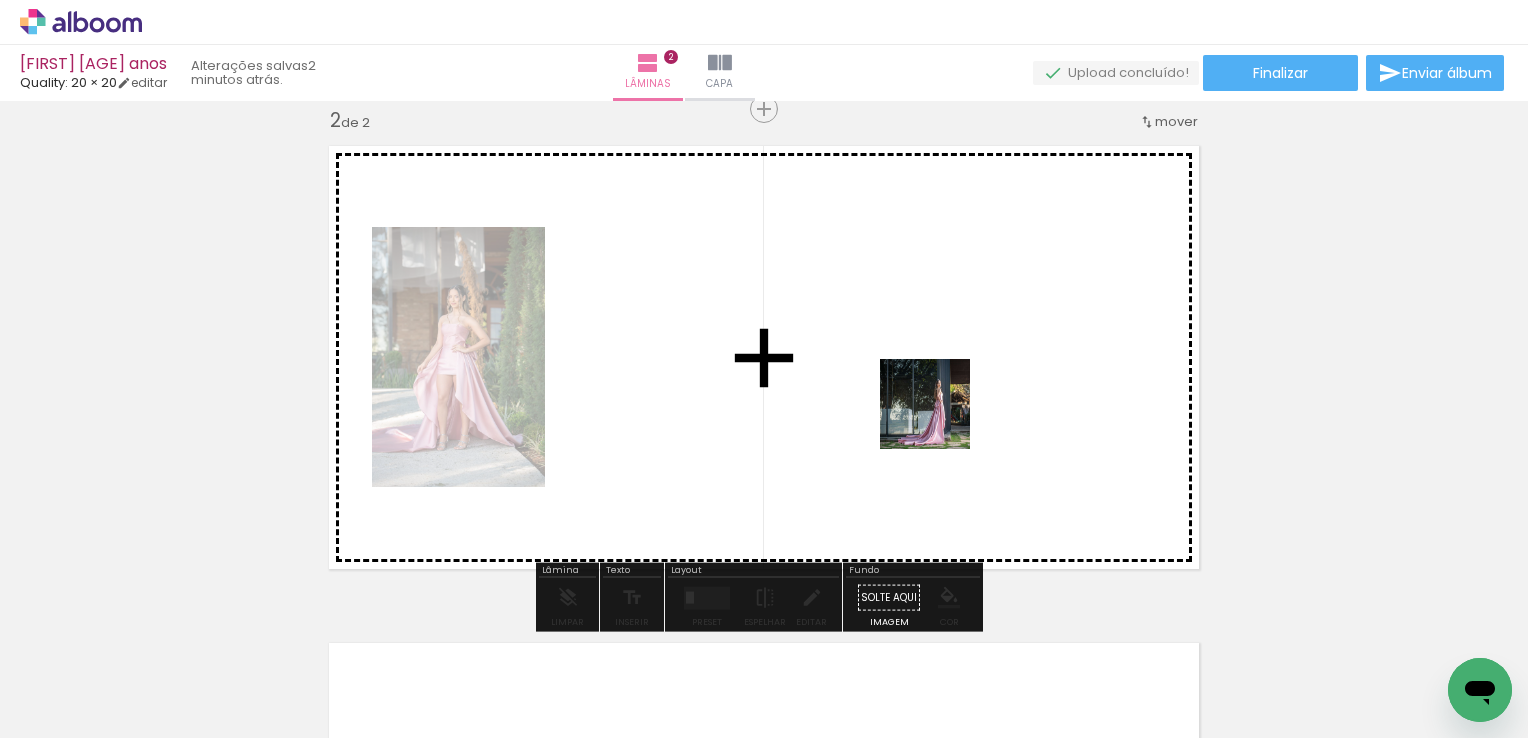 drag, startPoint x: 917, startPoint y: 562, endPoint x: 972, endPoint y: 583, distance: 58.872746 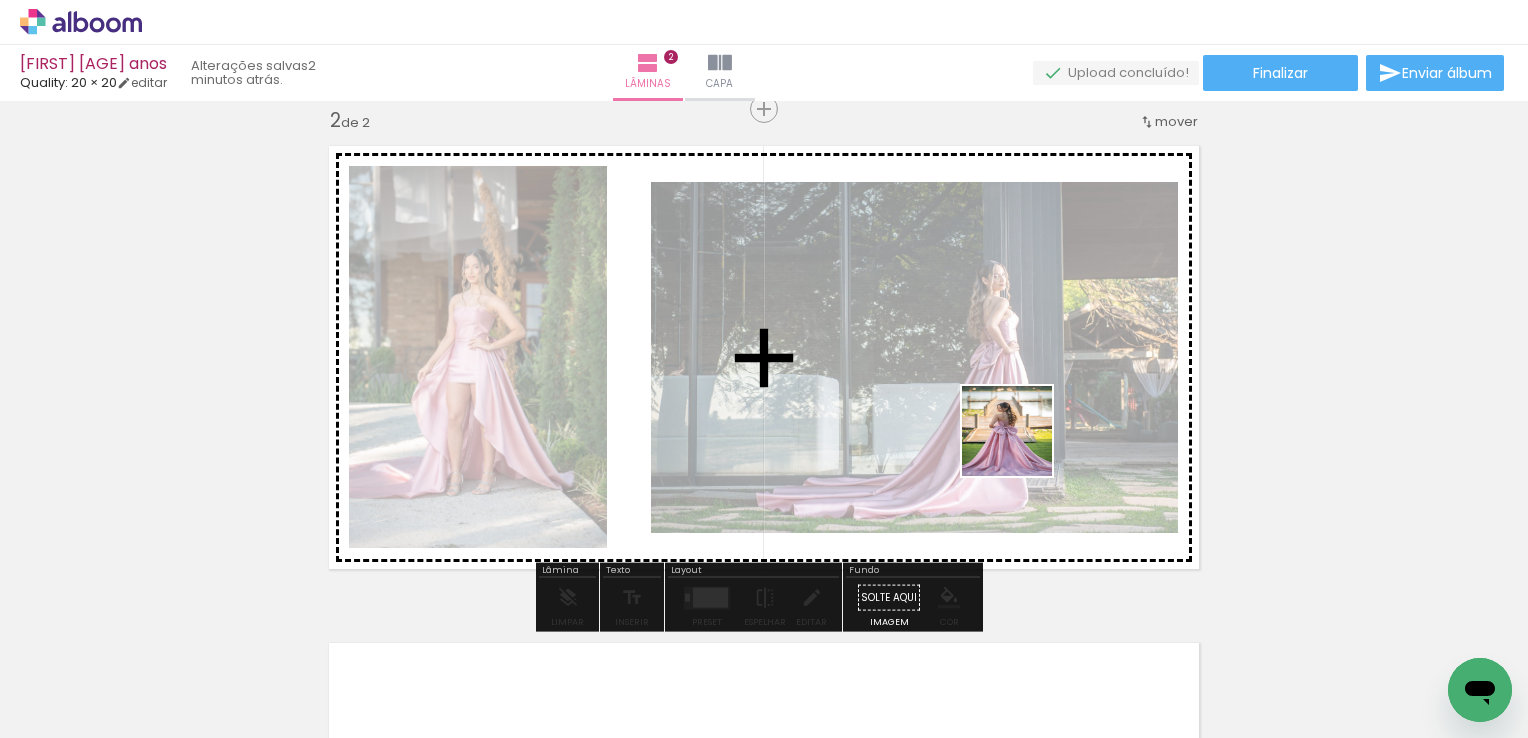 drag, startPoint x: 996, startPoint y: 676, endPoint x: 1039, endPoint y: 374, distance: 305.0459 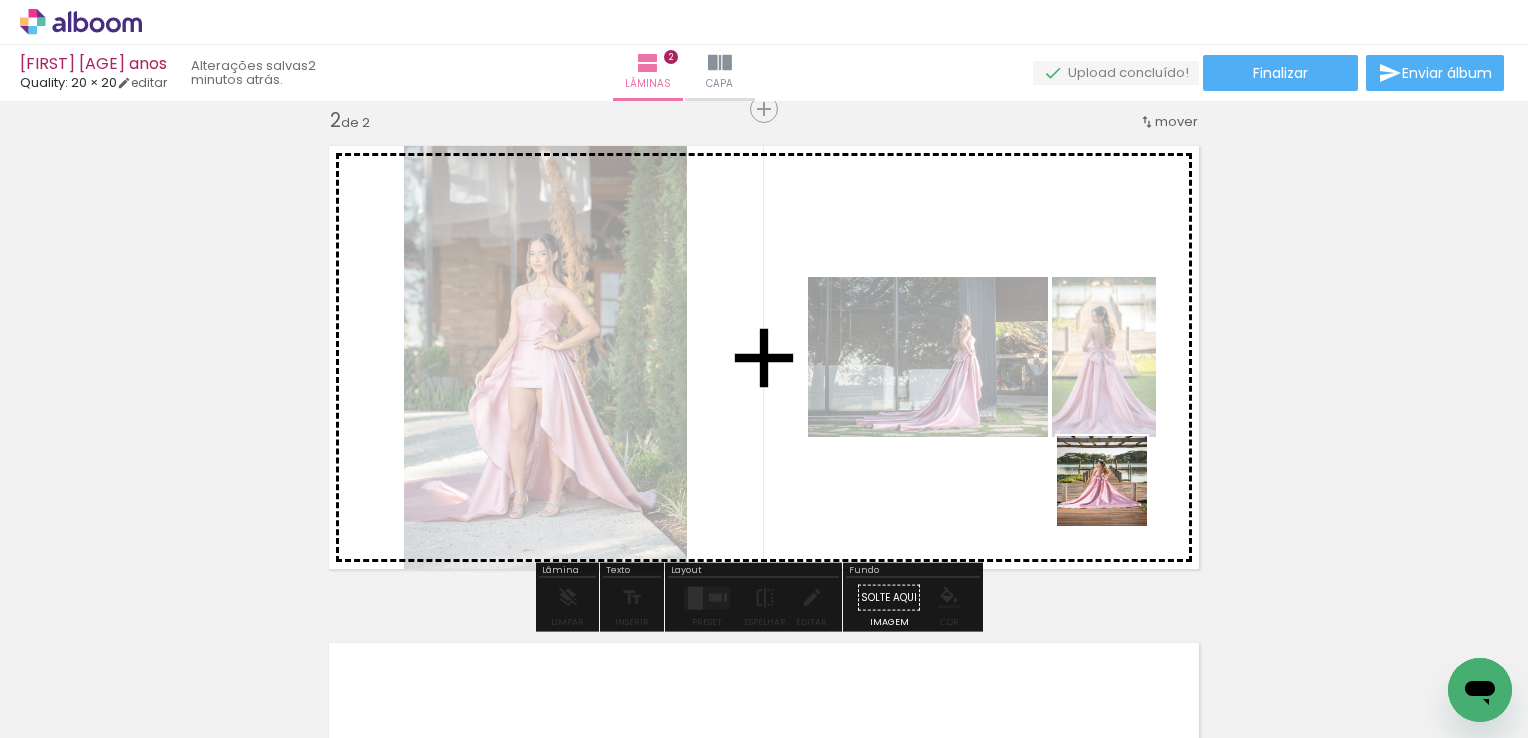 drag, startPoint x: 1212, startPoint y: 688, endPoint x: 964, endPoint y: 317, distance: 446.25665 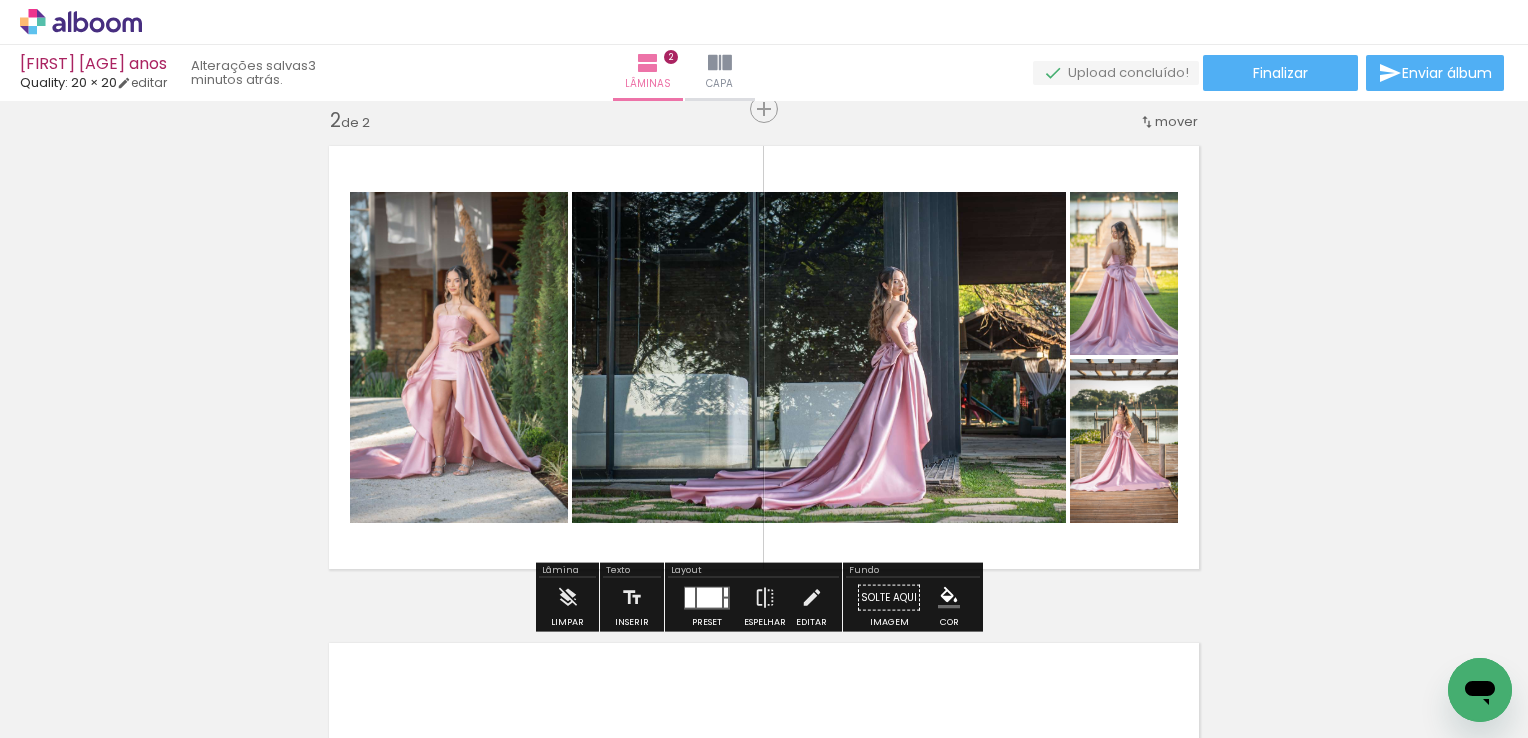 click at bounding box center [709, 597] 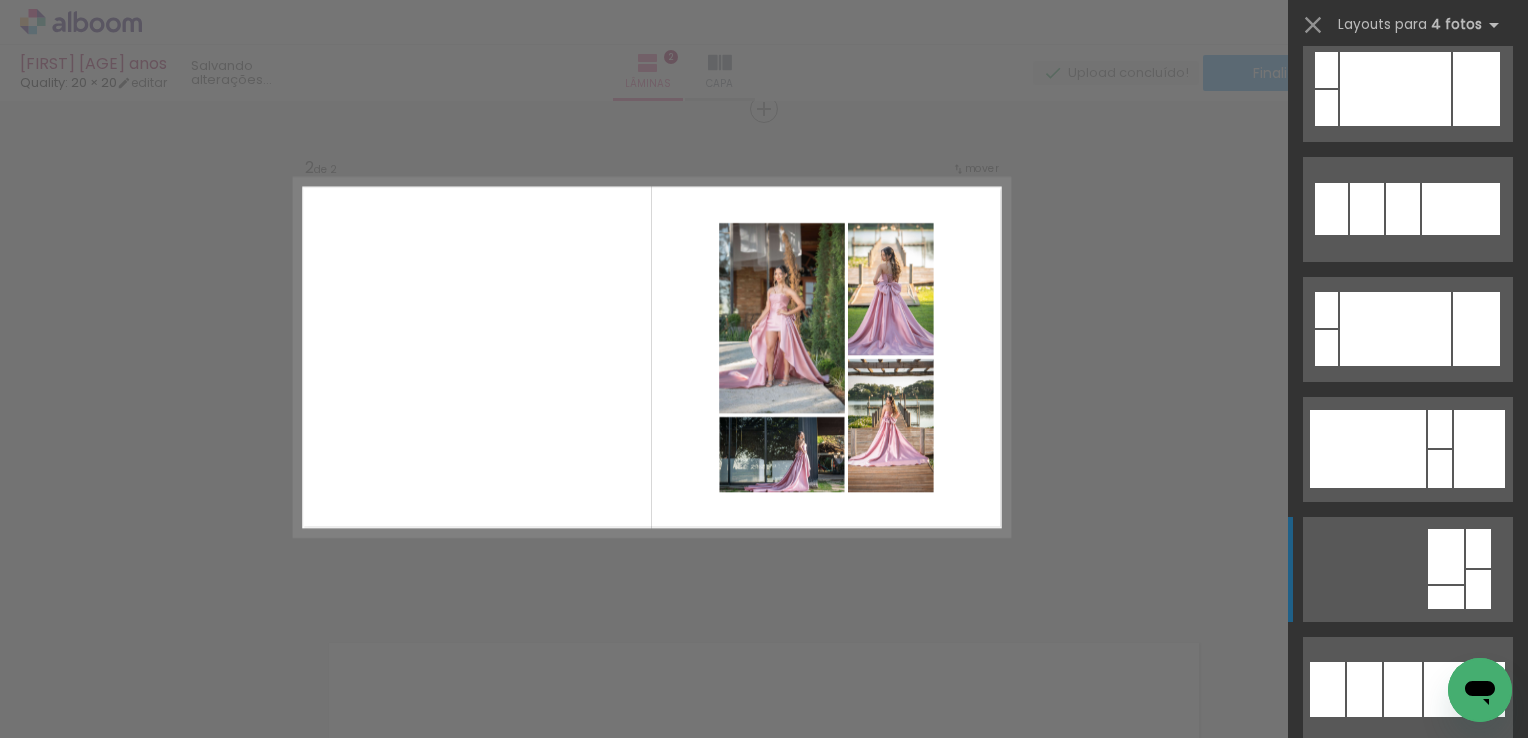 scroll, scrollTop: 900, scrollLeft: 0, axis: vertical 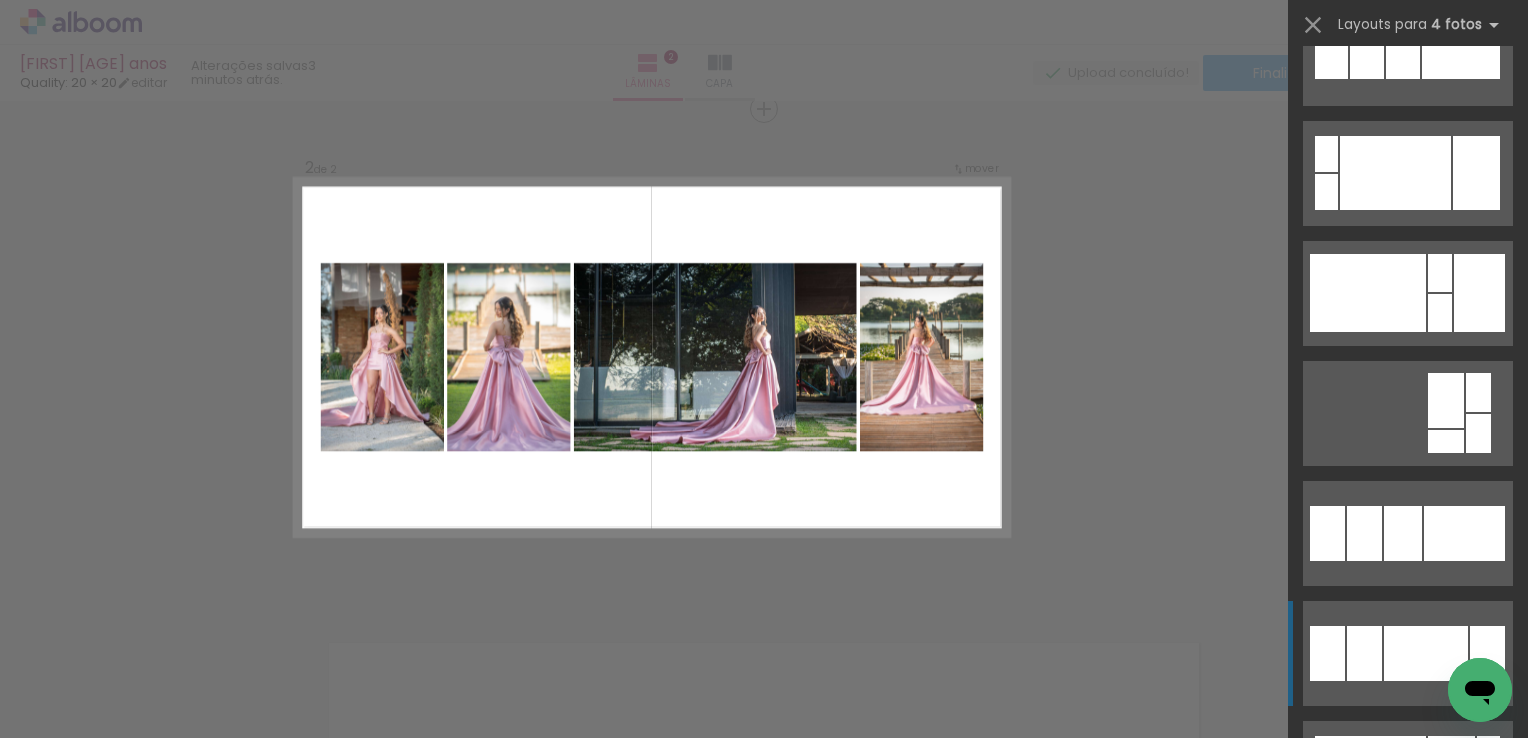 click at bounding box center (1408, 893) 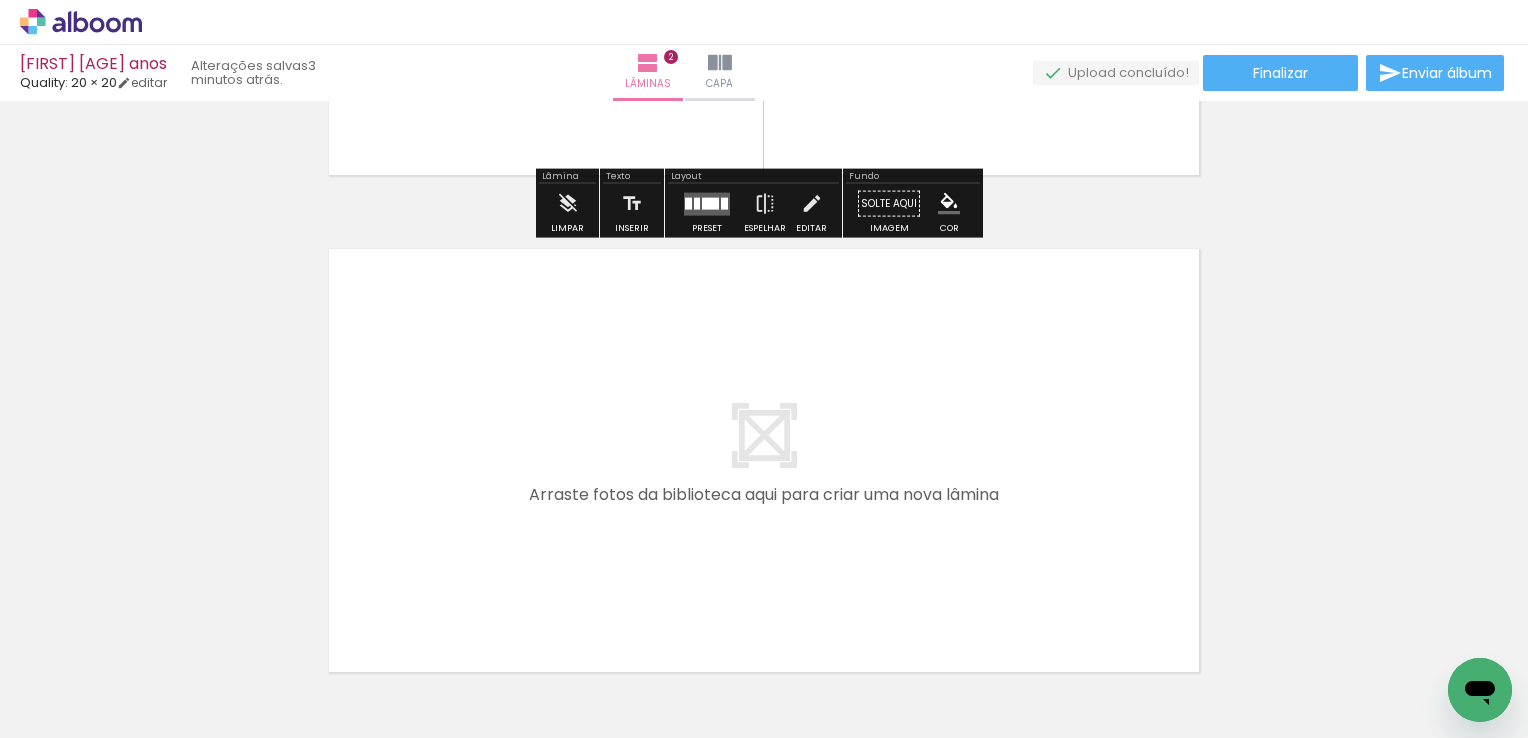 scroll, scrollTop: 922, scrollLeft: 0, axis: vertical 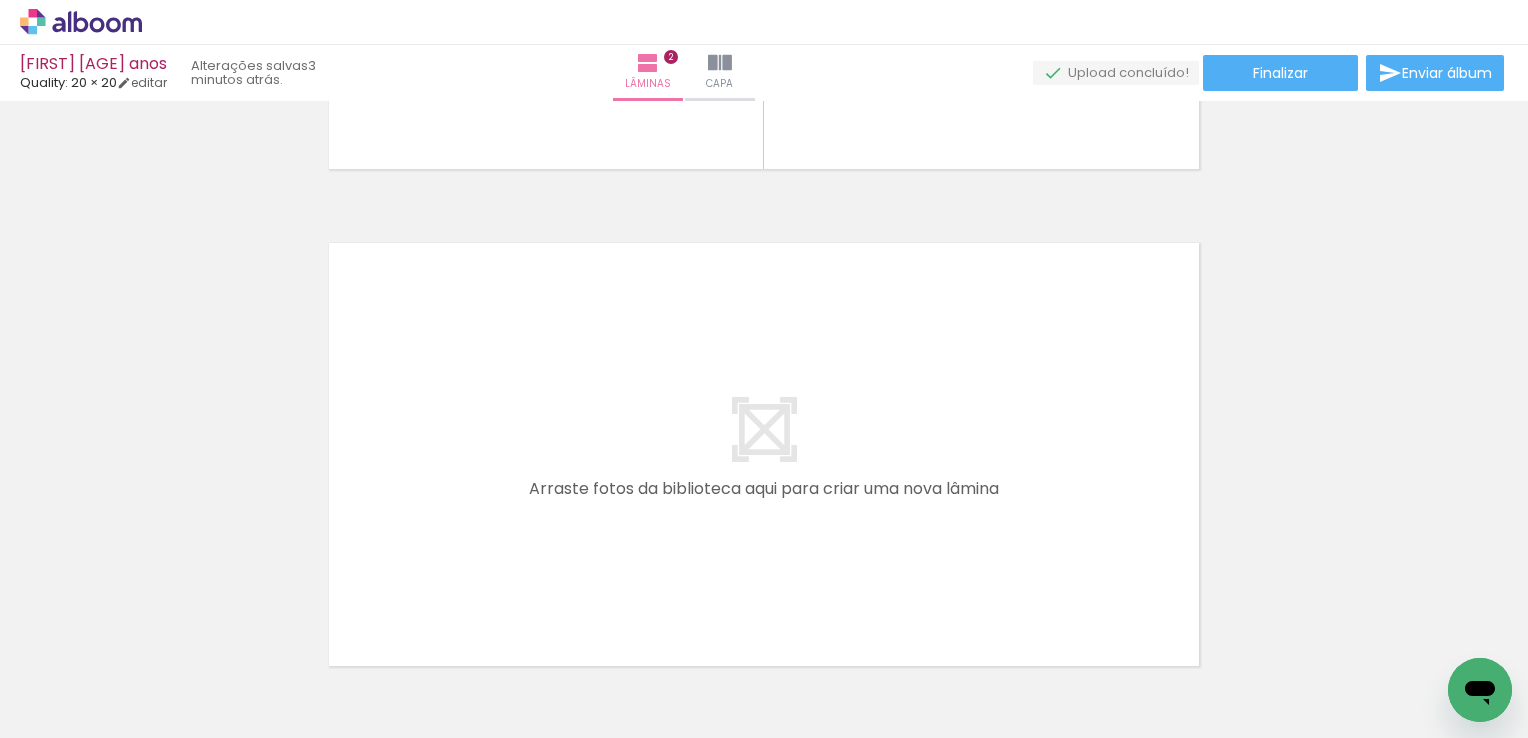 drag, startPoint x: 432, startPoint y: 694, endPoint x: 634, endPoint y: 646, distance: 207.62466 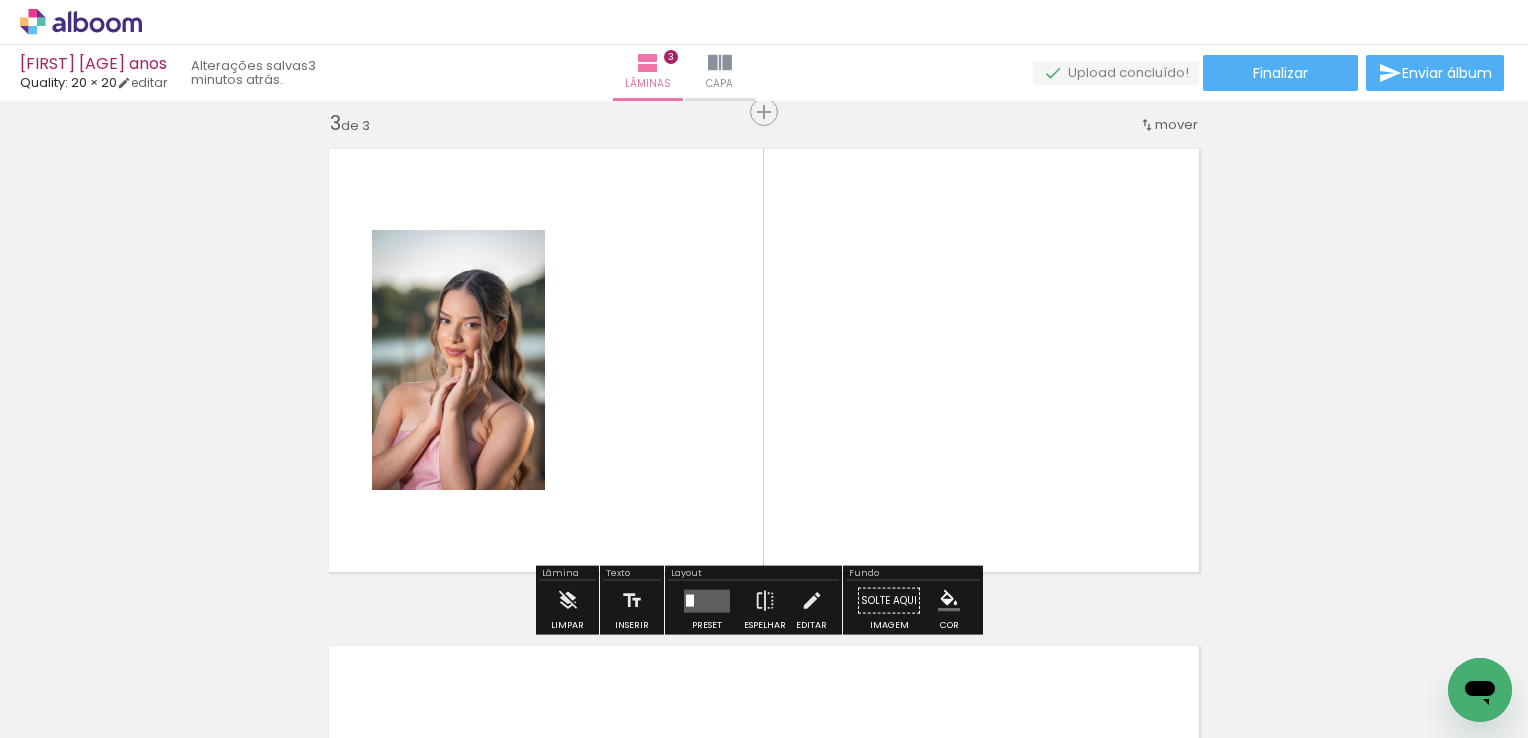 scroll, scrollTop: 1019, scrollLeft: 0, axis: vertical 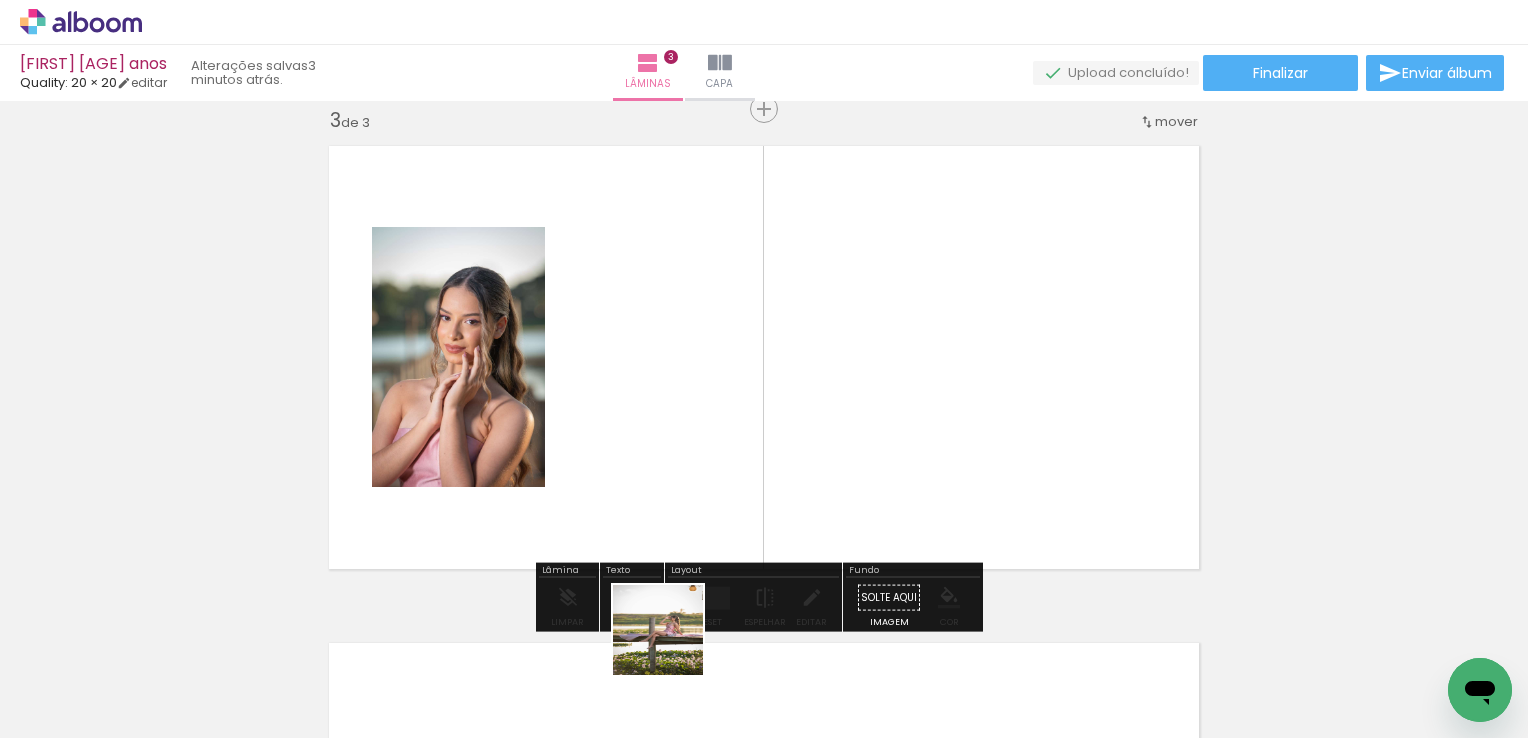 drag, startPoint x: 675, startPoint y: 699, endPoint x: 684, endPoint y: 502, distance: 197.20547 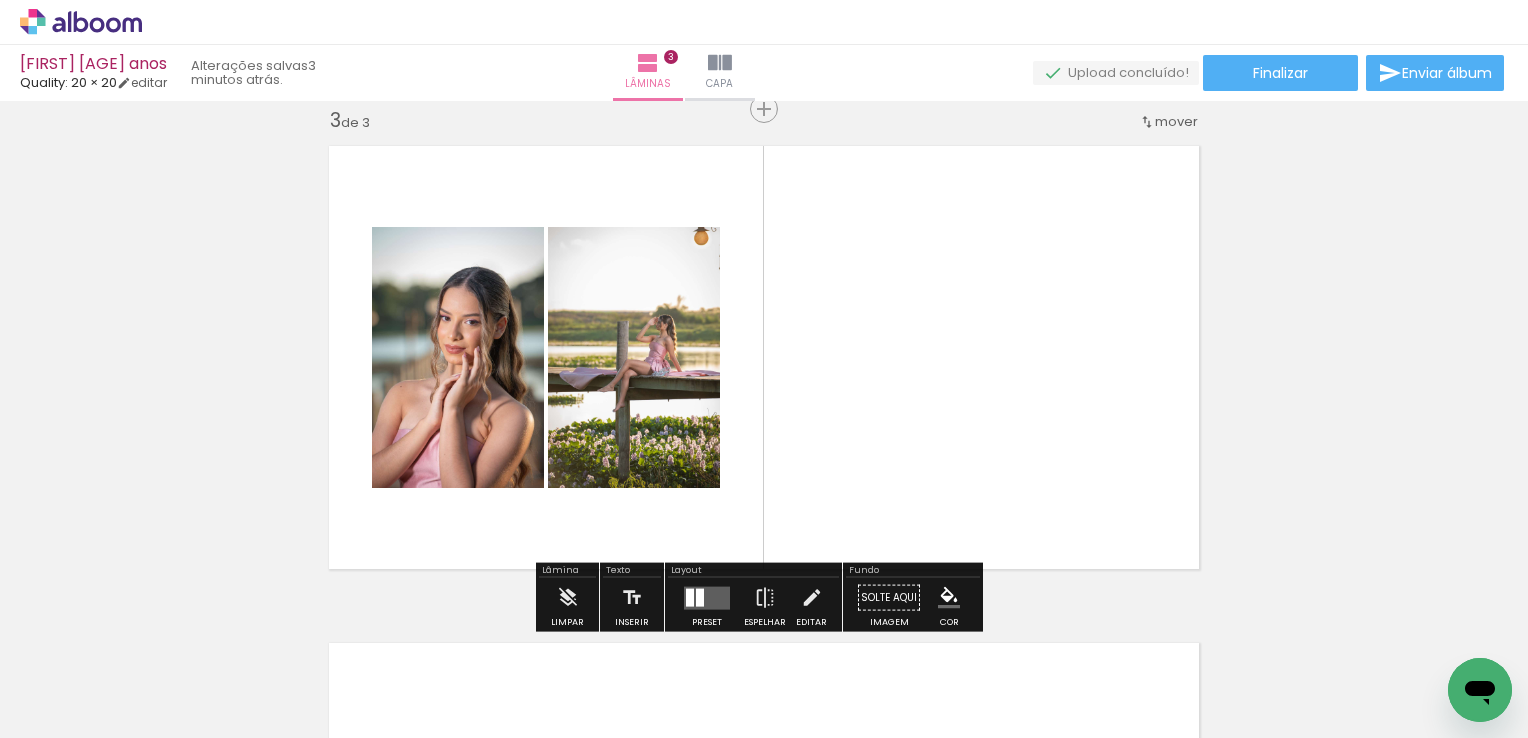 drag, startPoint x: 750, startPoint y: 679, endPoint x: 808, endPoint y: 559, distance: 133.28166 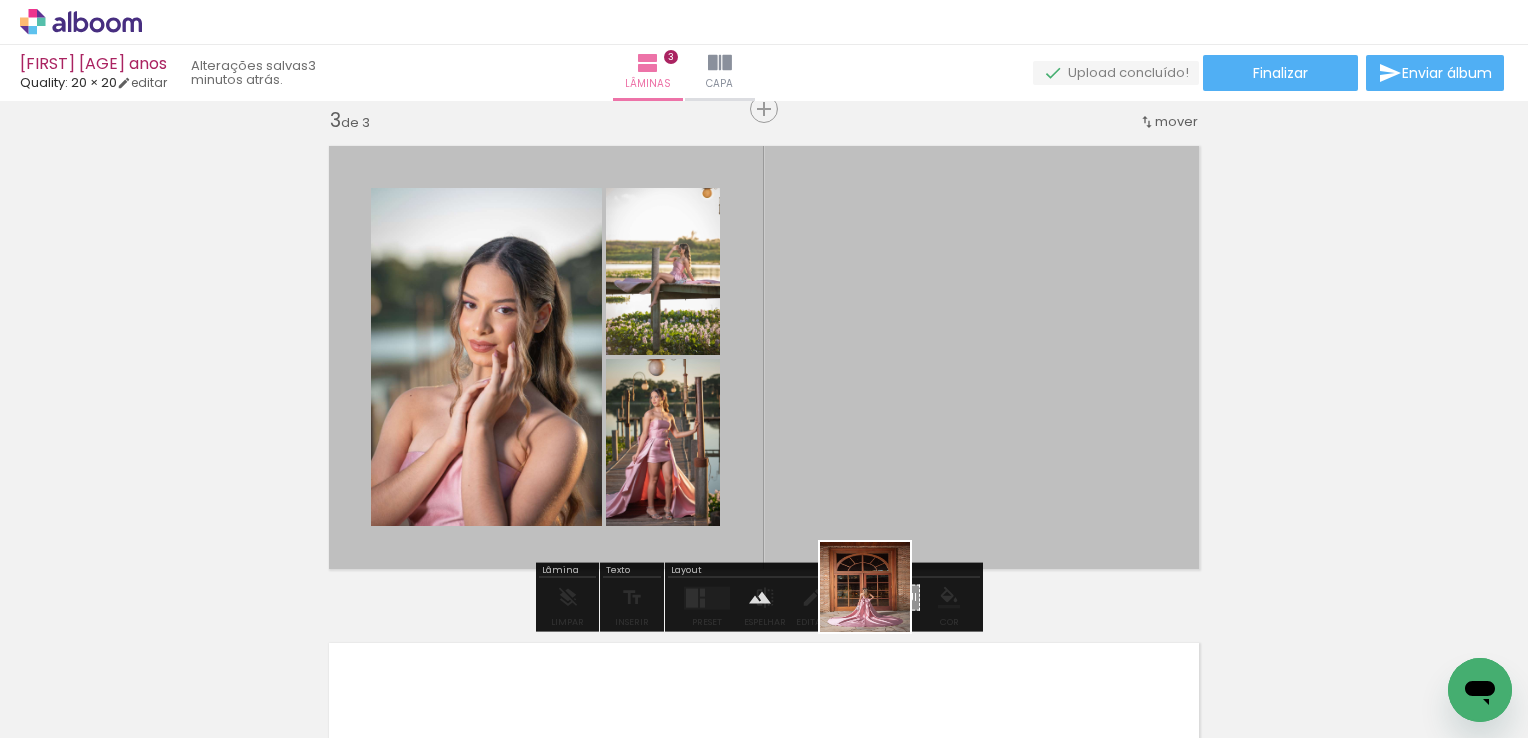 drag, startPoint x: 880, startPoint y: 602, endPoint x: 907, endPoint y: 392, distance: 211.7286 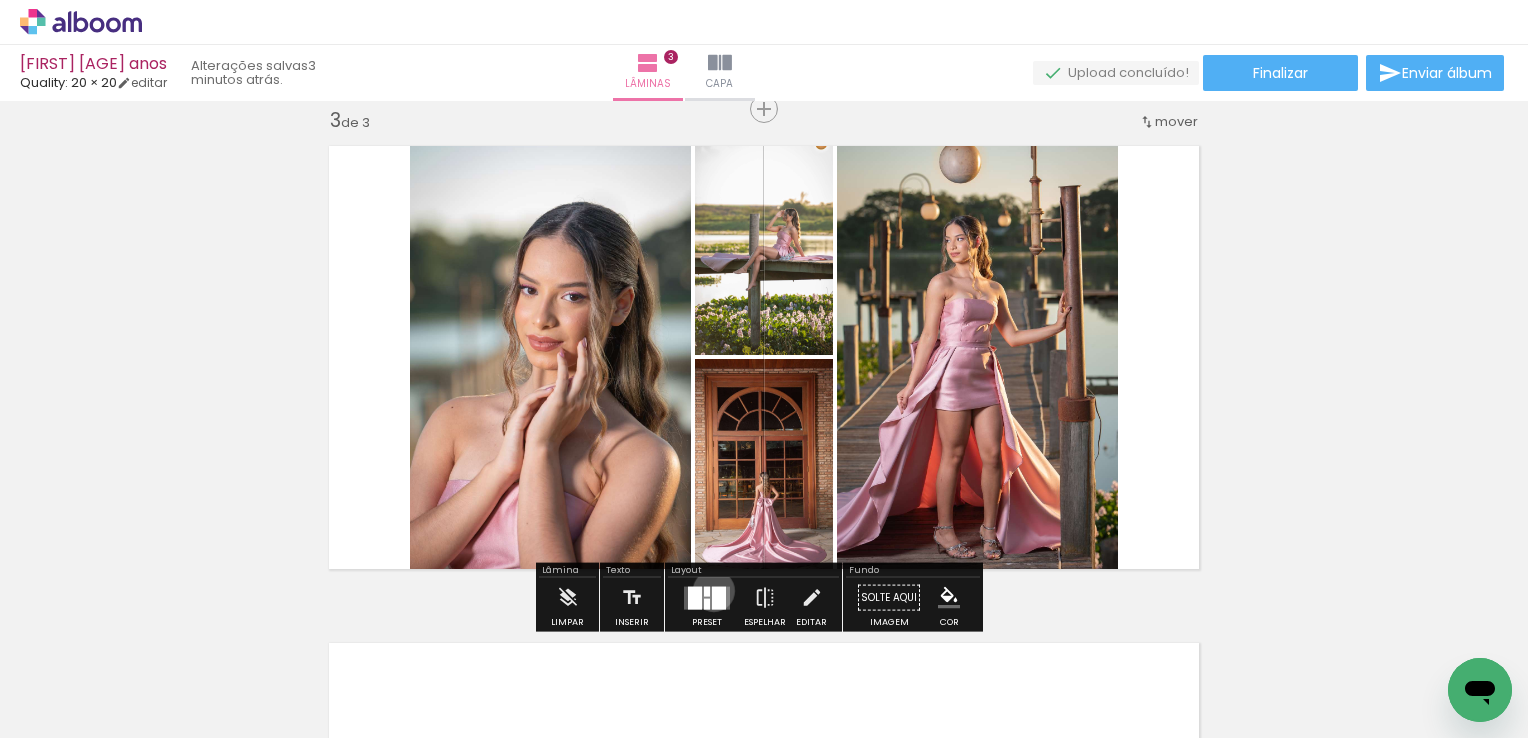 click at bounding box center (719, 597) 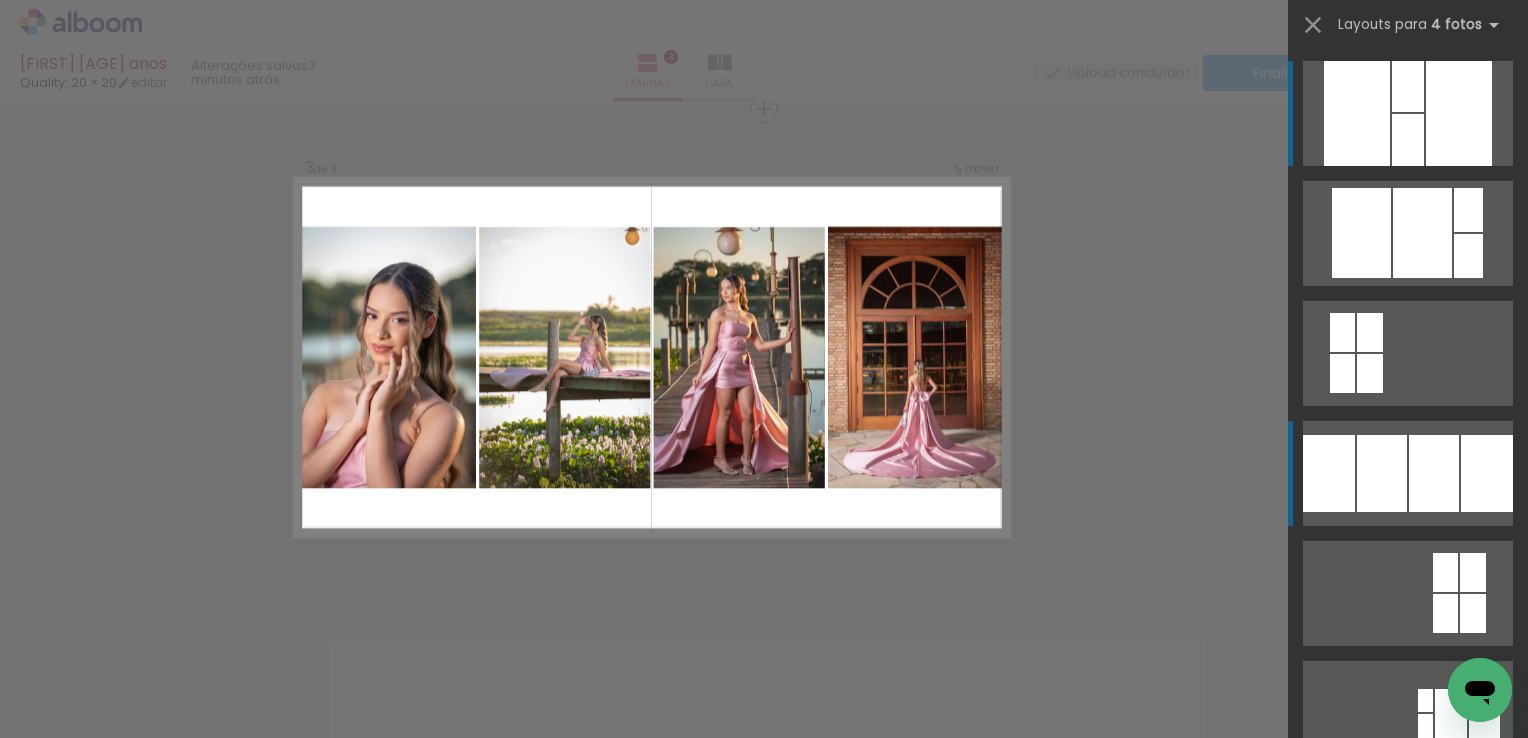 click at bounding box center [1342, 373] 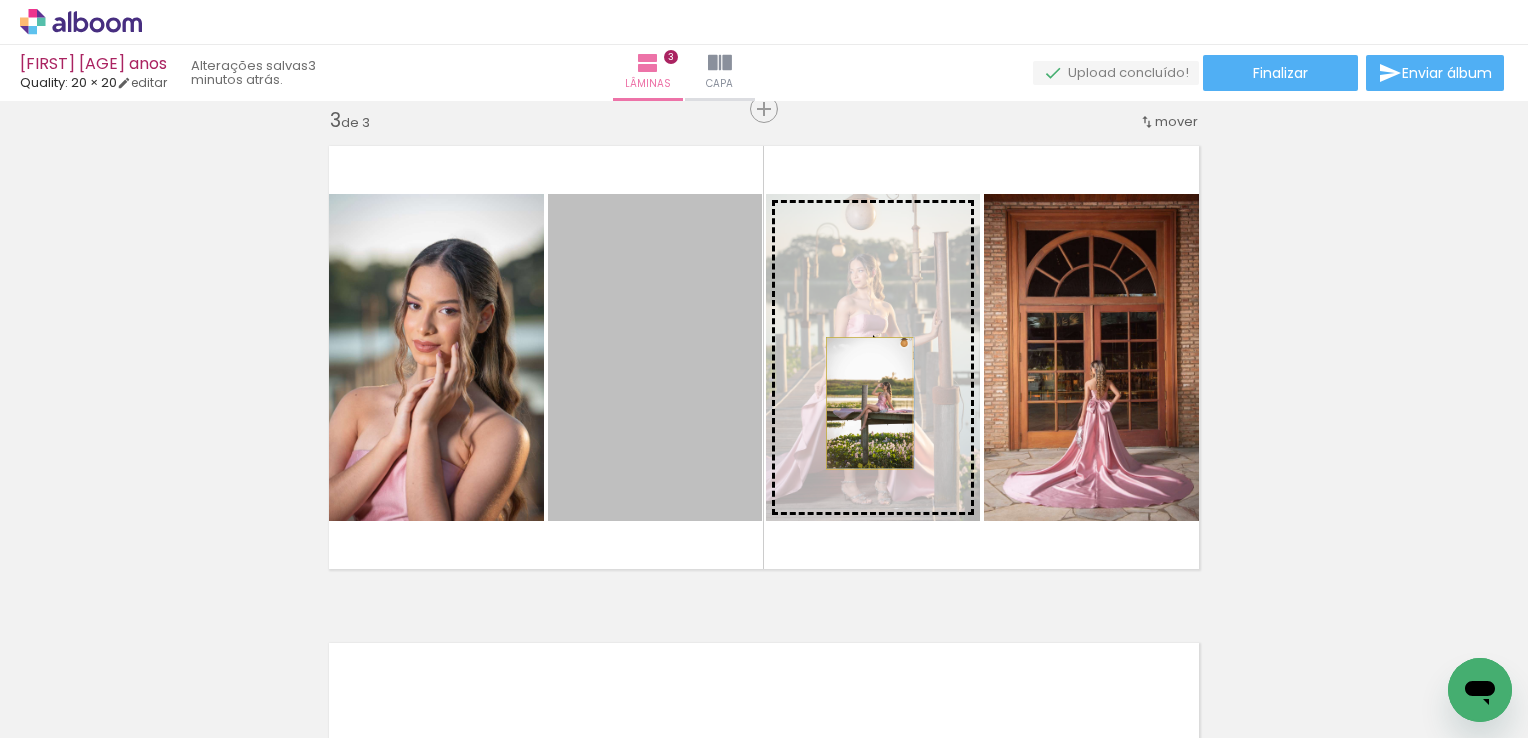 drag, startPoint x: 684, startPoint y: 399, endPoint x: 862, endPoint y: 402, distance: 178.02528 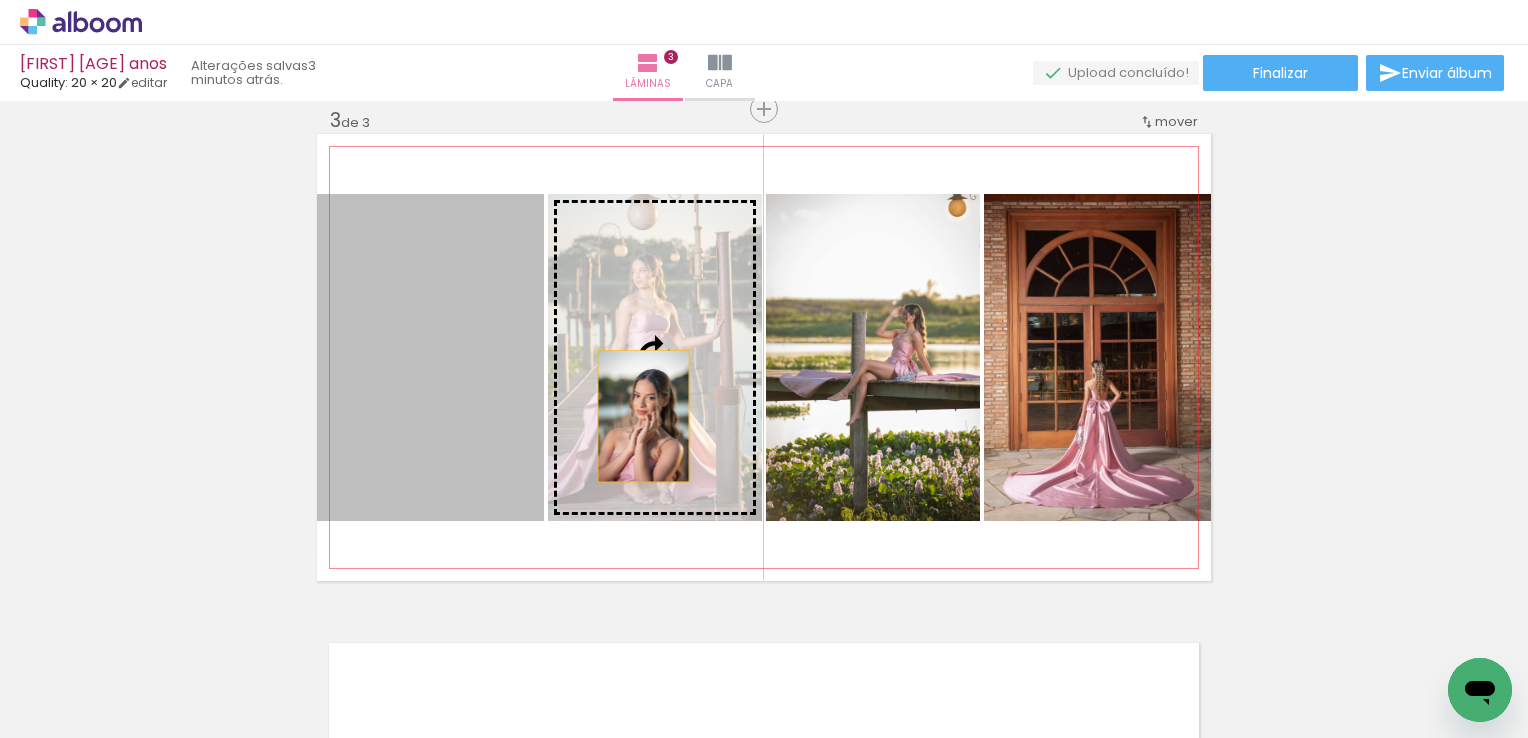 drag, startPoint x: 465, startPoint y: 419, endPoint x: 644, endPoint y: 414, distance: 179.06982 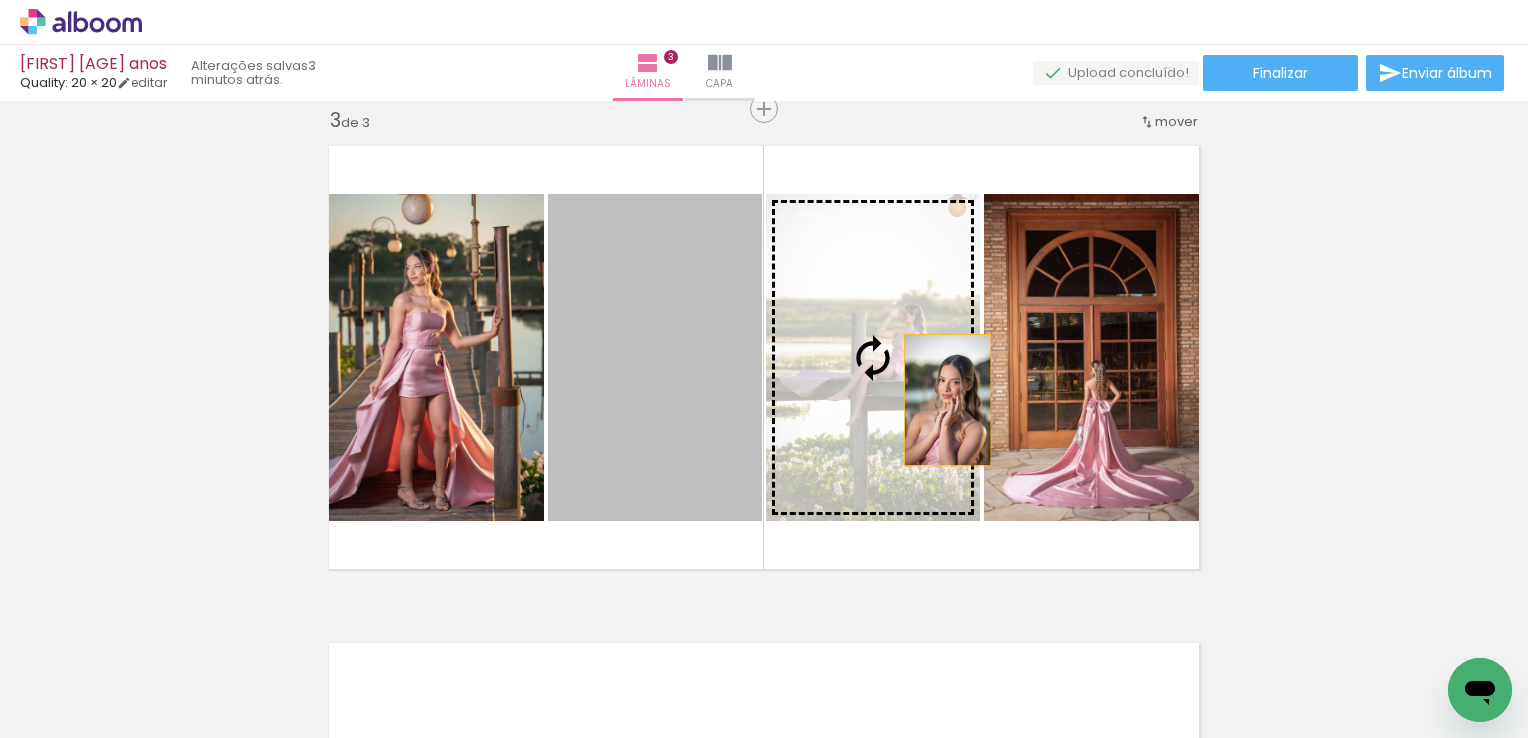 drag, startPoint x: 676, startPoint y: 415, endPoint x: 940, endPoint y: 400, distance: 264.42578 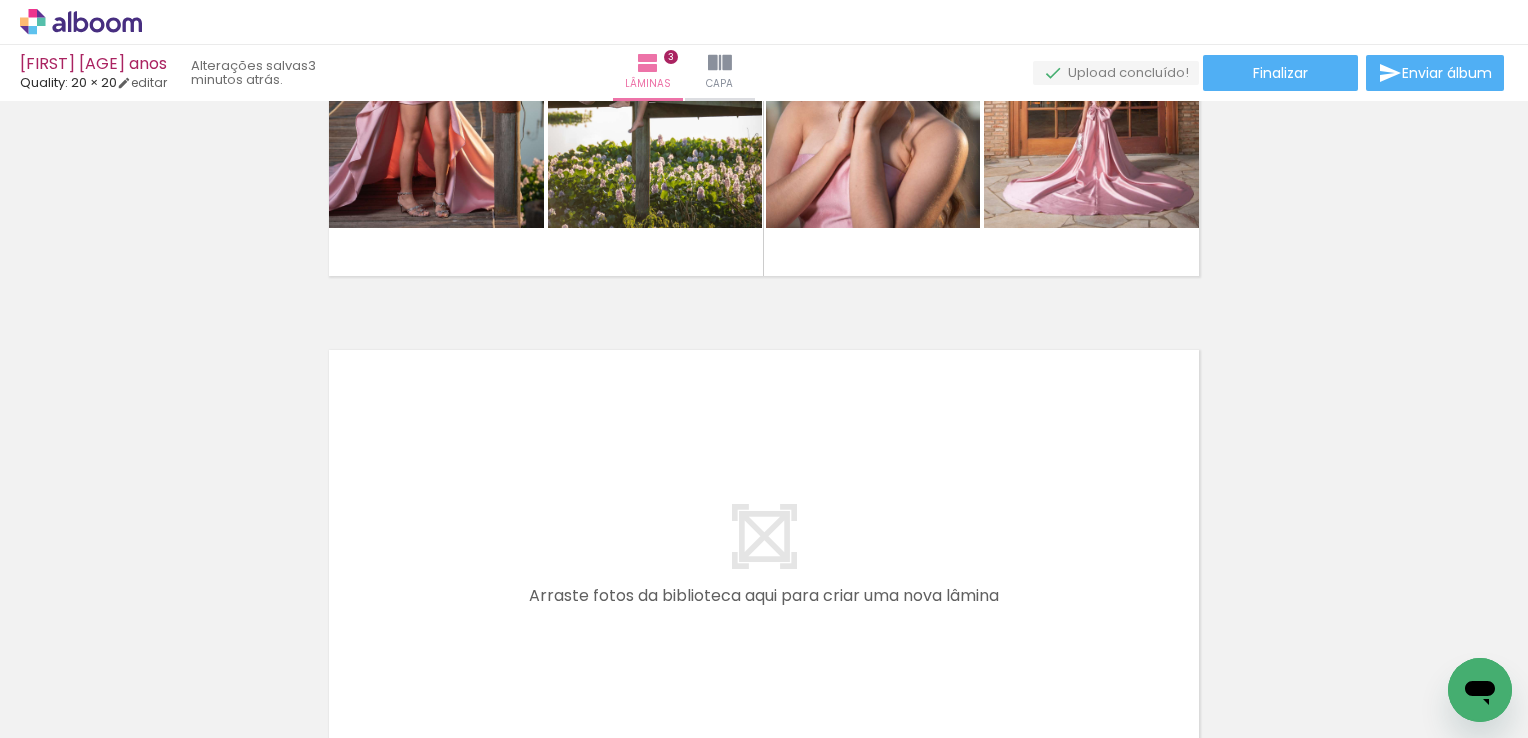 scroll, scrollTop: 1519, scrollLeft: 0, axis: vertical 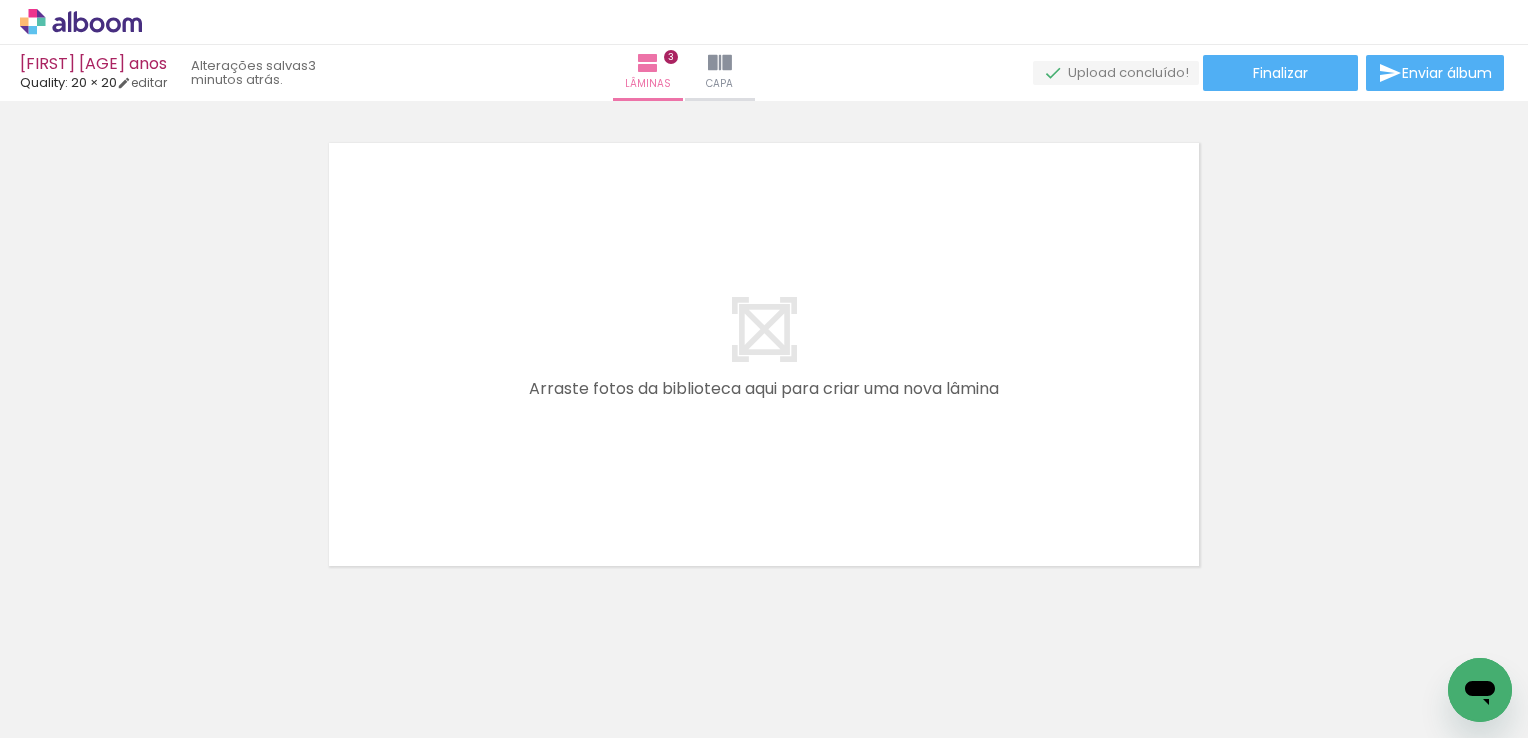 drag, startPoint x: 284, startPoint y: 678, endPoint x: 508, endPoint y: 562, distance: 252.25385 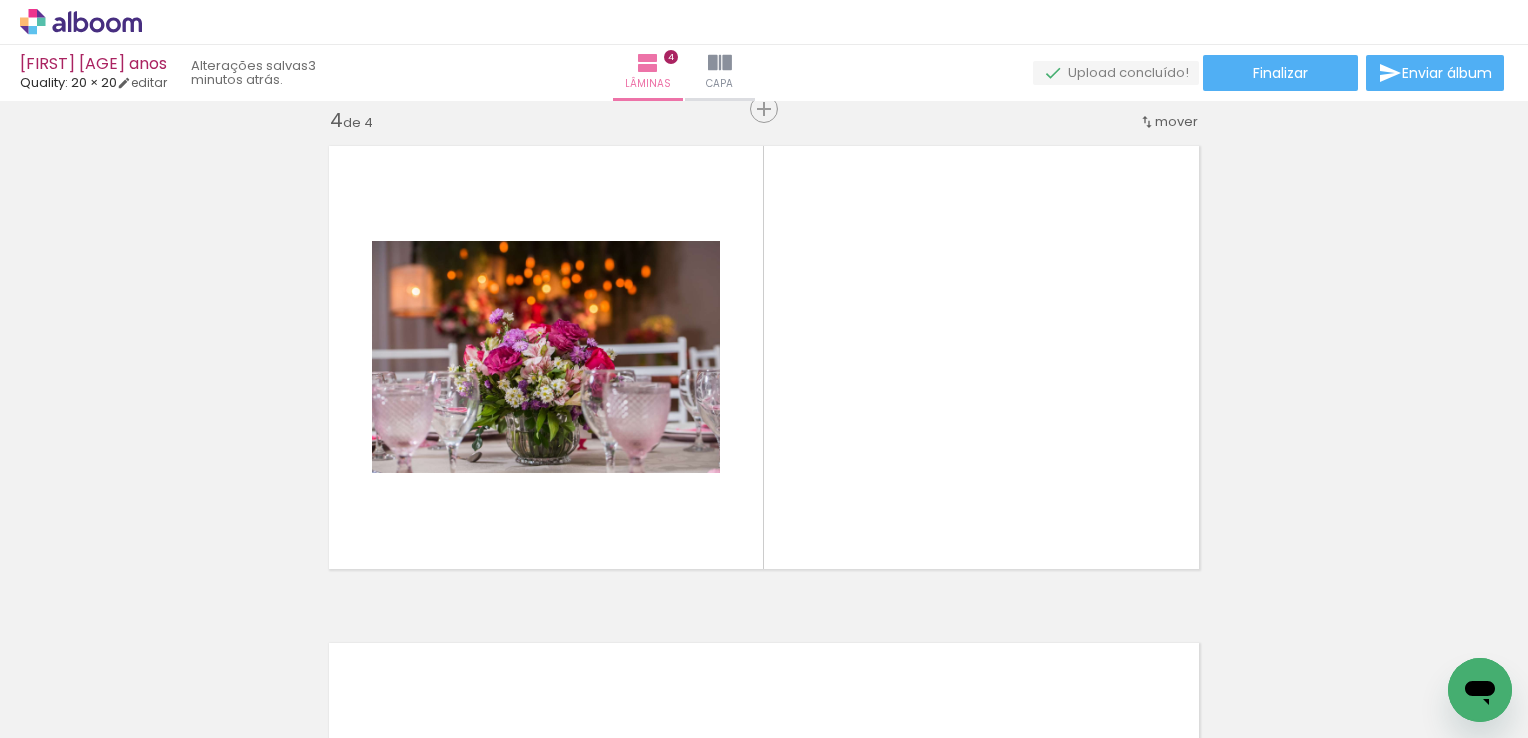 scroll, scrollTop: 1516, scrollLeft: 0, axis: vertical 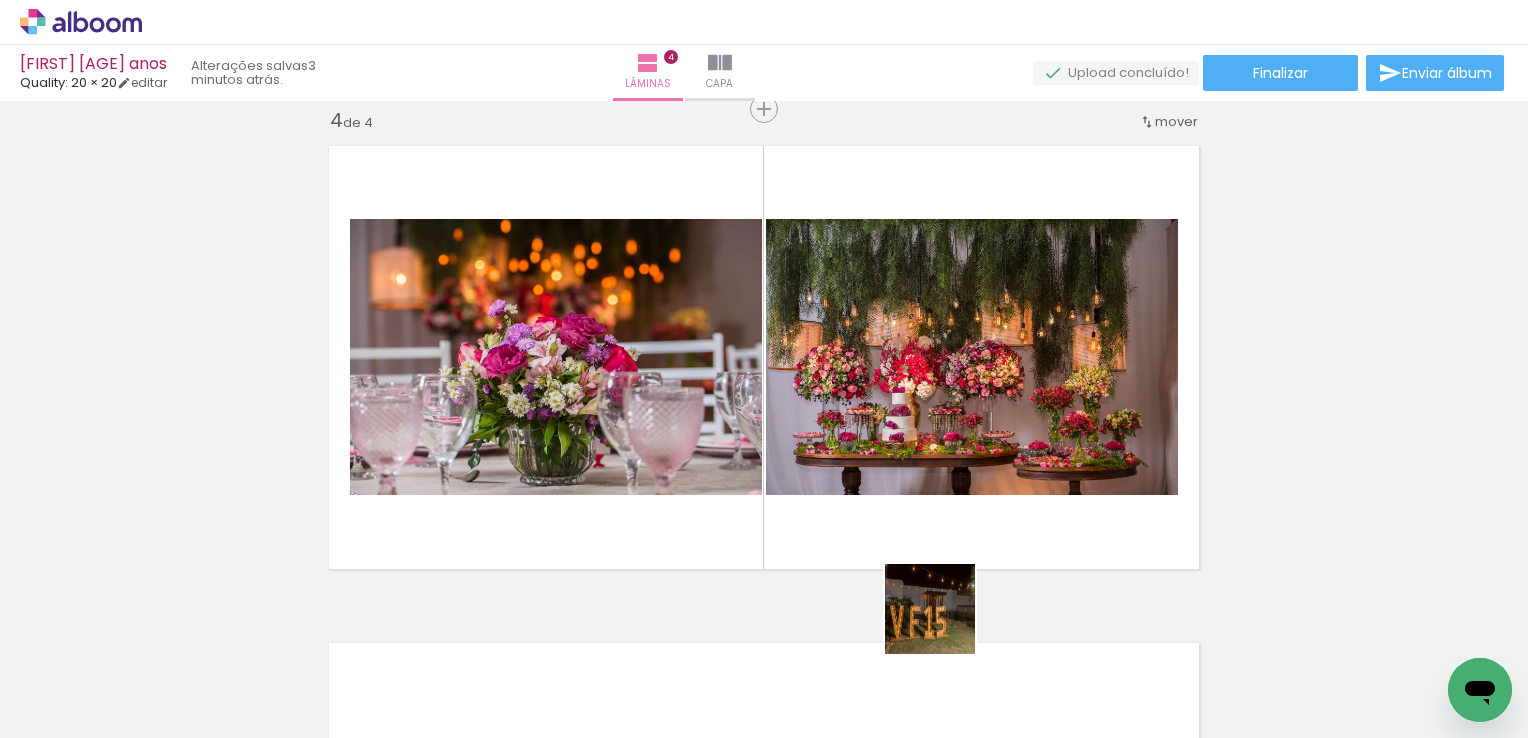 drag, startPoint x: 944, startPoint y: 690, endPoint x: 1020, endPoint y: 646, distance: 87.81799 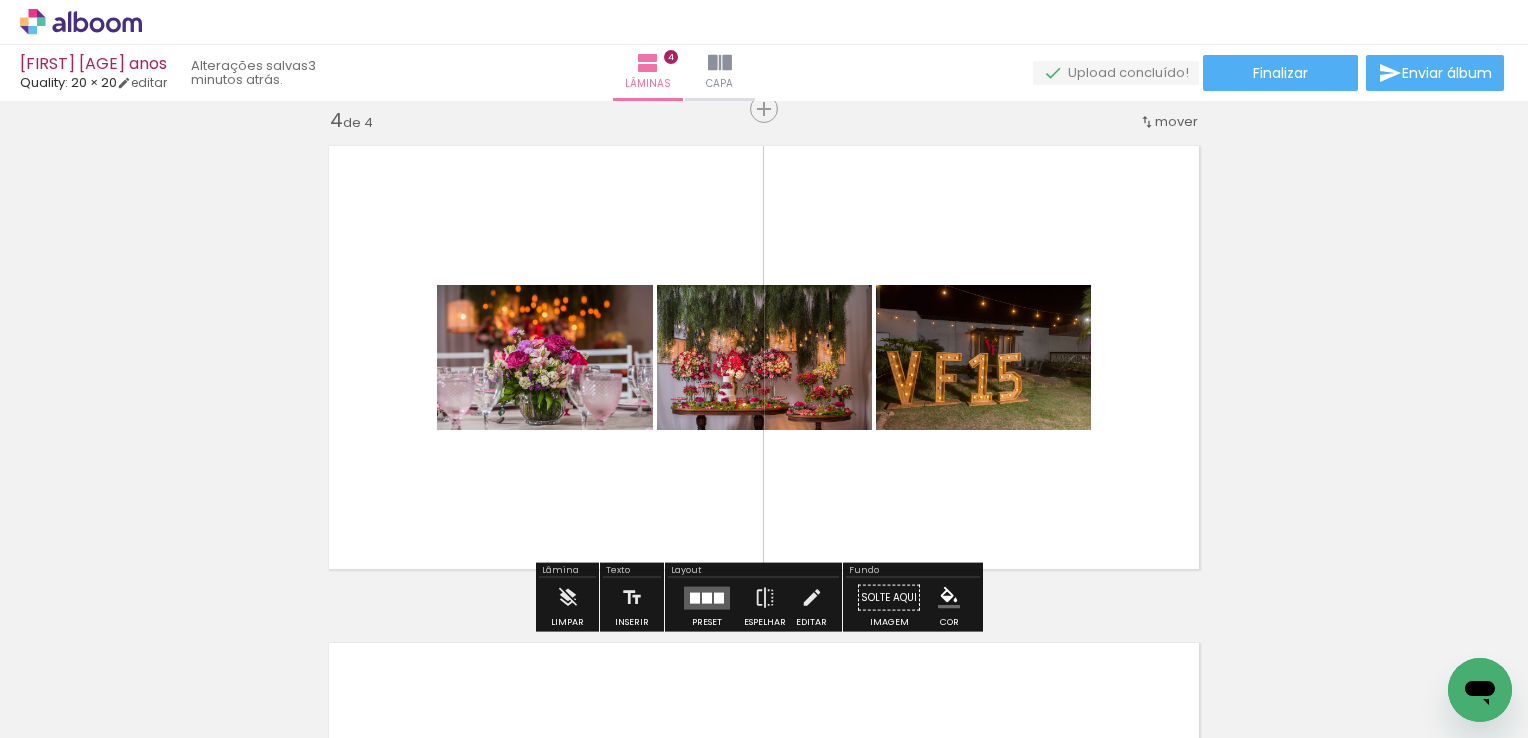 drag, startPoint x: 1039, startPoint y: 667, endPoint x: 1127, endPoint y: 620, distance: 99.764725 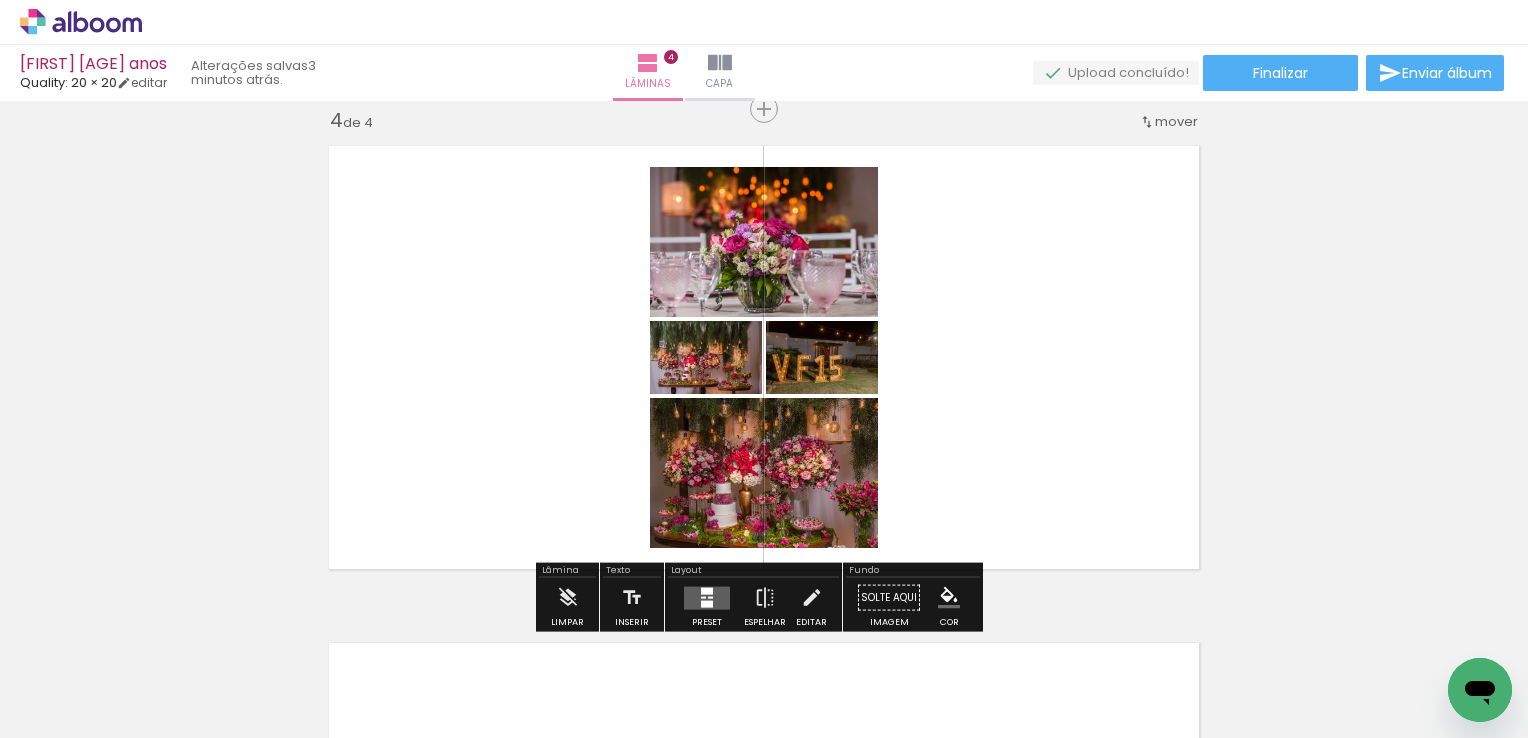 drag, startPoint x: 1158, startPoint y: 648, endPoint x: 1284, endPoint y: 692, distance: 133.46161 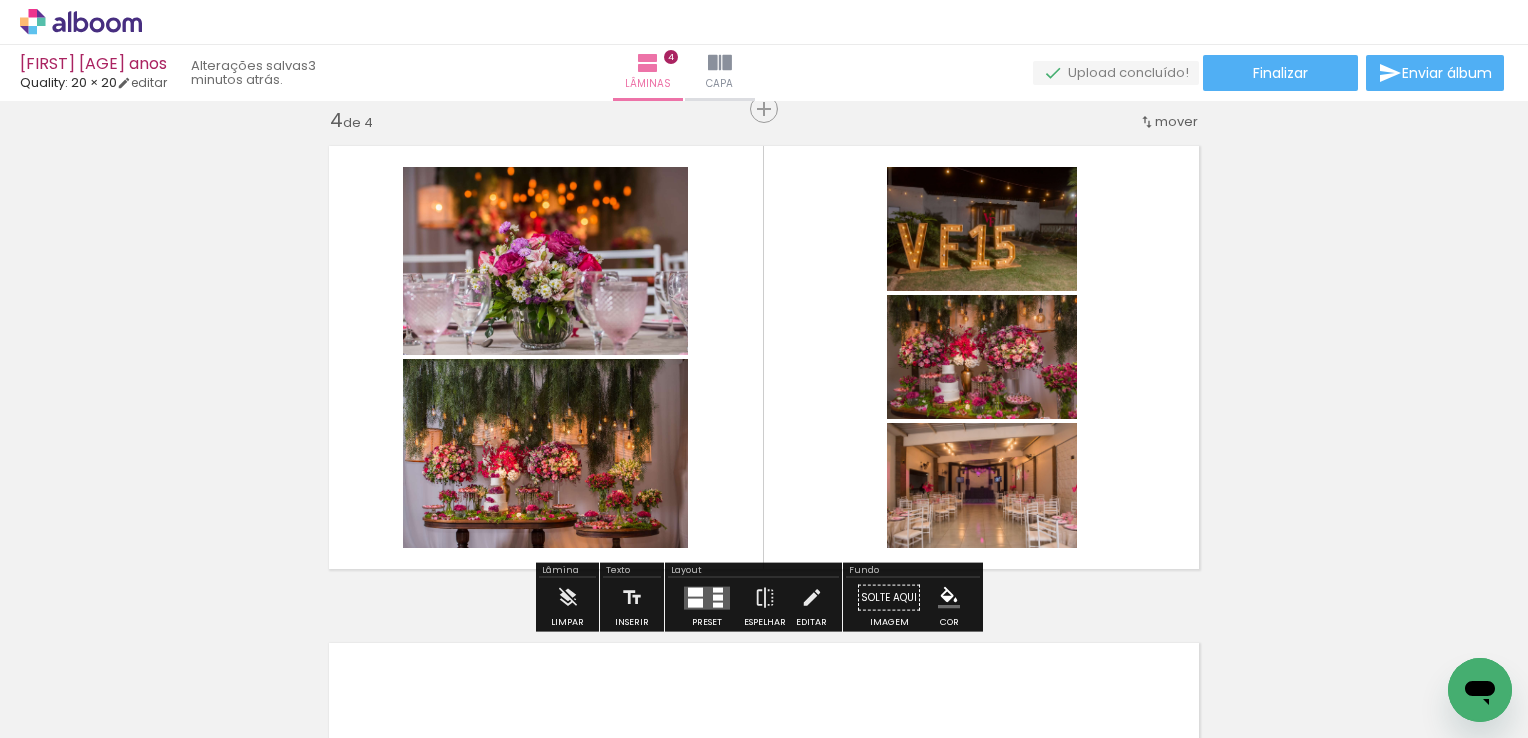 drag, startPoint x: 1277, startPoint y: 673, endPoint x: 1034, endPoint y: 582, distance: 259.48026 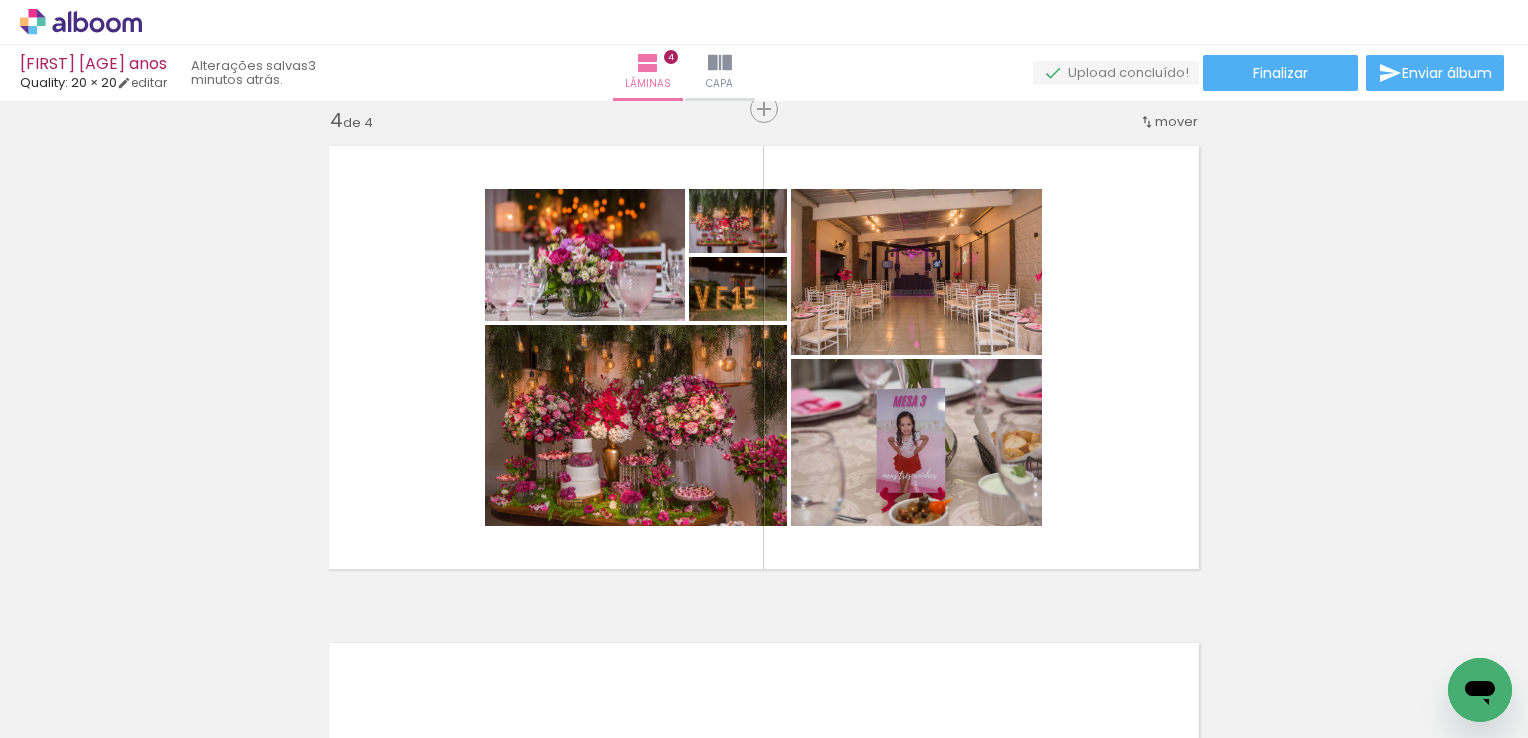scroll, scrollTop: 0, scrollLeft: 6481, axis: horizontal 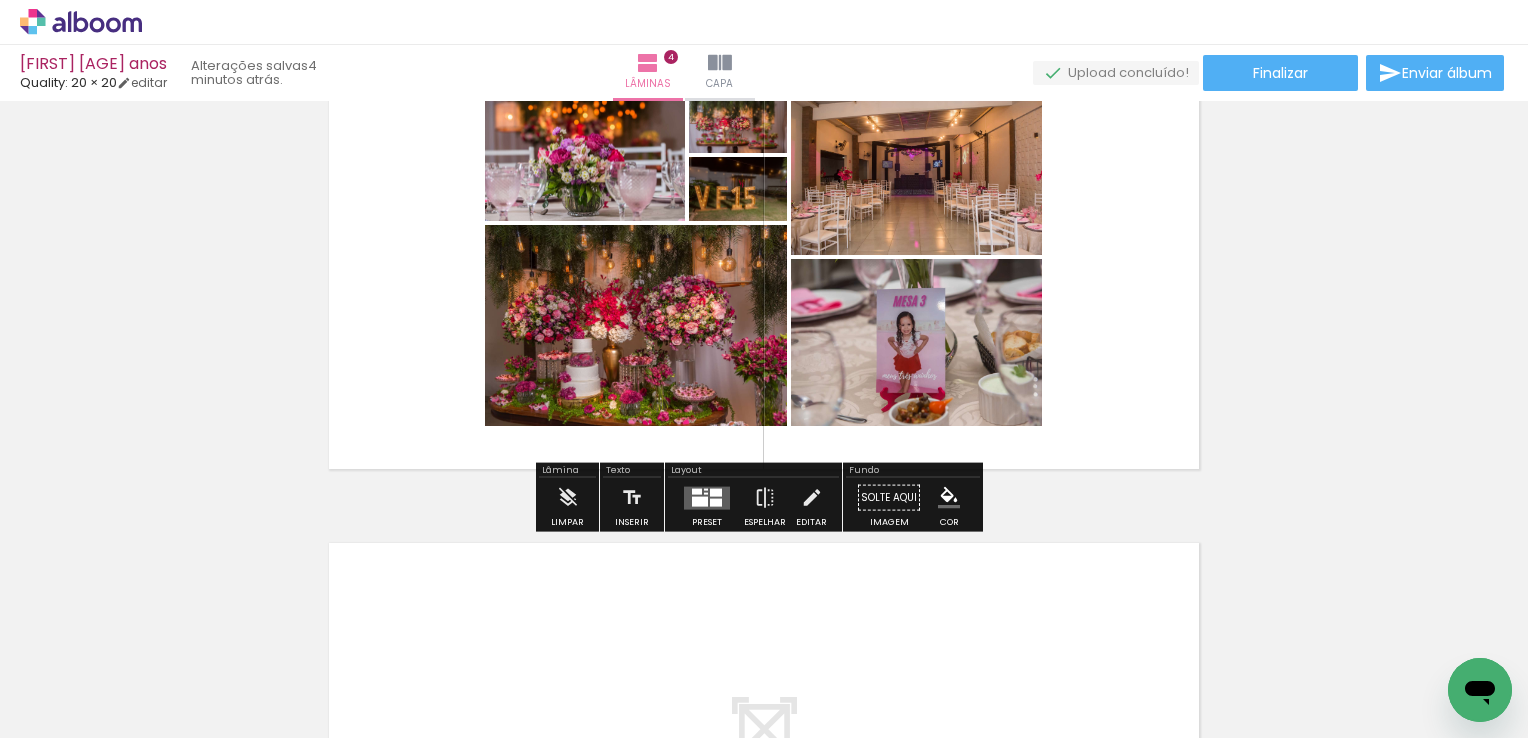 click on "Layout Preset Espelhar Editar" at bounding box center [753, 497] 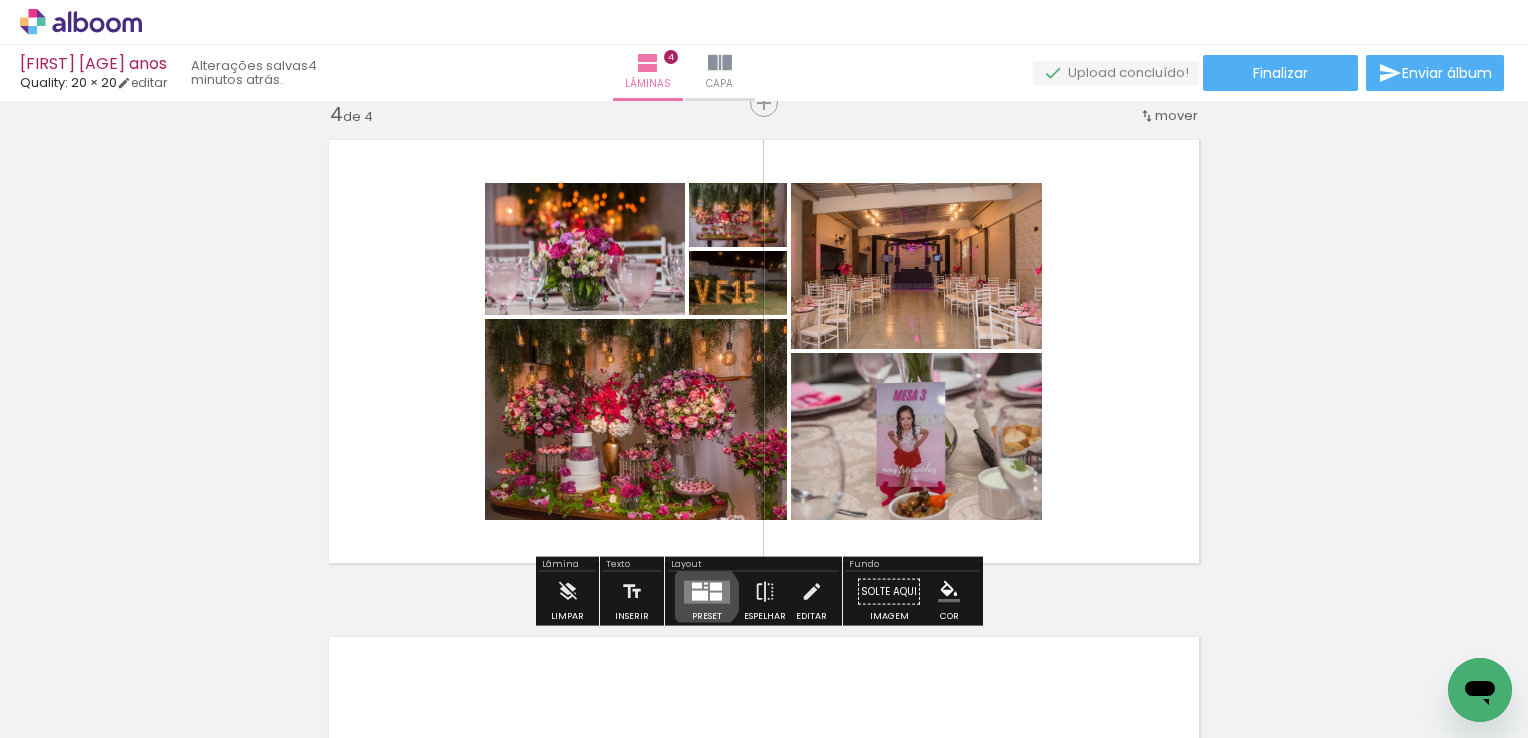 scroll, scrollTop: 1516, scrollLeft: 0, axis: vertical 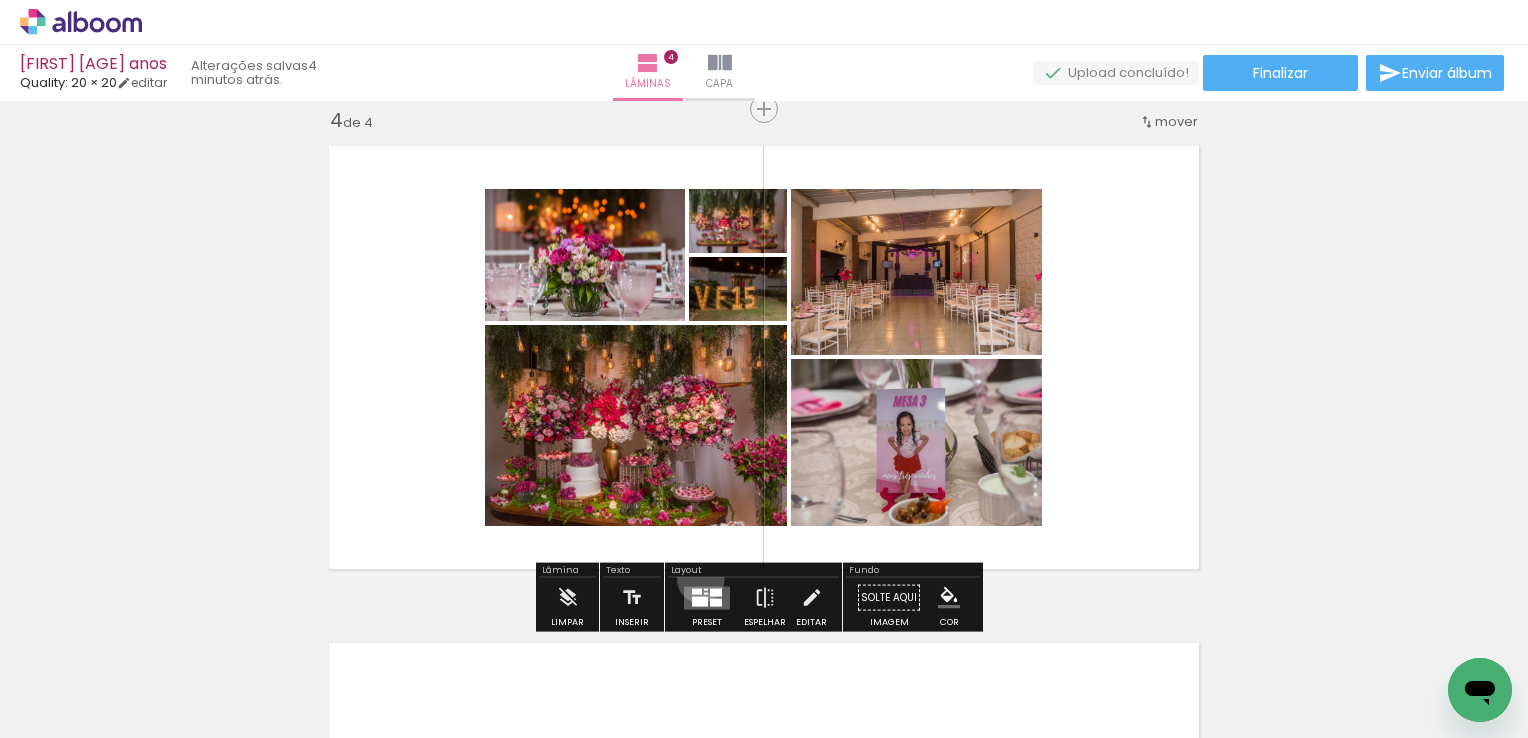 click at bounding box center (707, 598) 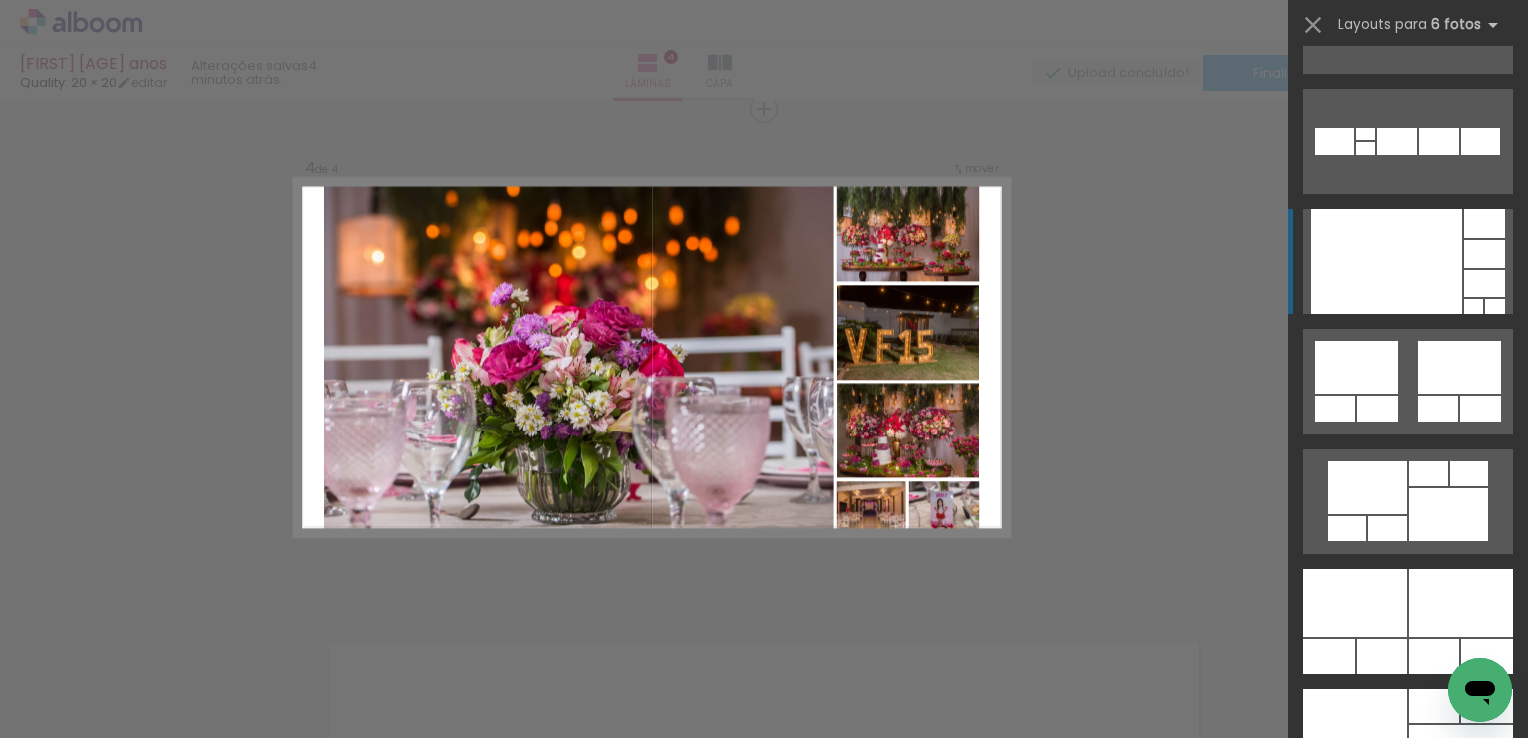 scroll, scrollTop: 1100, scrollLeft: 0, axis: vertical 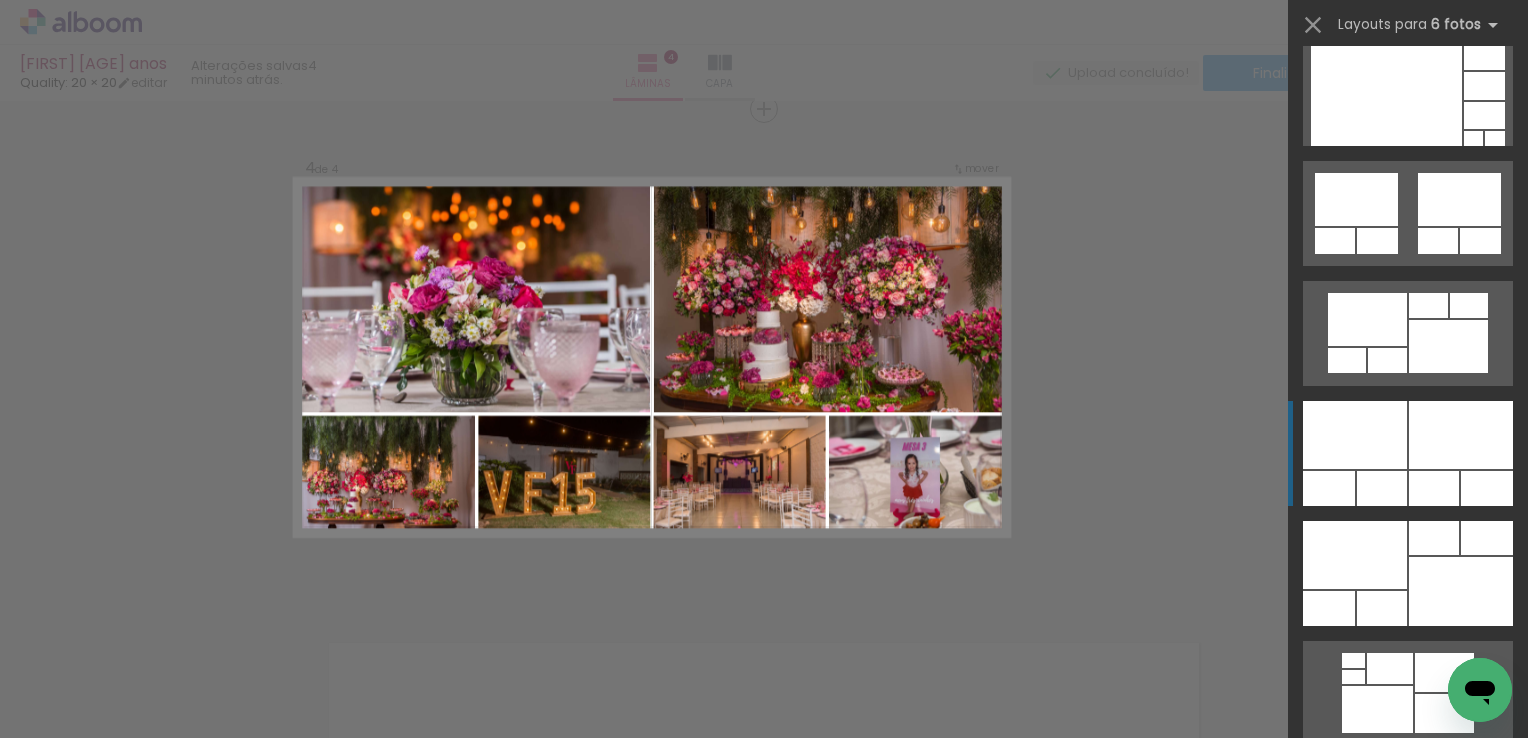 click at bounding box center (1434, 538) 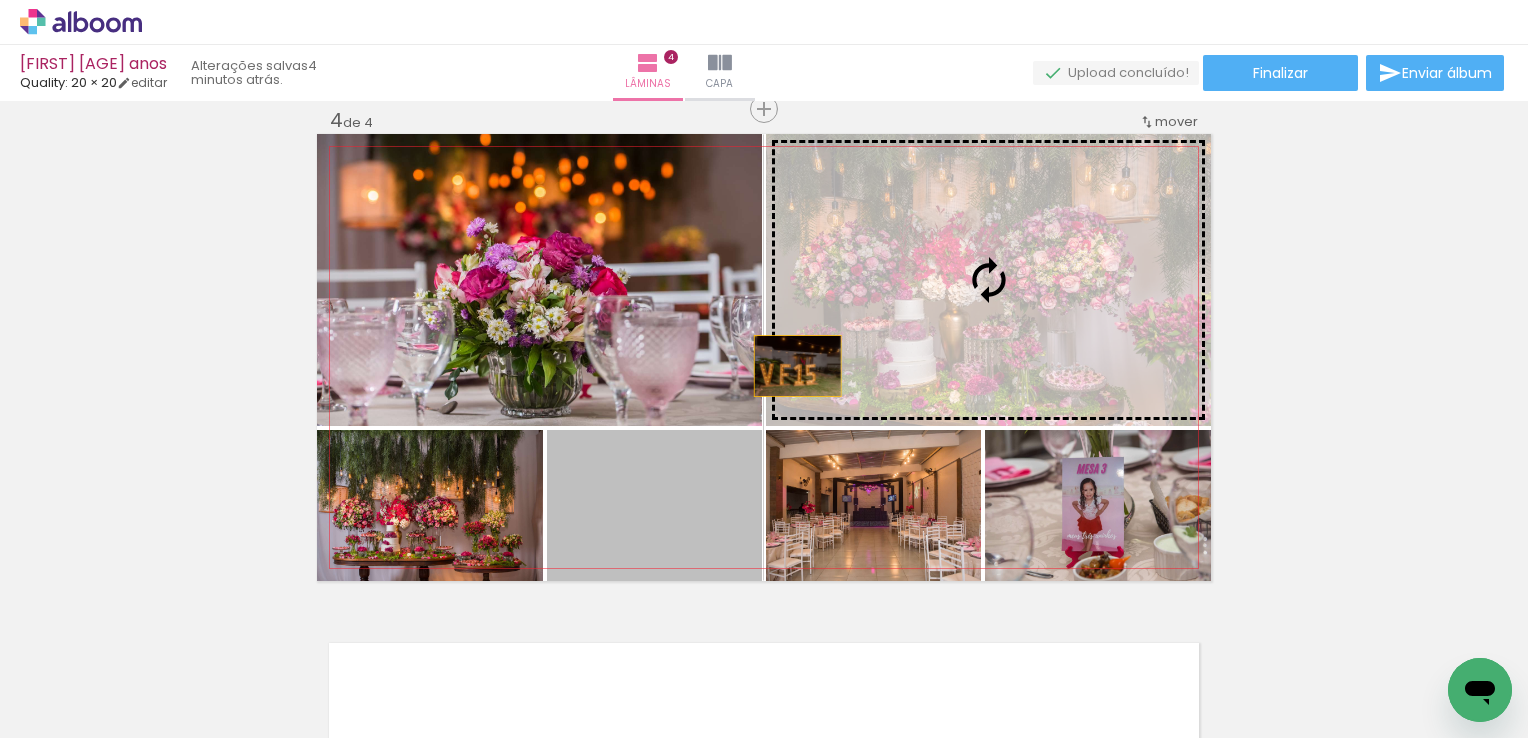 drag, startPoint x: 678, startPoint y: 522, endPoint x: 460, endPoint y: 362, distance: 270.4145 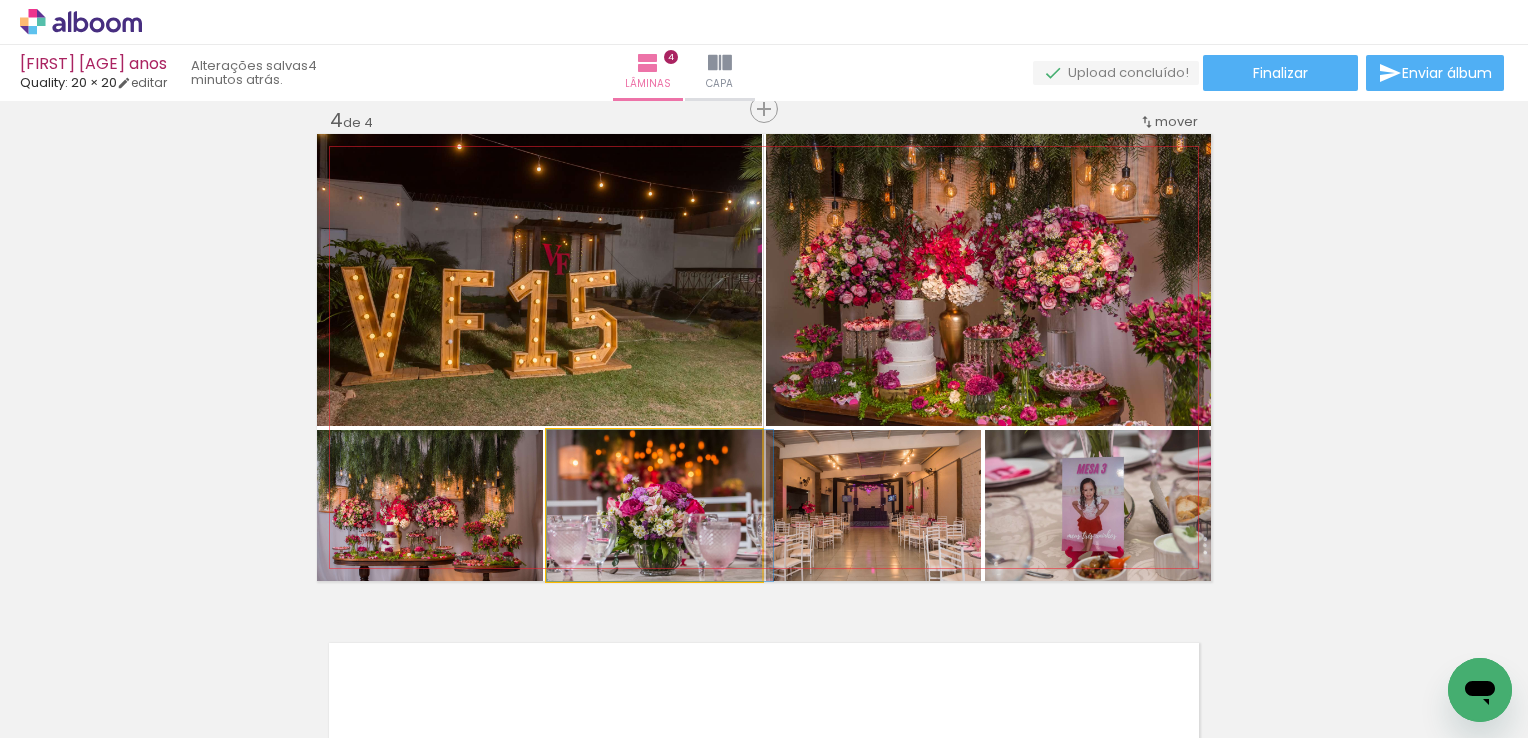 drag, startPoint x: 660, startPoint y: 519, endPoint x: 960, endPoint y: 290, distance: 377.41357 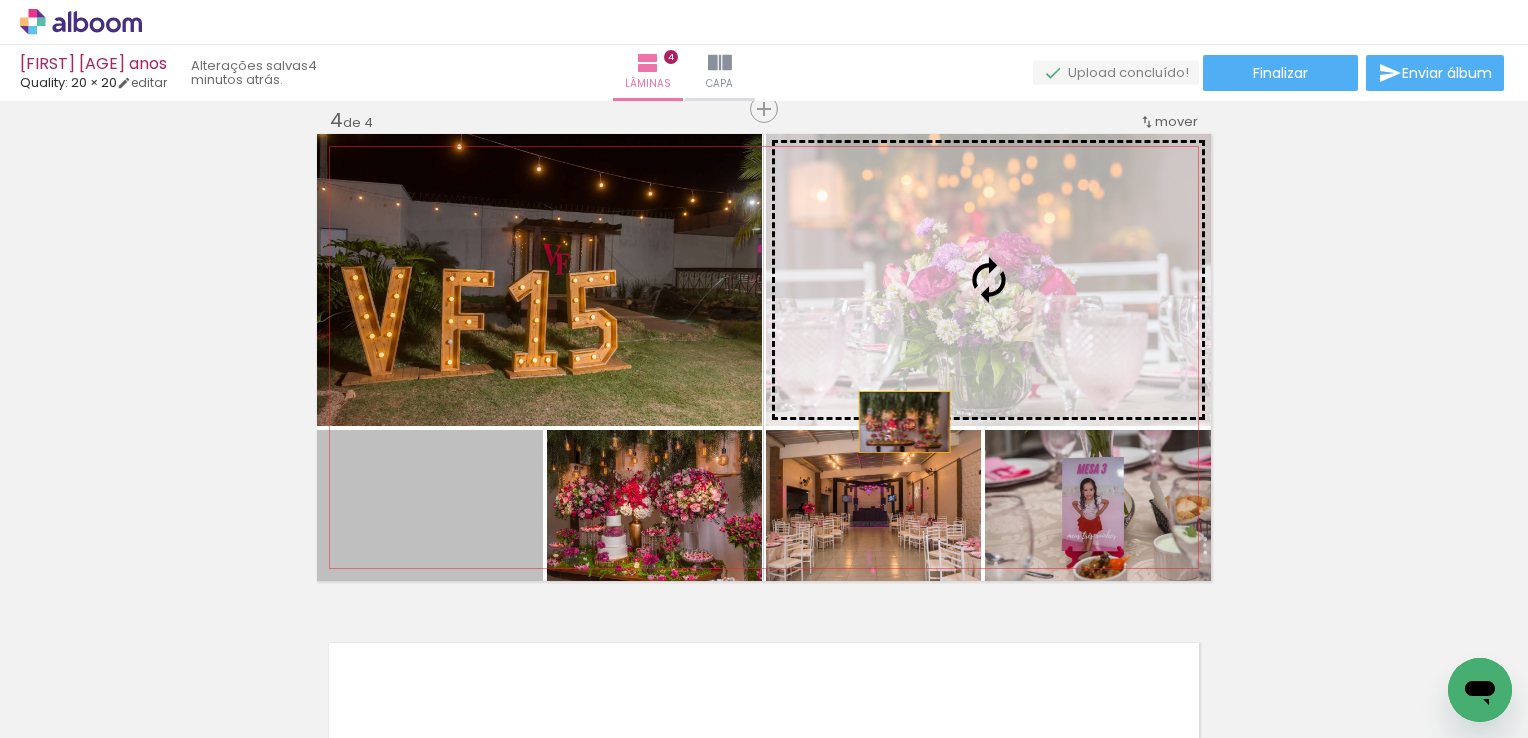 drag, startPoint x: 455, startPoint y: 541, endPoint x: 1028, endPoint y: 340, distance: 607.23145 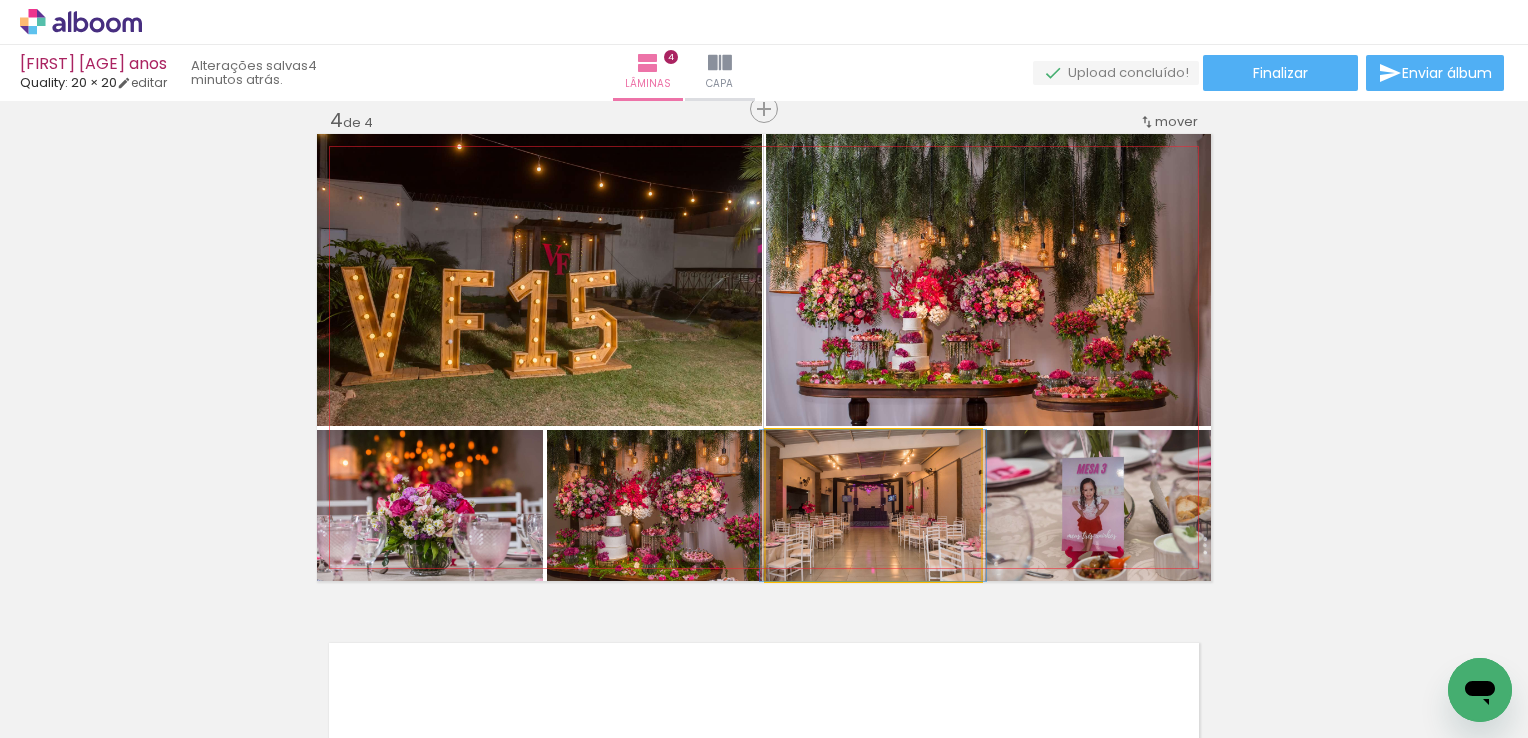 drag, startPoint x: 872, startPoint y: 524, endPoint x: 1096, endPoint y: 493, distance: 226.13492 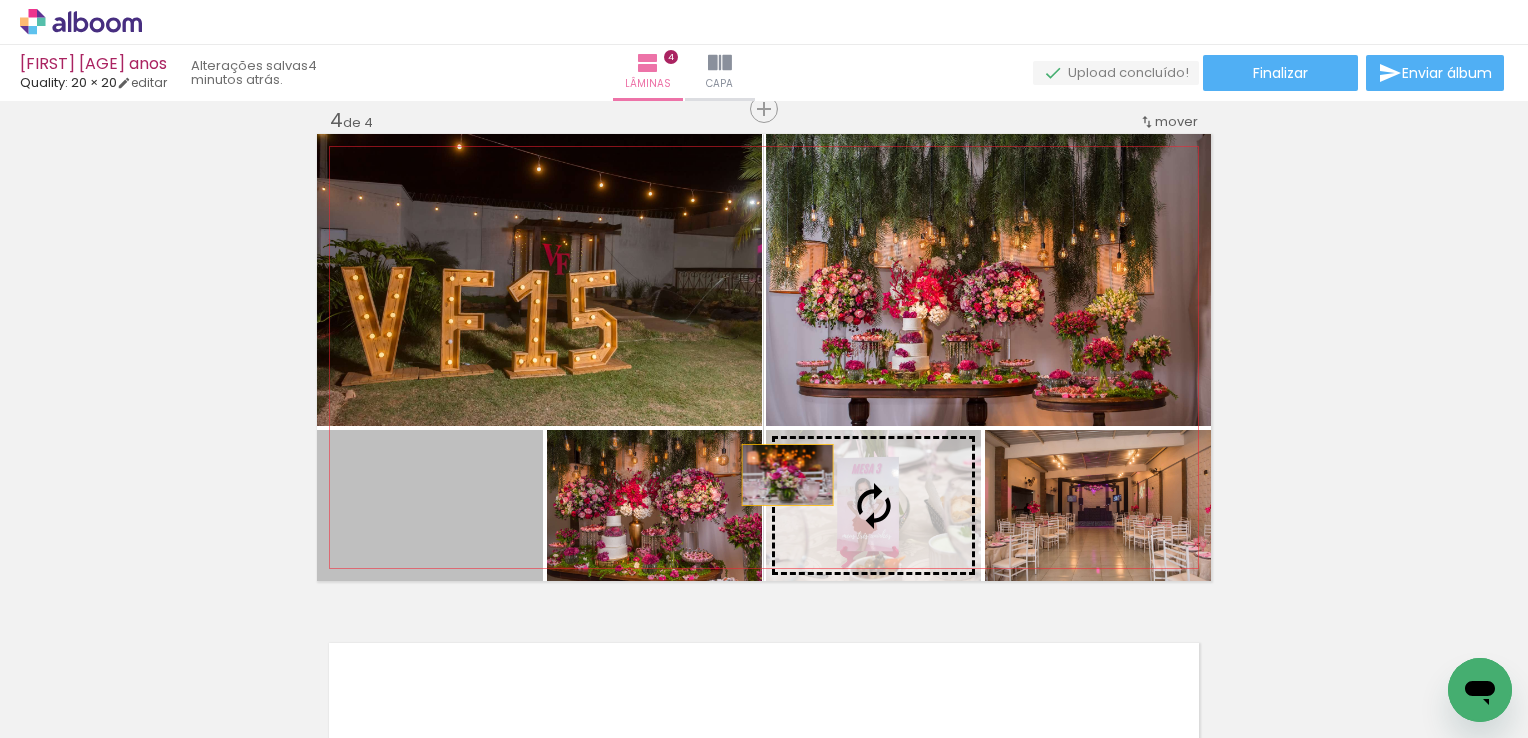 drag, startPoint x: 488, startPoint y: 548, endPoint x: 1012, endPoint y: 328, distance: 568.30975 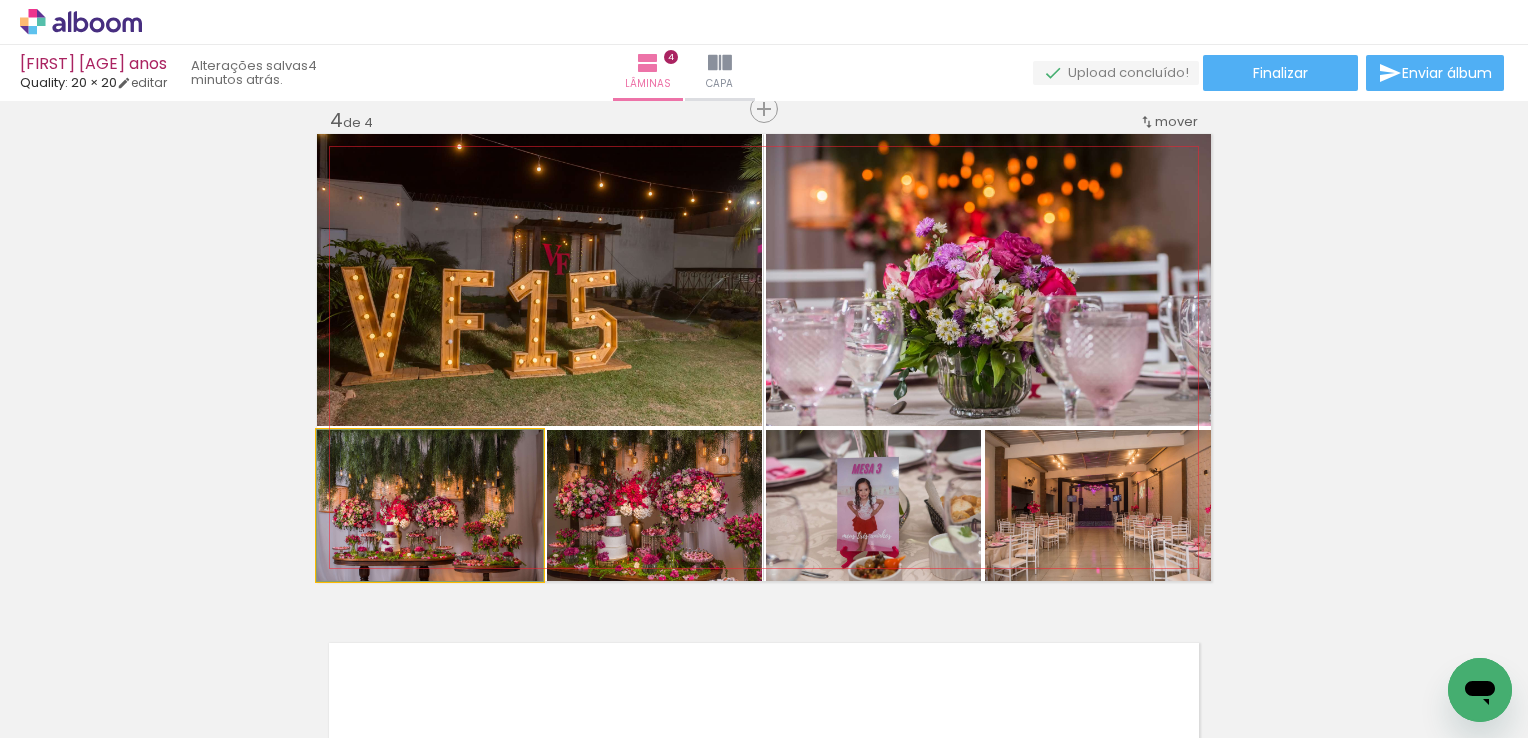 drag, startPoint x: 422, startPoint y: 538, endPoint x: 837, endPoint y: 508, distance: 416.08292 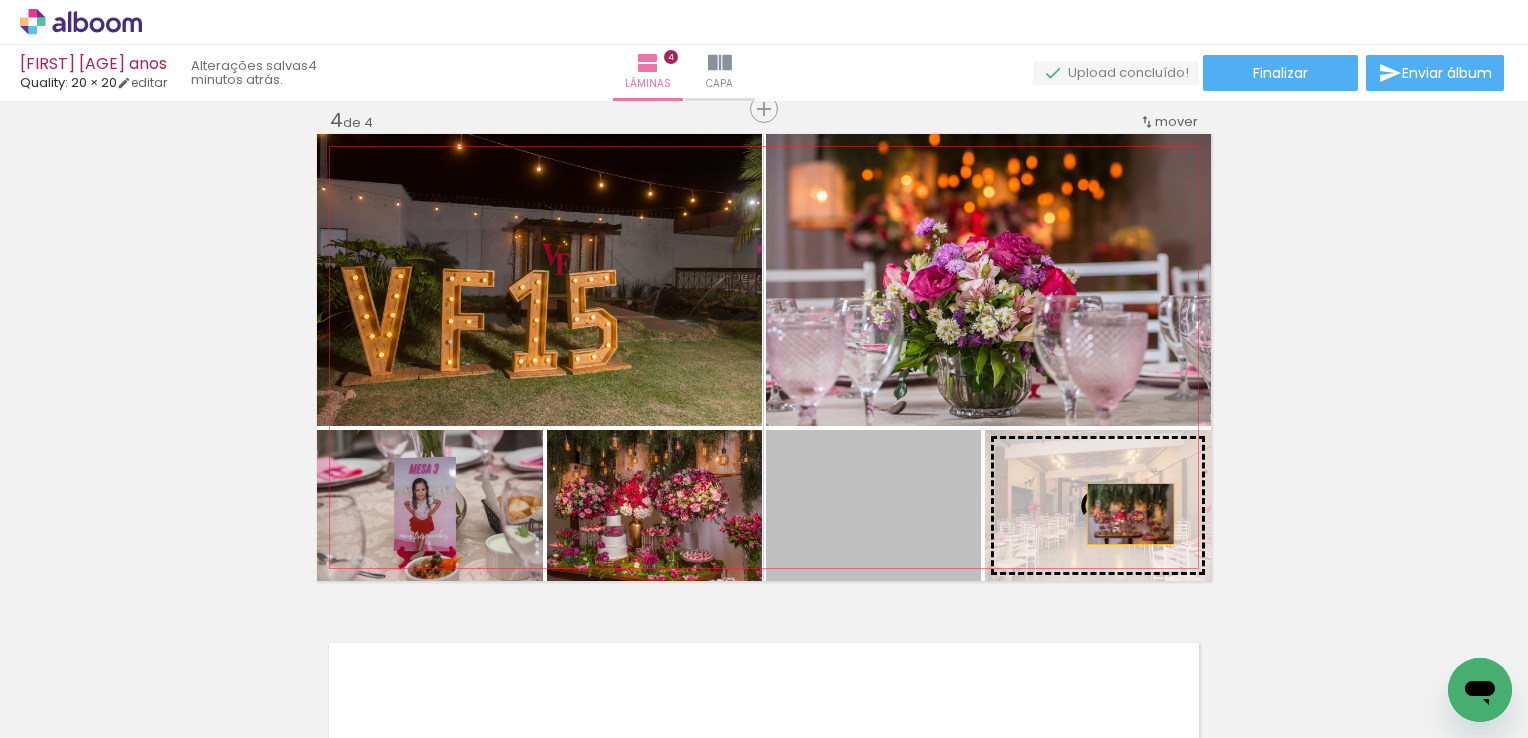 drag, startPoint x: 902, startPoint y: 526, endPoint x: 1185, endPoint y: 506, distance: 283.70584 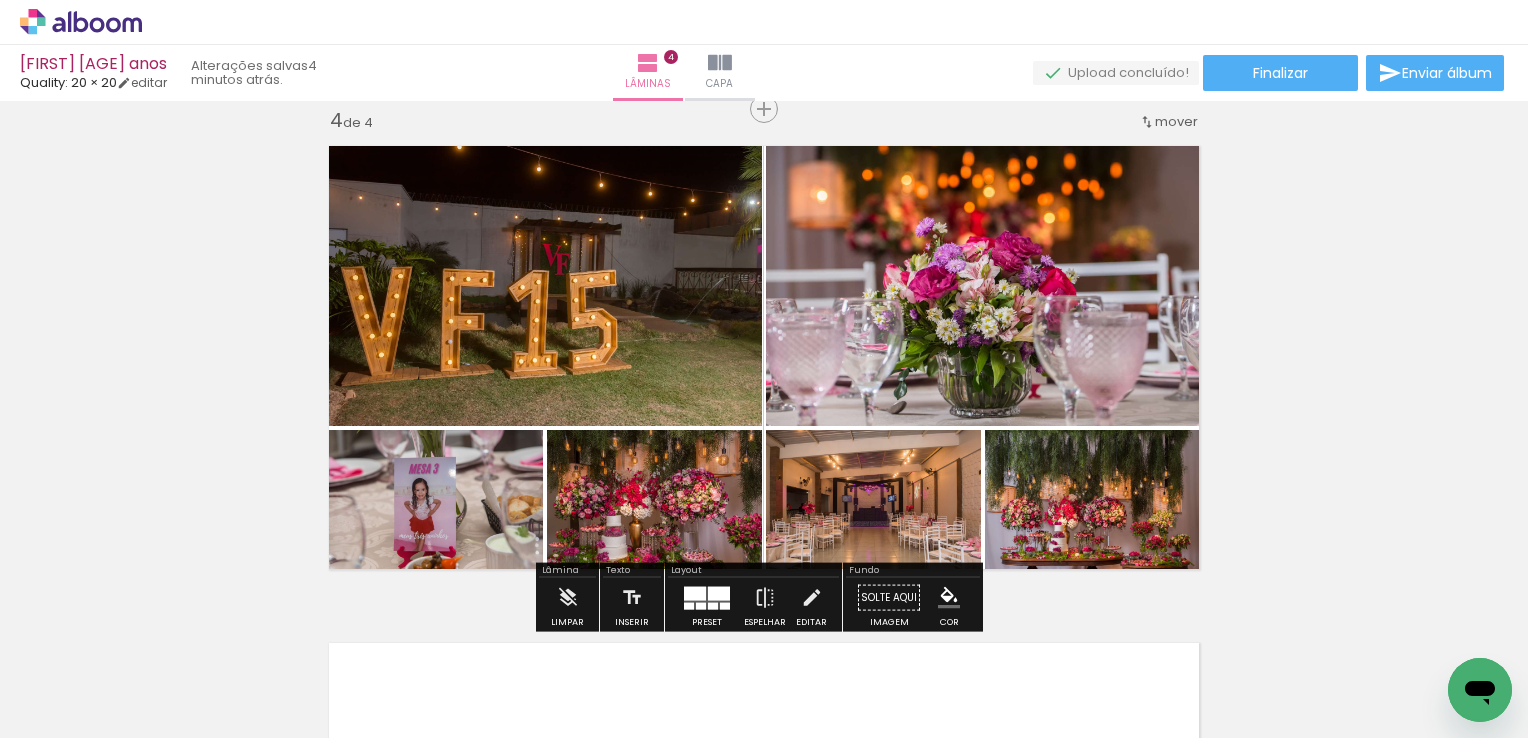 click on "Inserir lâmina 1  de 4  Inserir lâmina 2  de 4  Inserir lâmina 3  de 4  Inserir lâmina 4  de 4" at bounding box center [764, -165] 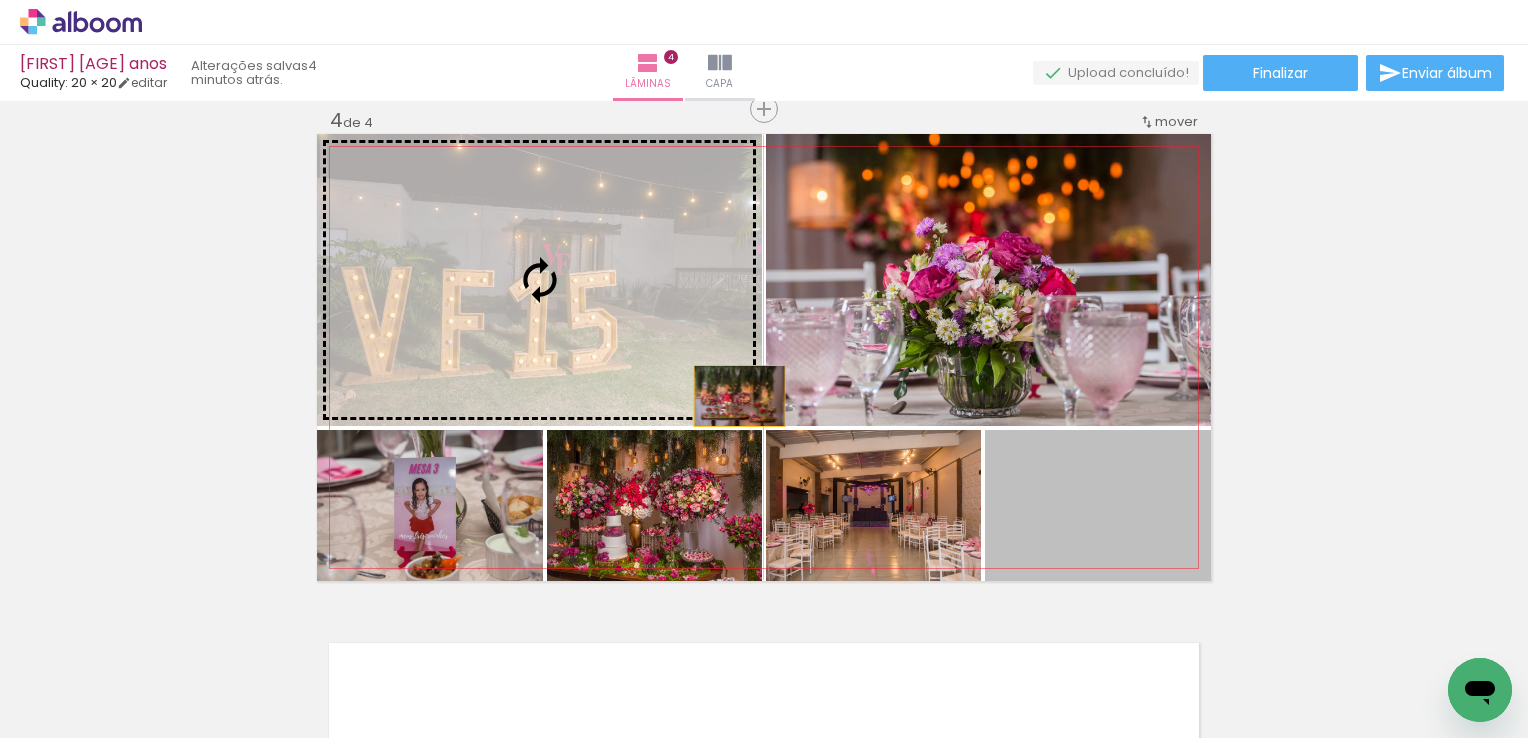 drag, startPoint x: 801, startPoint y: 418, endPoint x: 479, endPoint y: 309, distance: 339.94852 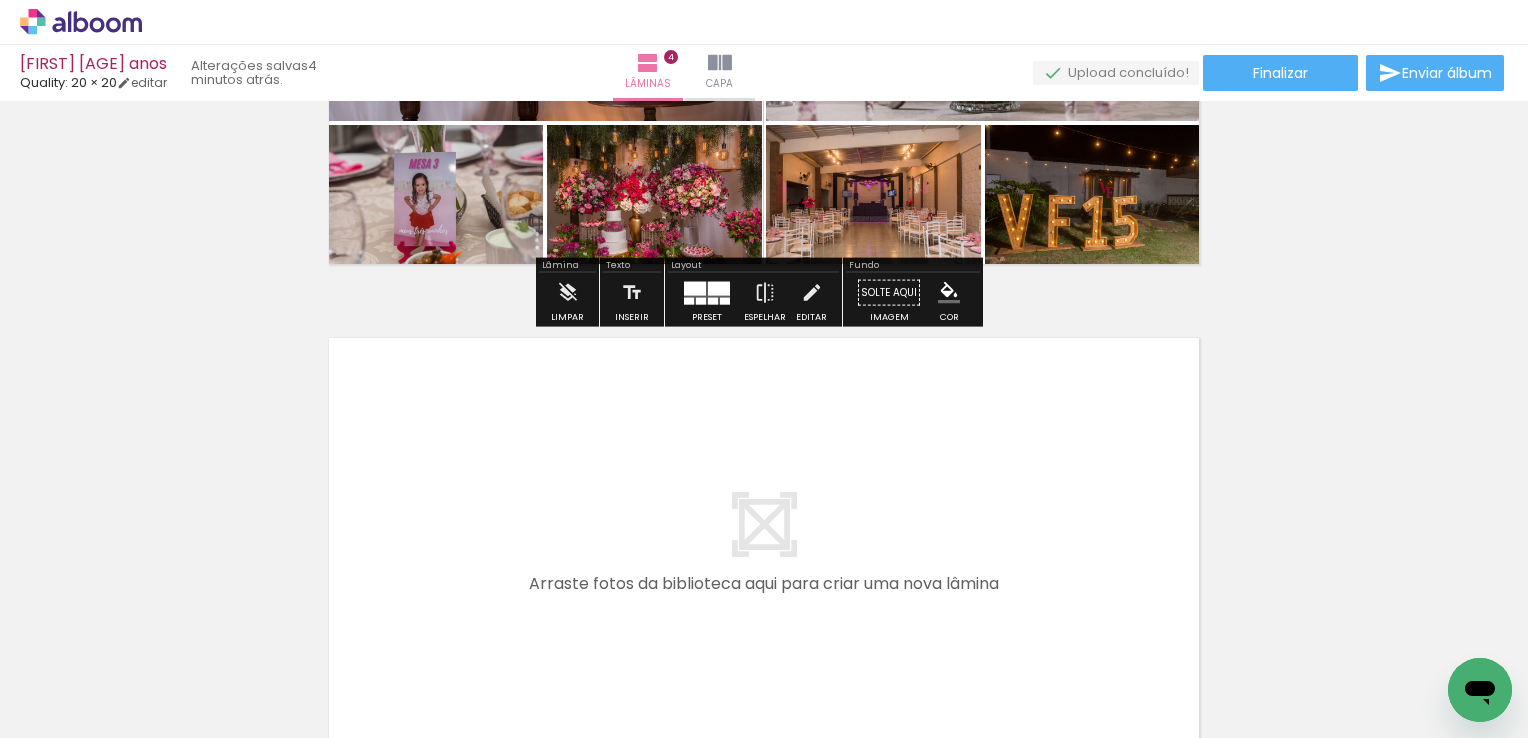 scroll, scrollTop: 1916, scrollLeft: 0, axis: vertical 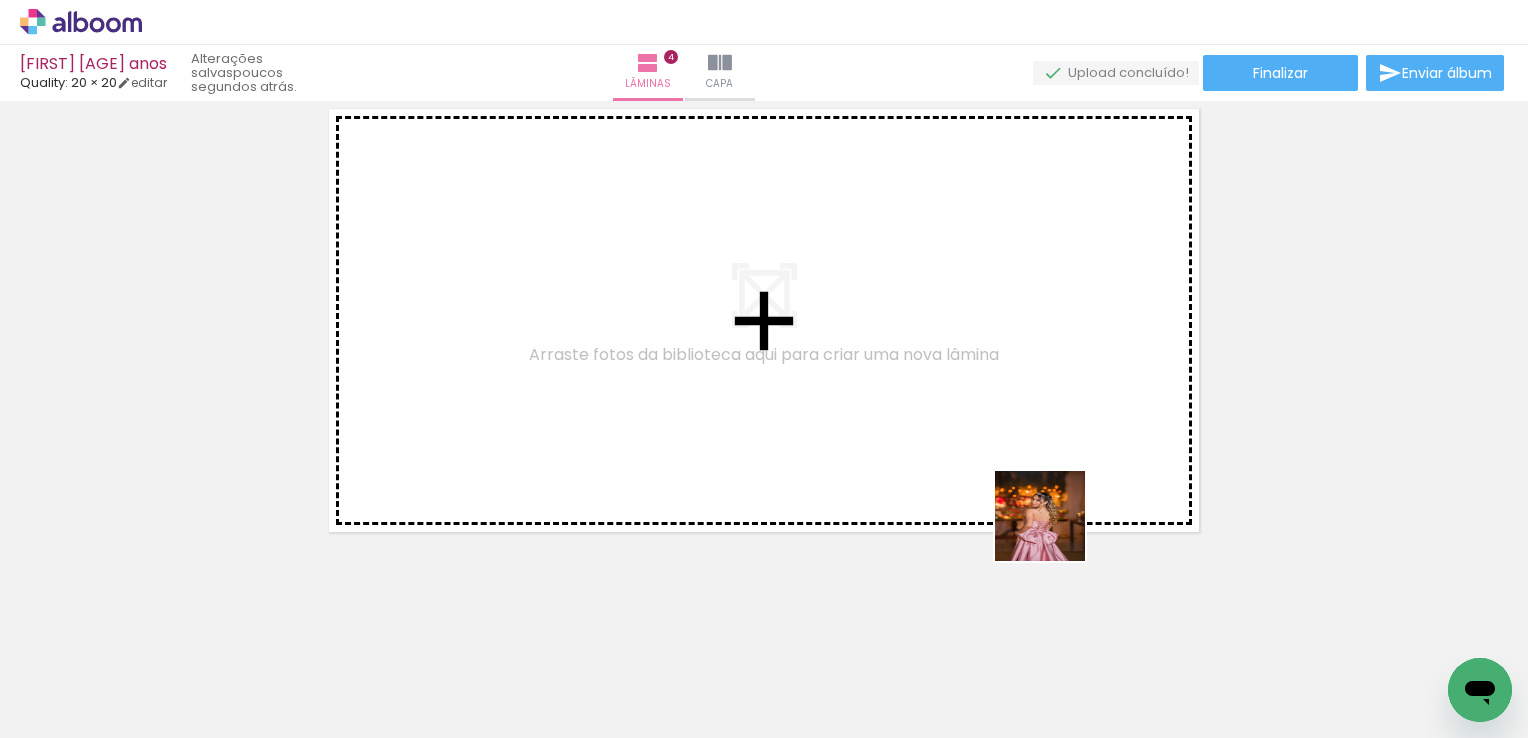 drag, startPoint x: 1155, startPoint y: 683, endPoint x: 1016, endPoint y: 390, distance: 324.29926 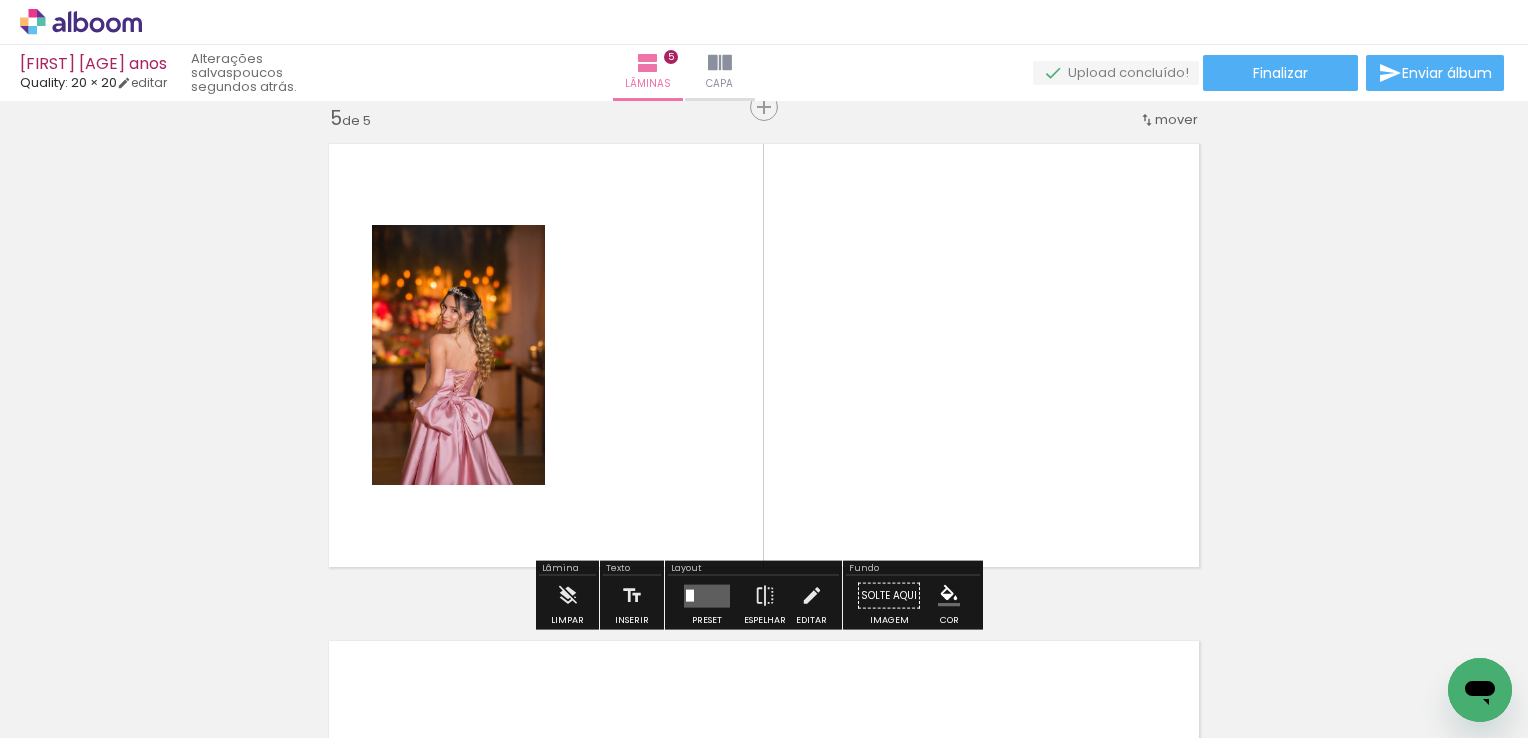 scroll, scrollTop: 2013, scrollLeft: 0, axis: vertical 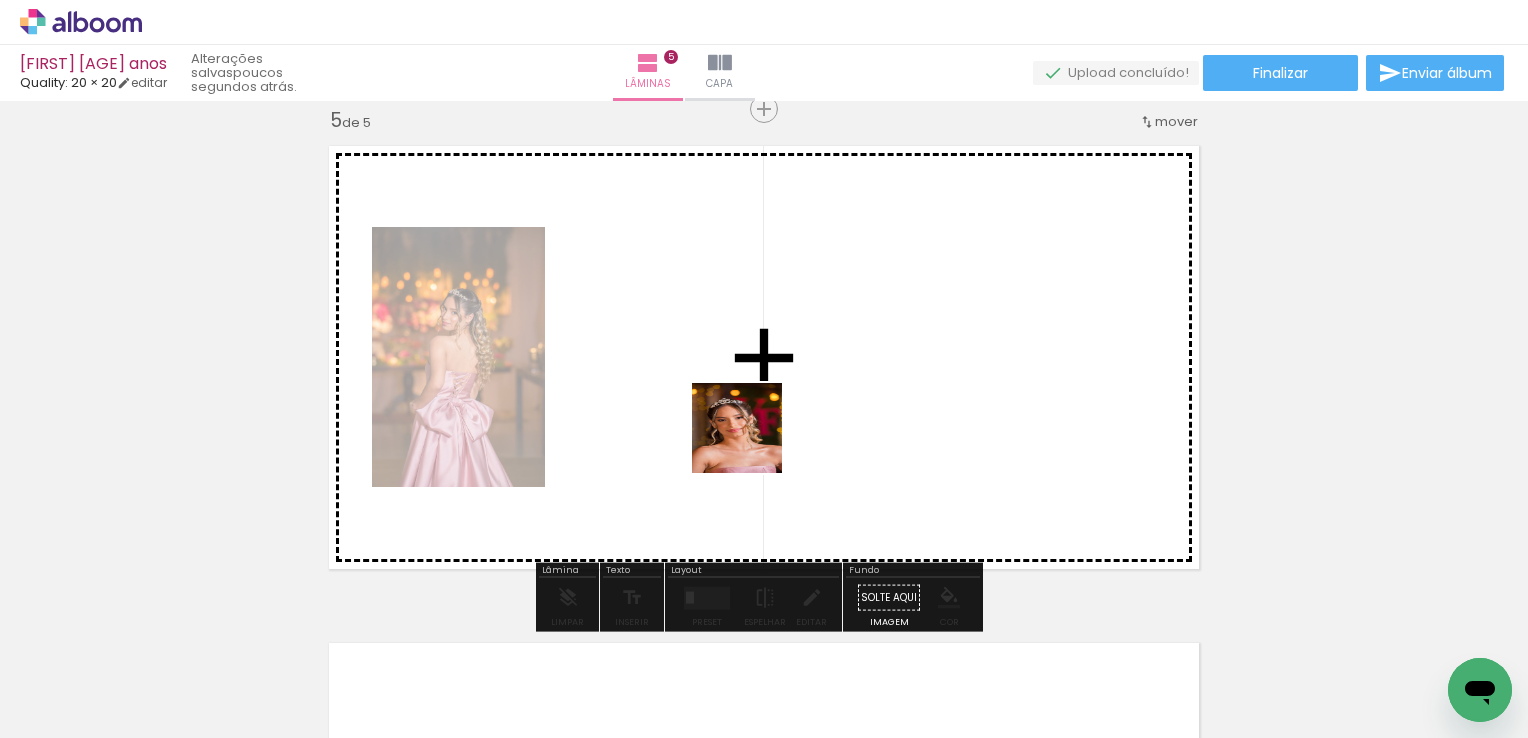 drag, startPoint x: 713, startPoint y: 695, endPoint x: 759, endPoint y: 505, distance: 195.48914 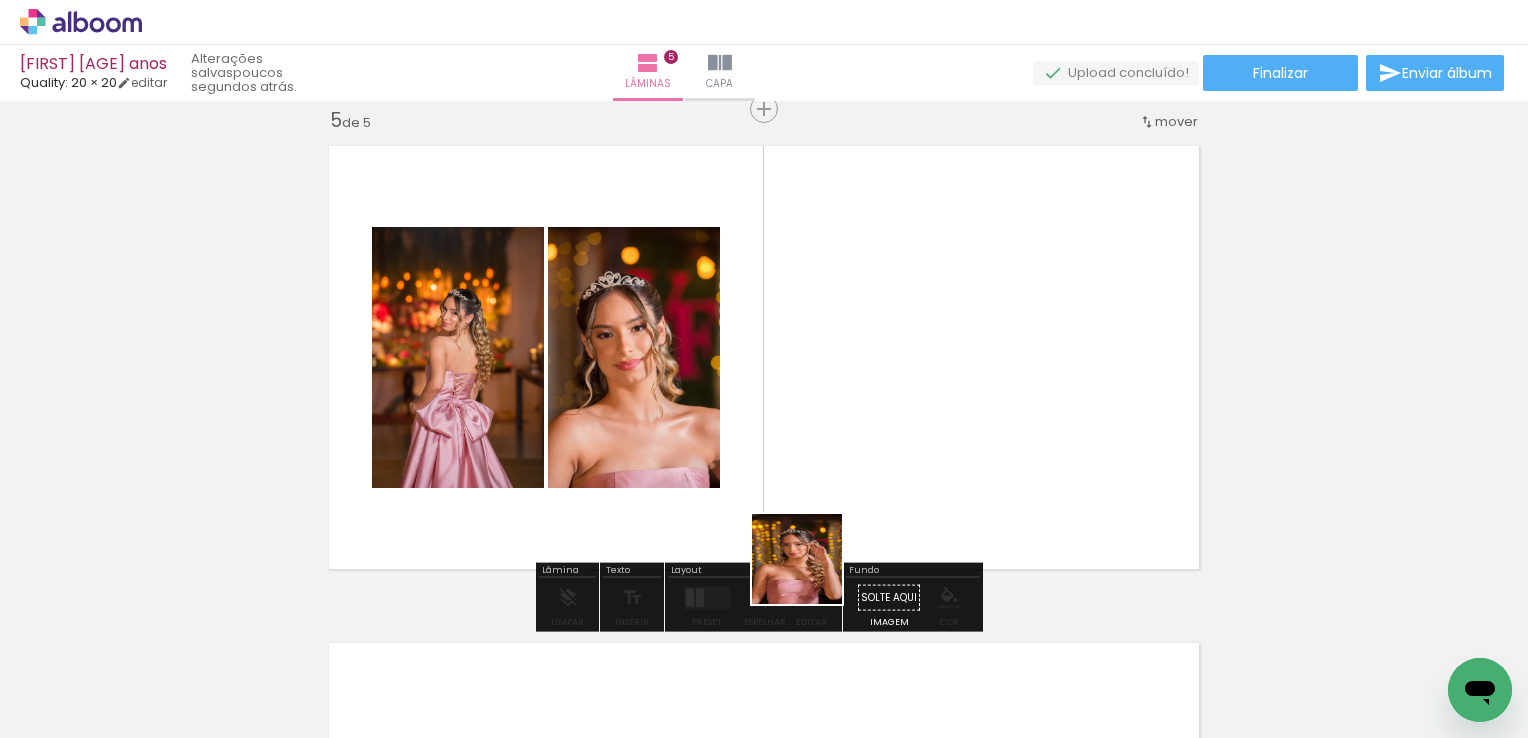 drag, startPoint x: 809, startPoint y: 686, endPoint x: 837, endPoint y: 428, distance: 259.51492 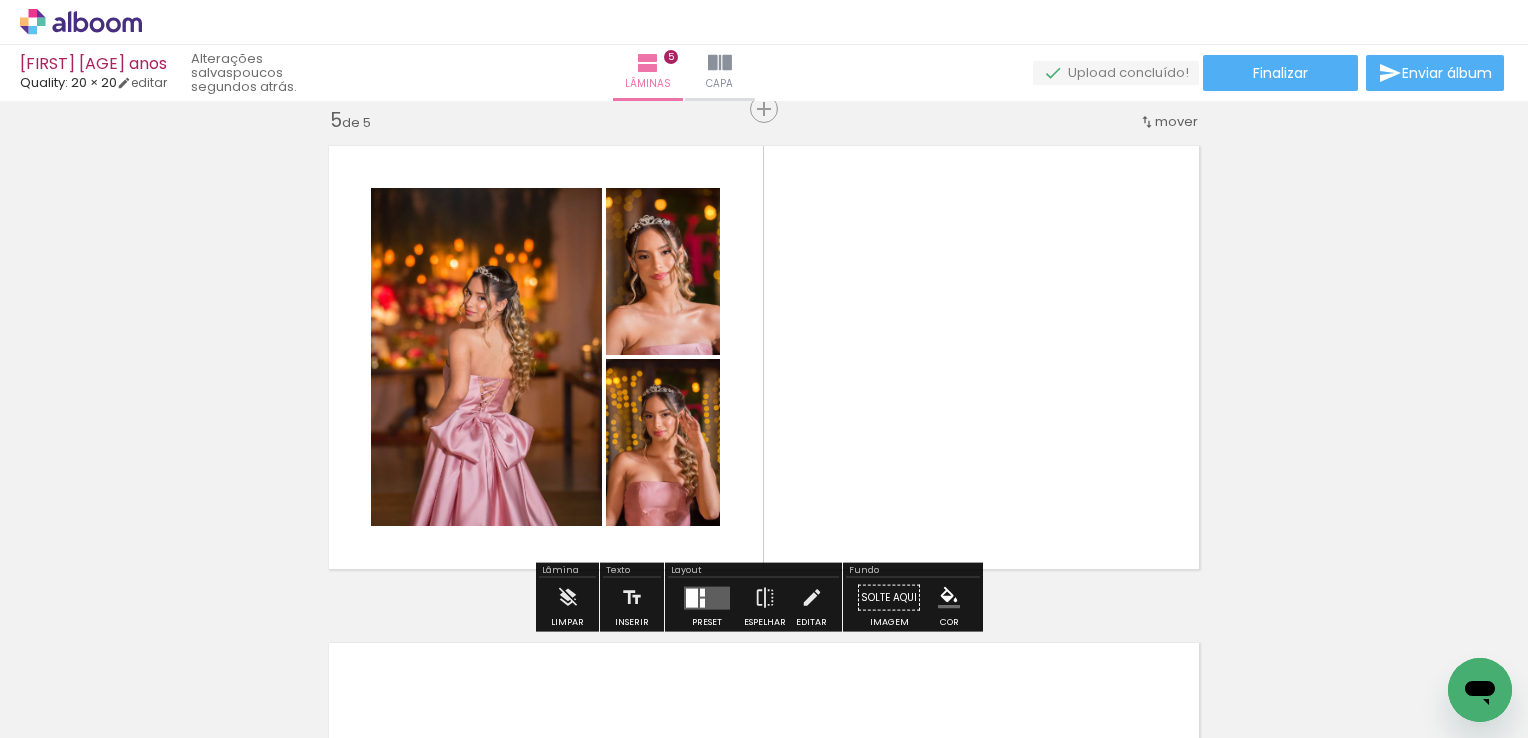 click at bounding box center [584, 670] 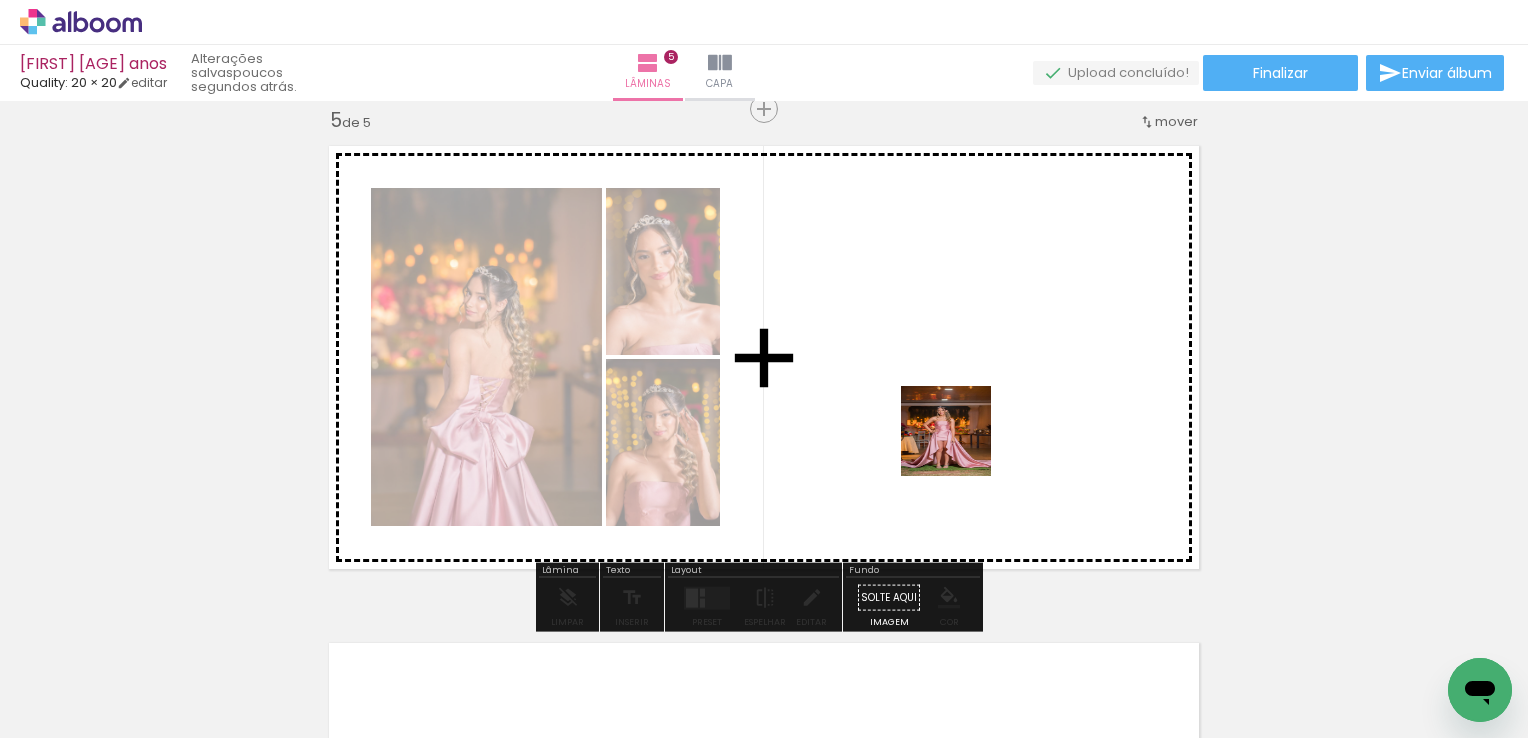 drag, startPoint x: 936, startPoint y: 705, endPoint x: 974, endPoint y: 389, distance: 318.2766 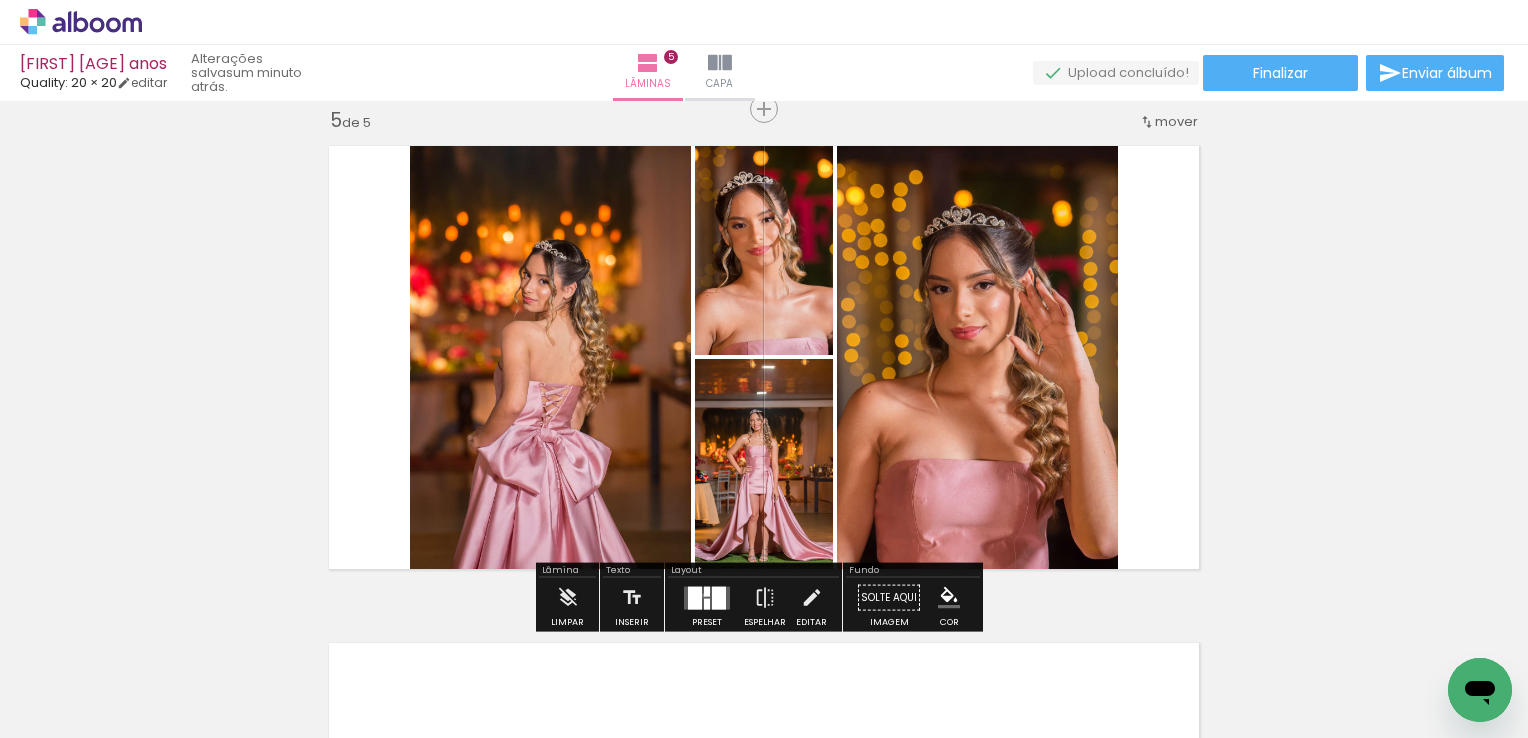click at bounding box center [707, 591] 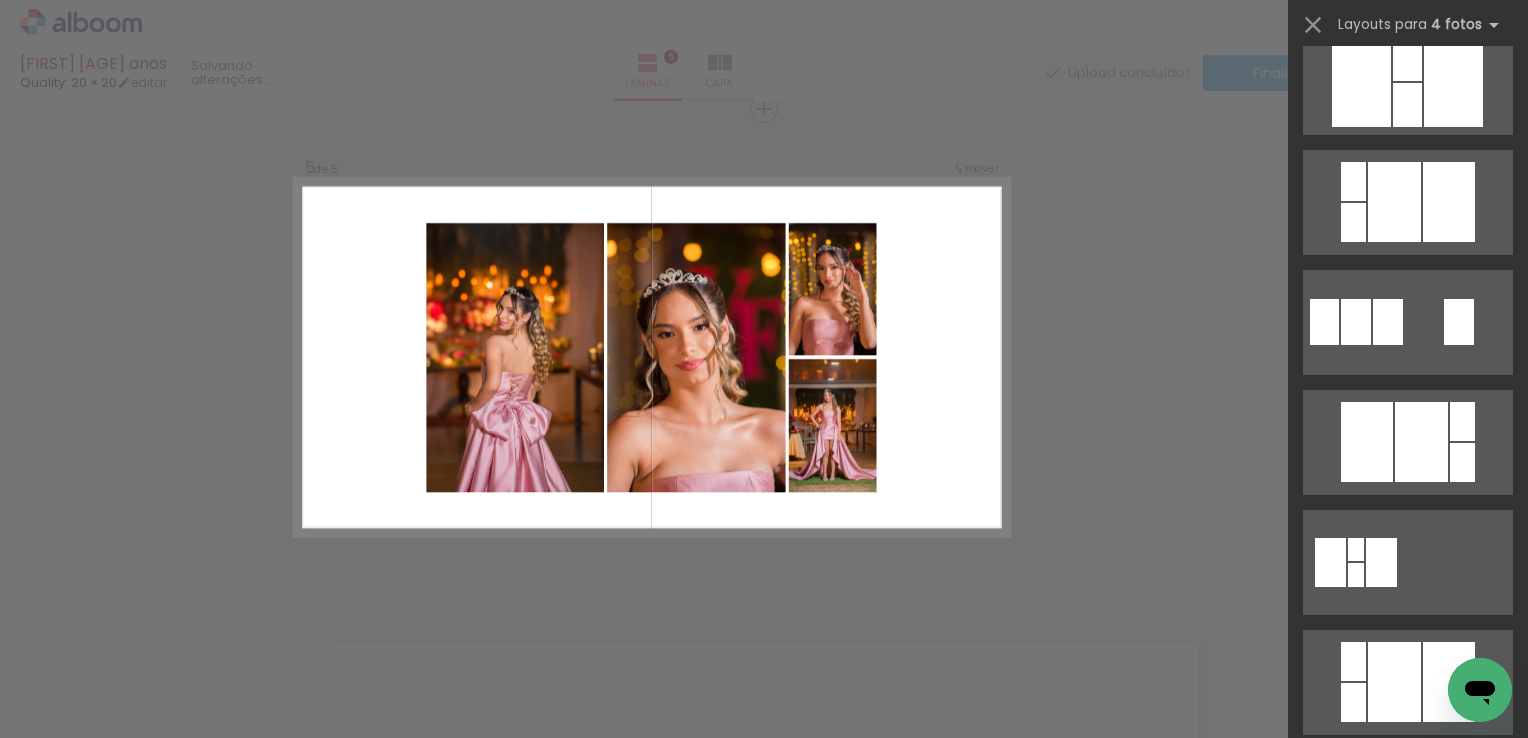 scroll, scrollTop: 3300, scrollLeft: 0, axis: vertical 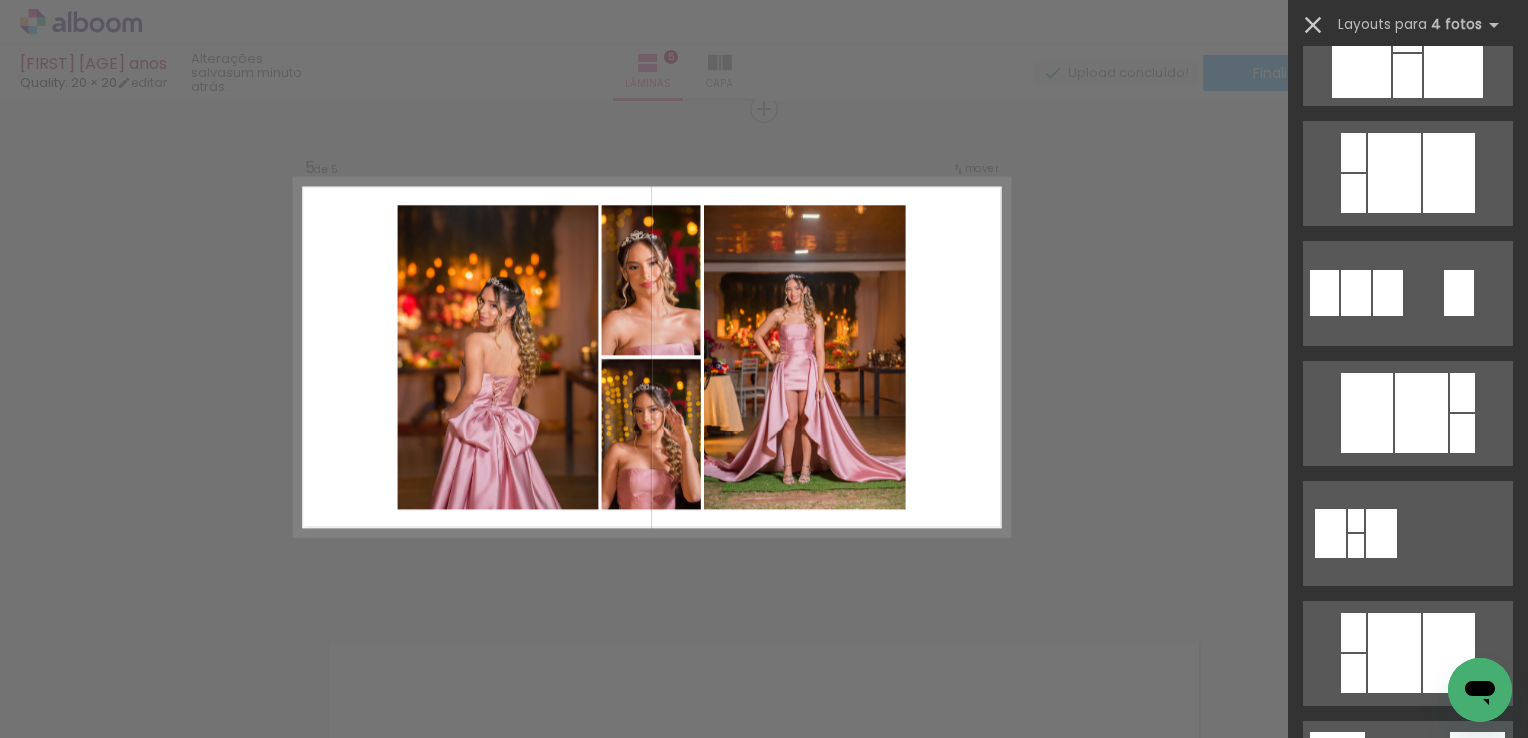 click at bounding box center (1313, 25) 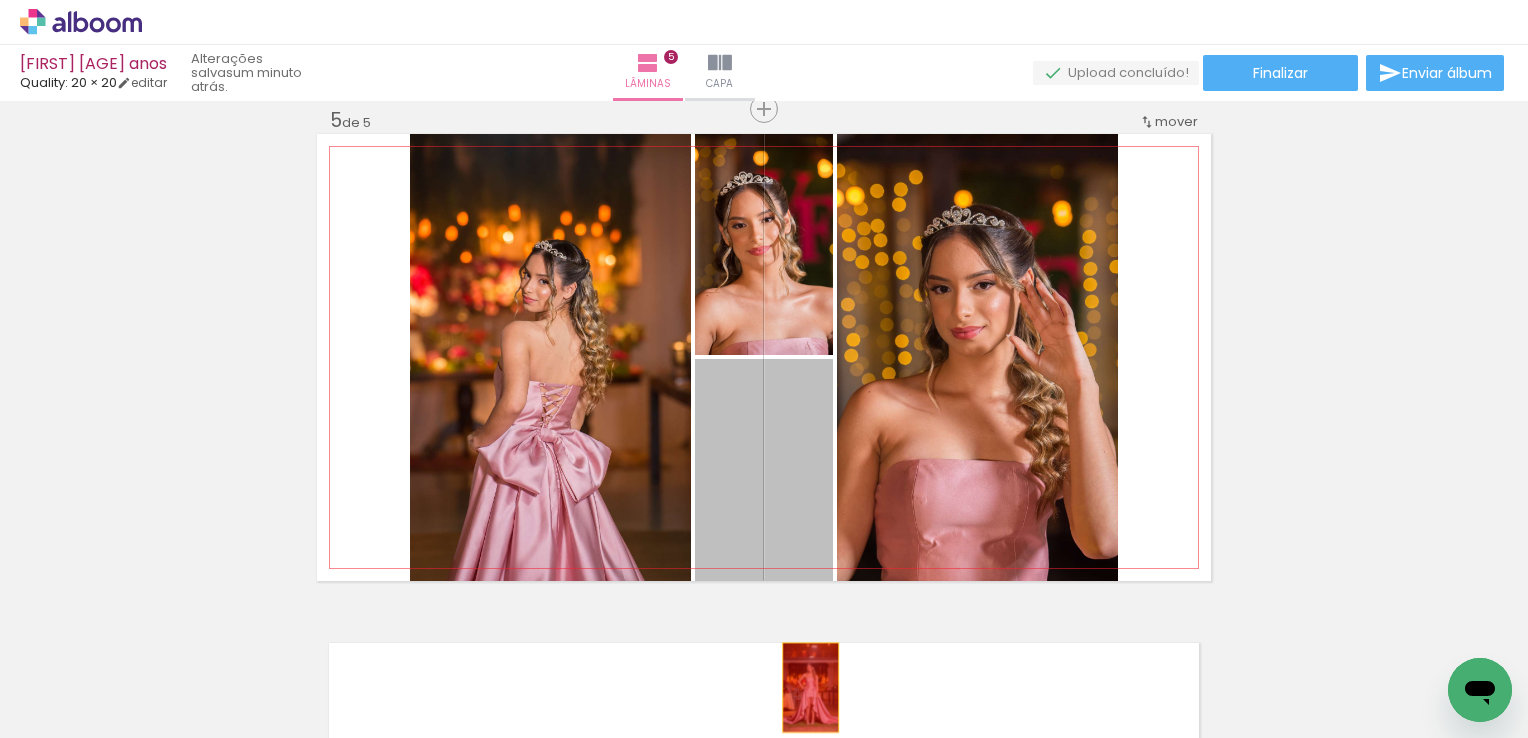 drag, startPoint x: 790, startPoint y: 500, endPoint x: 803, endPoint y: 688, distance: 188.44893 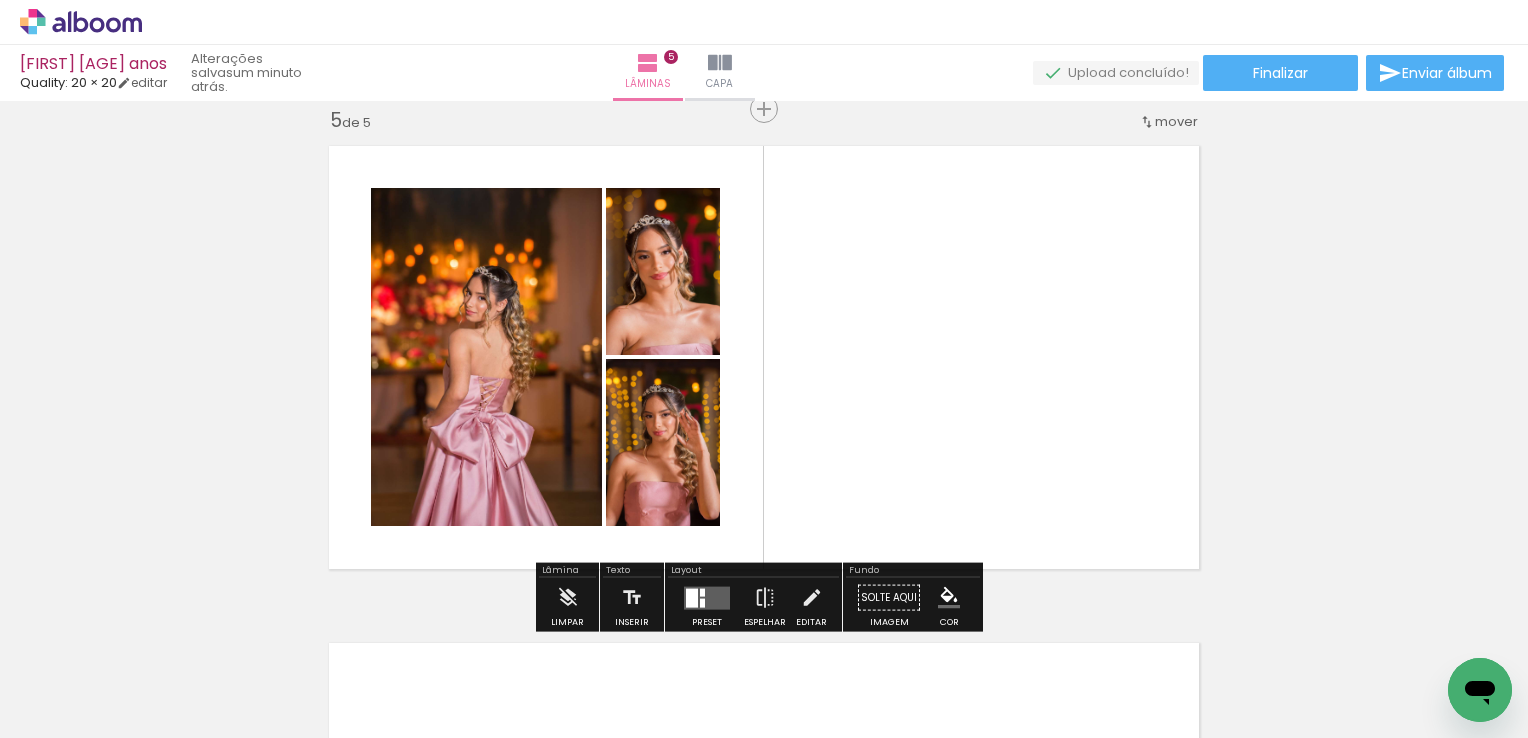 click at bounding box center (707, 597) 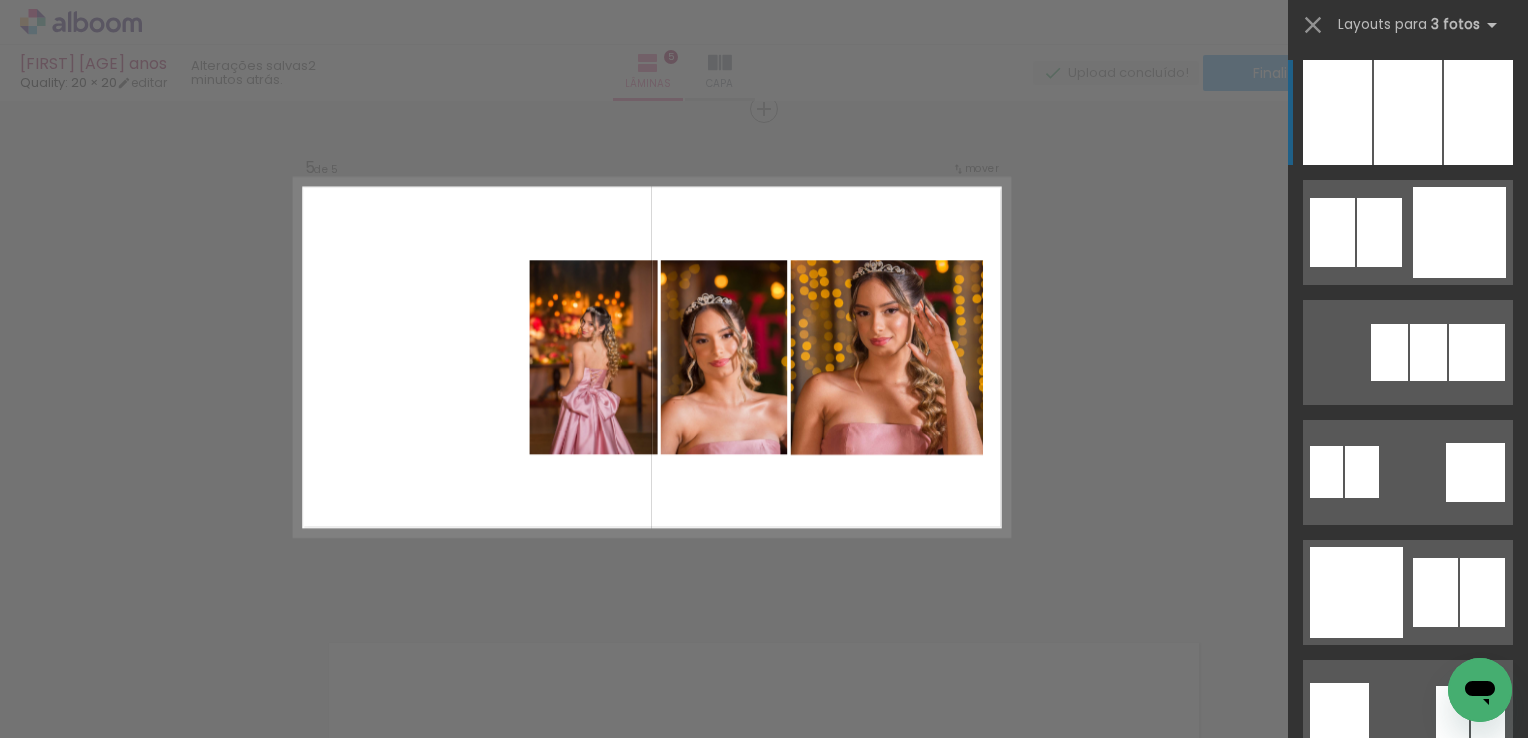 scroll, scrollTop: 2000, scrollLeft: 0, axis: vertical 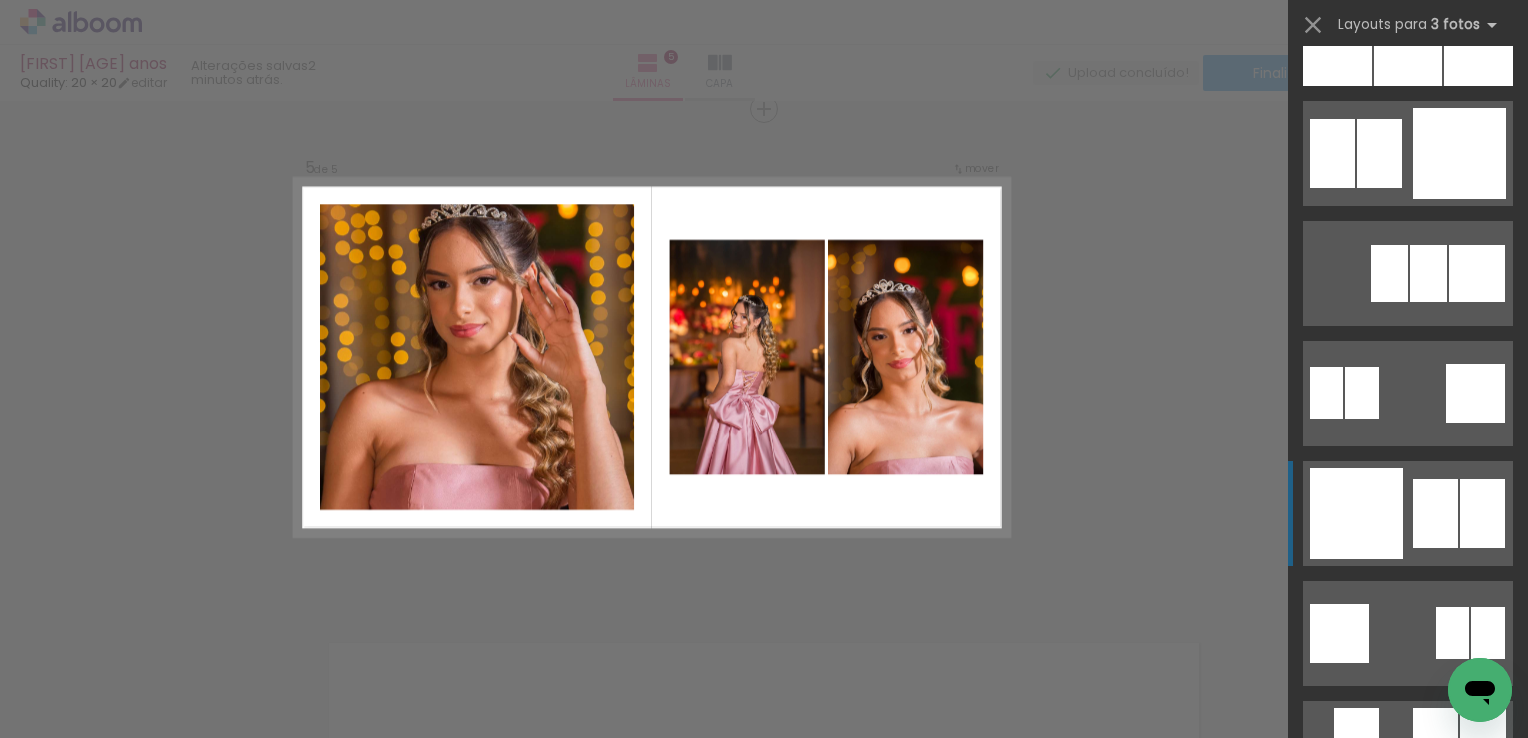 click at bounding box center [1407, -207] 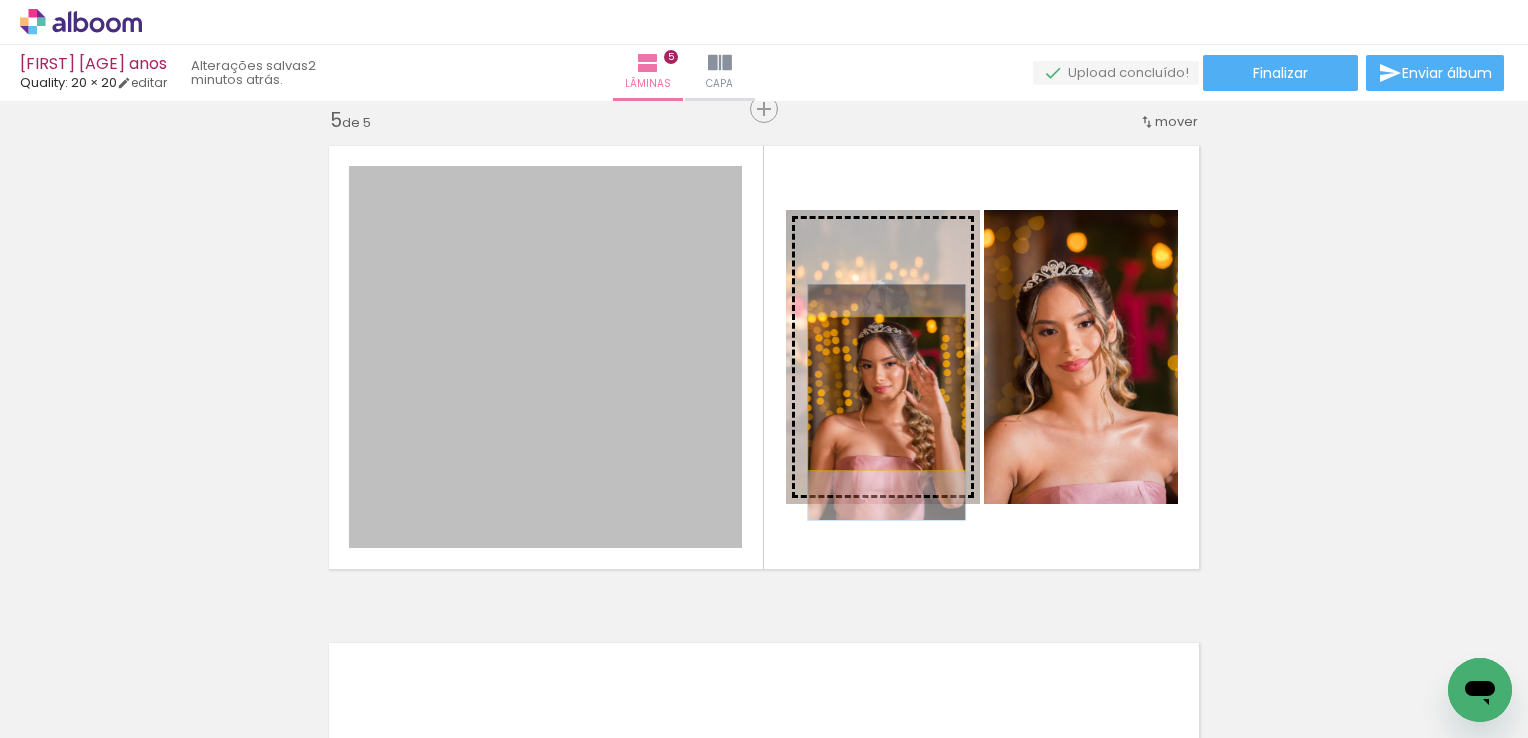 drag, startPoint x: 652, startPoint y: 378, endPoint x: 879, endPoint y: 393, distance: 227.49506 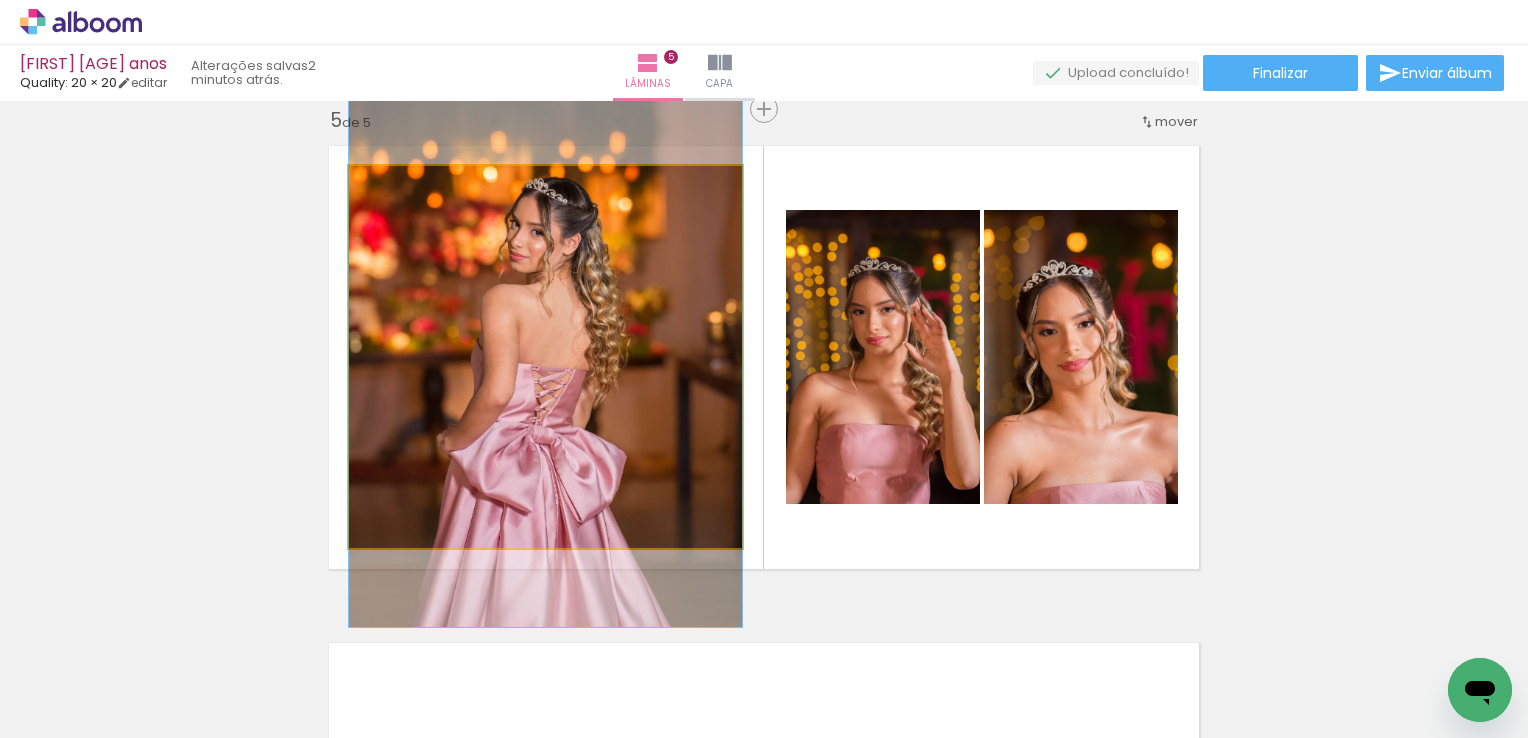 drag, startPoint x: 673, startPoint y: 420, endPoint x: 673, endPoint y: 396, distance: 24 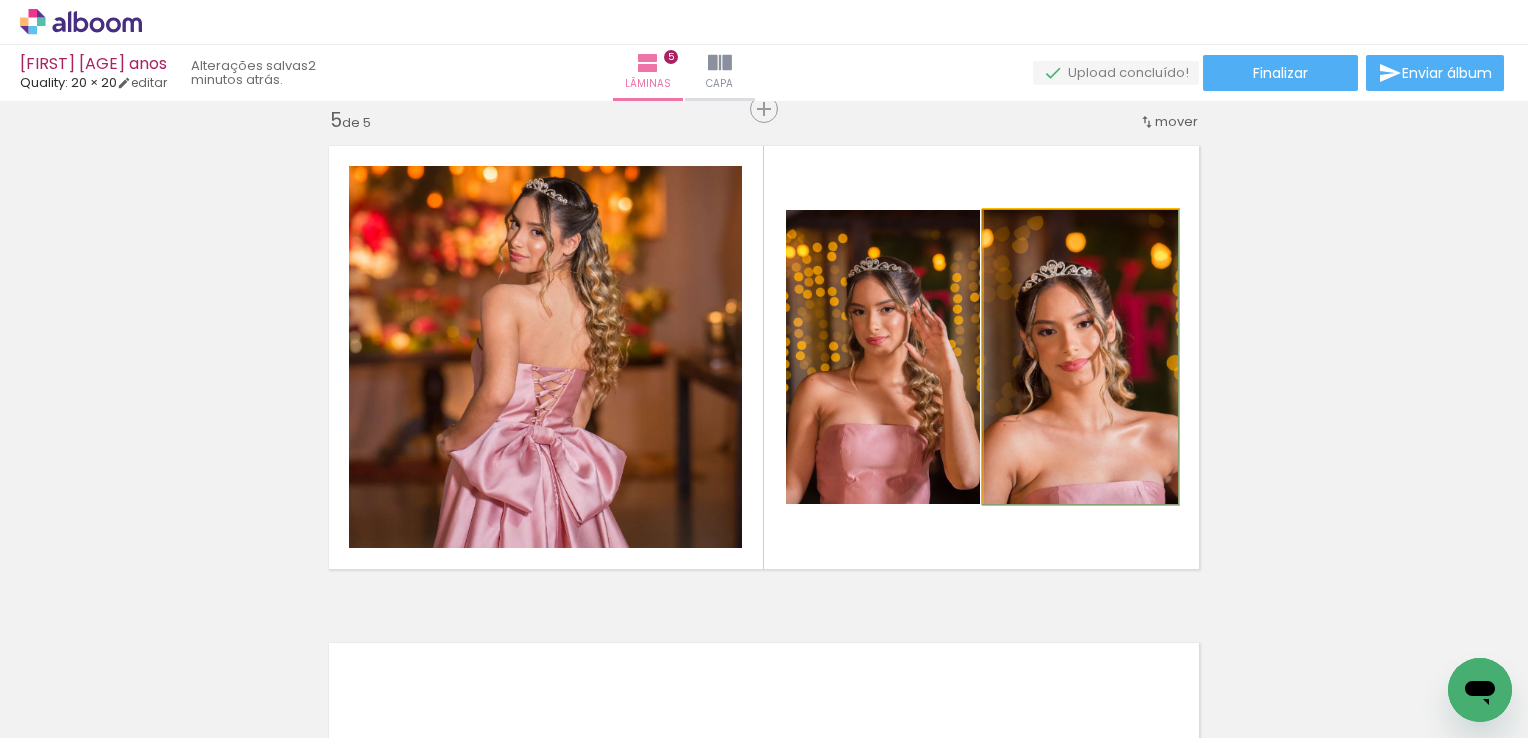 drag, startPoint x: 1077, startPoint y: 422, endPoint x: 1041, endPoint y: 401, distance: 41.677334 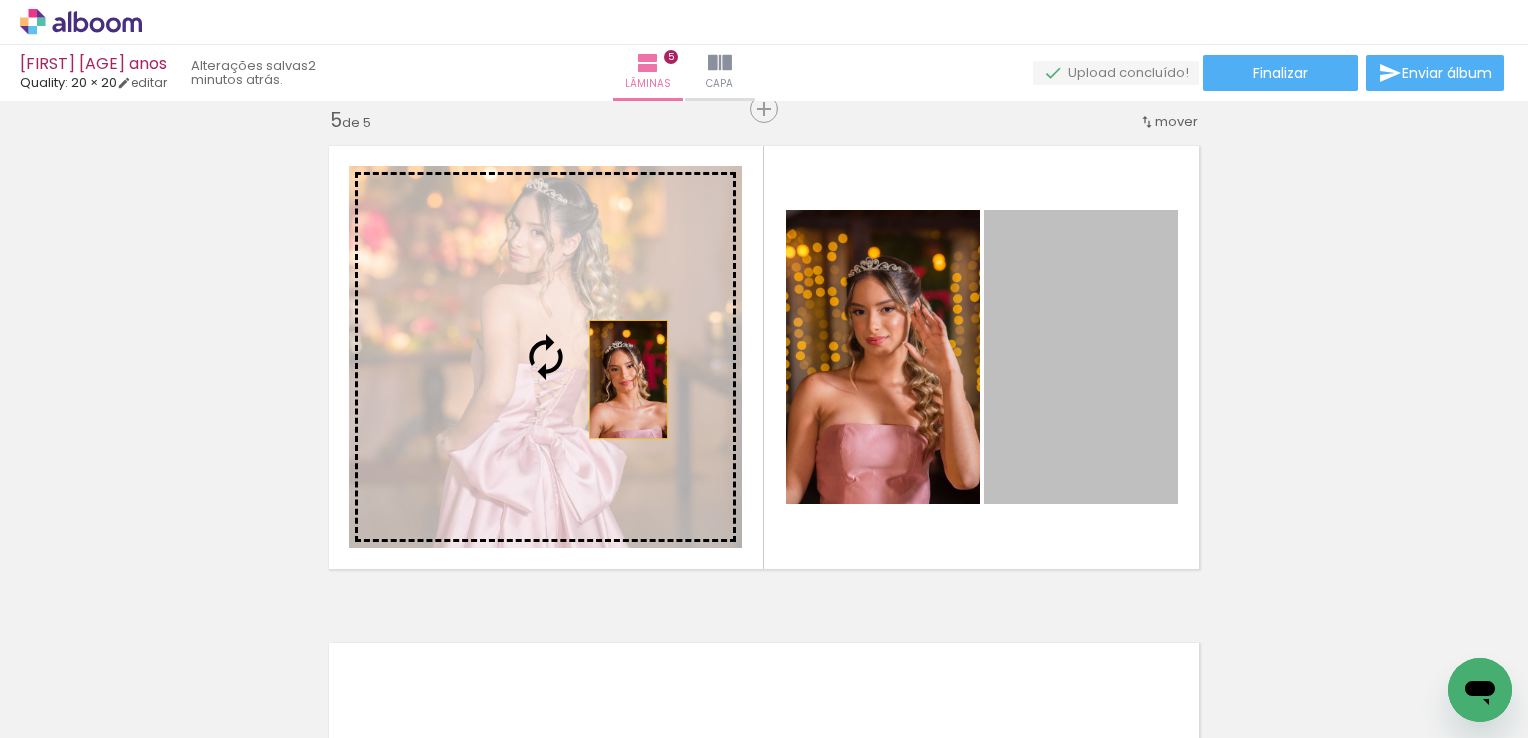 drag, startPoint x: 1059, startPoint y: 390, endPoint x: 576, endPoint y: 374, distance: 483.26492 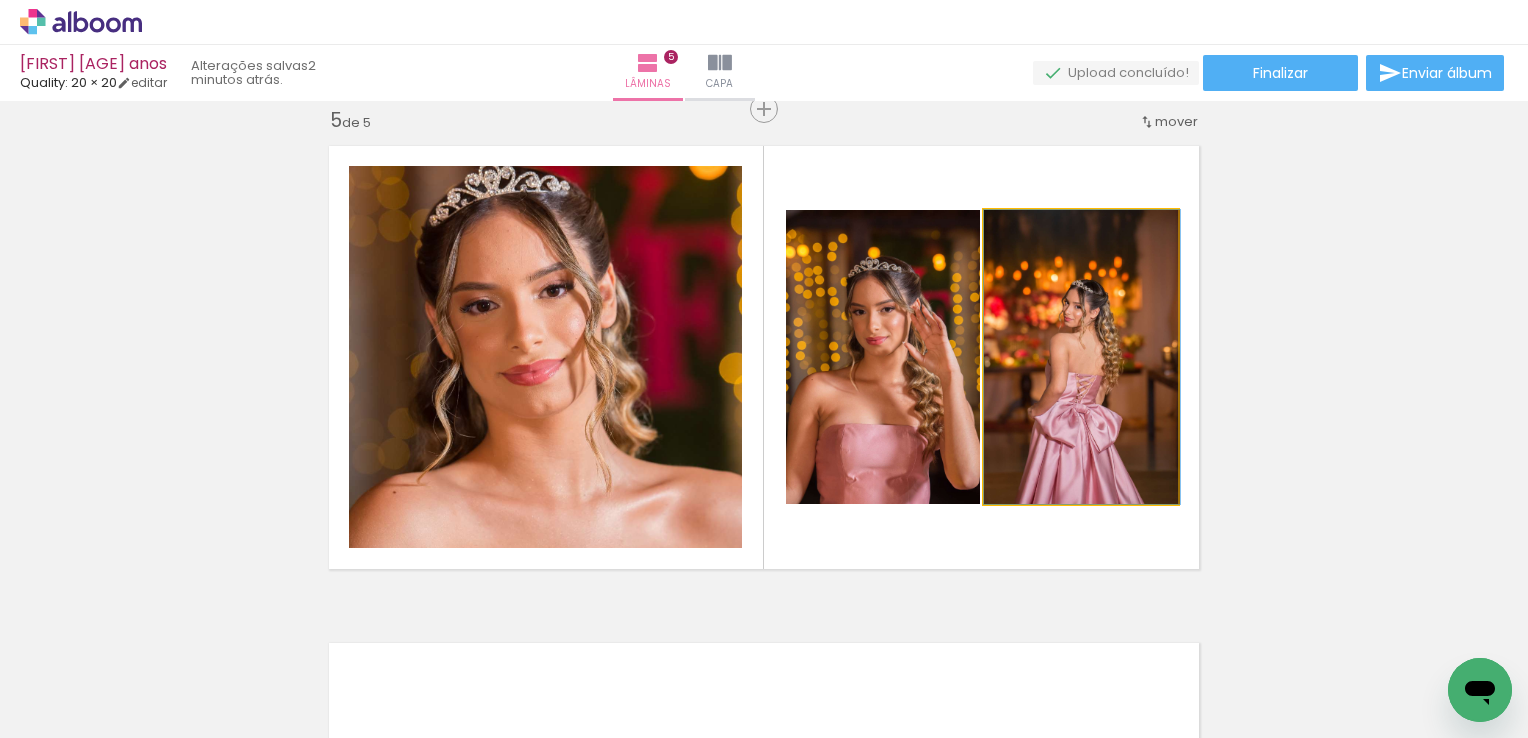 drag, startPoint x: 1056, startPoint y: 399, endPoint x: 1062, endPoint y: 359, distance: 40.4475 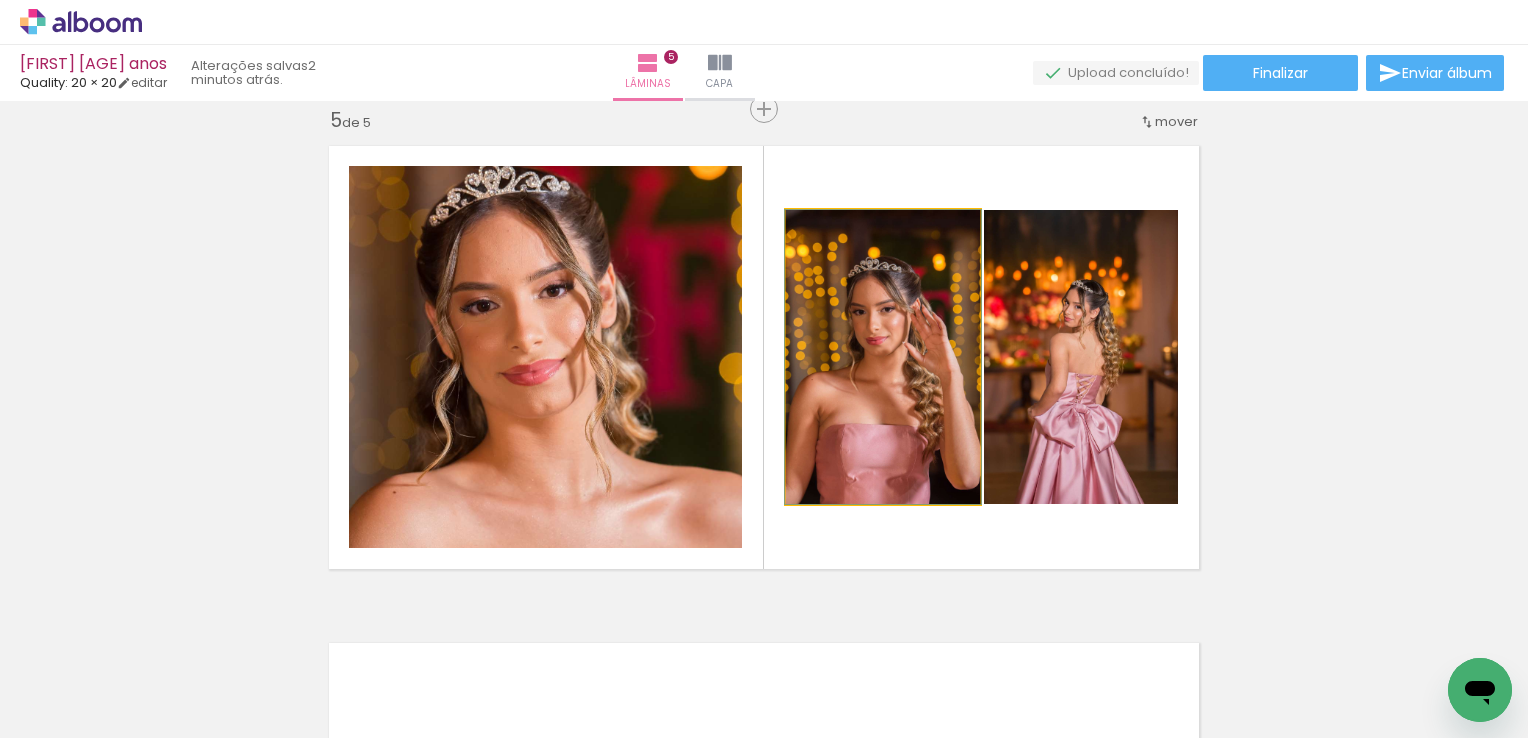 click 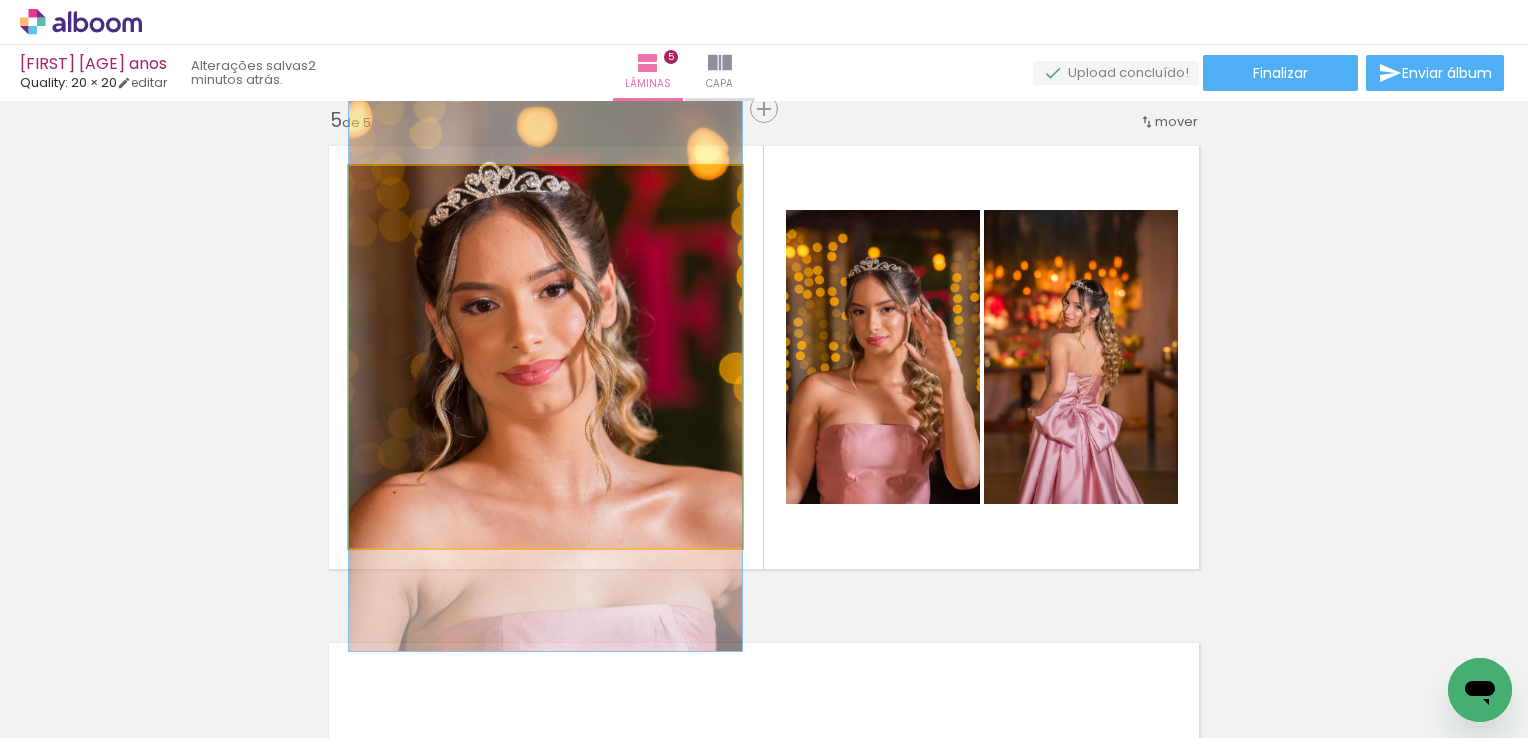click 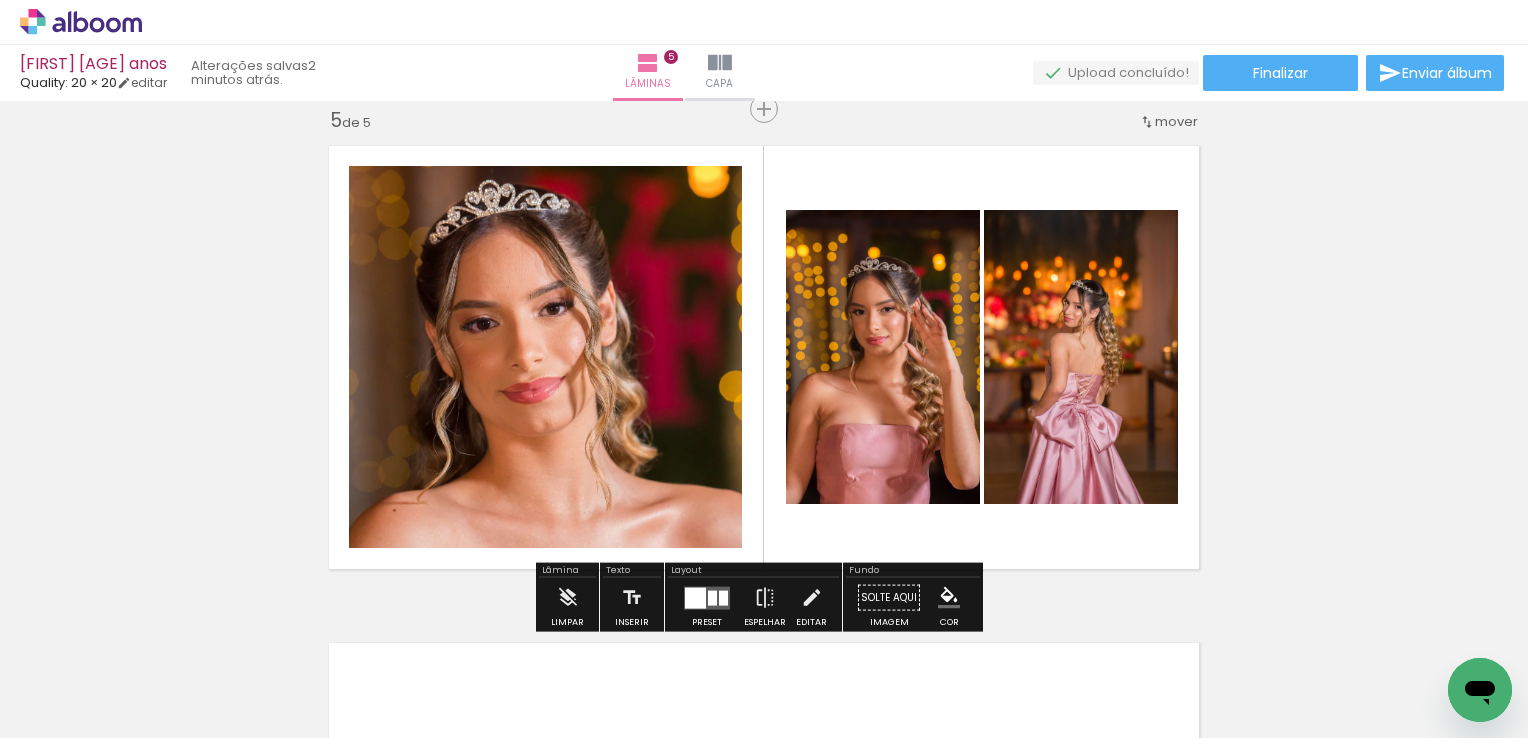 click on "Inserir lâmina 1  de 5  Inserir lâmina 2  de 5  Inserir lâmina 3  de 5  Inserir lâmina 4  de 5  Inserir lâmina 5  de 5" at bounding box center [764, -414] 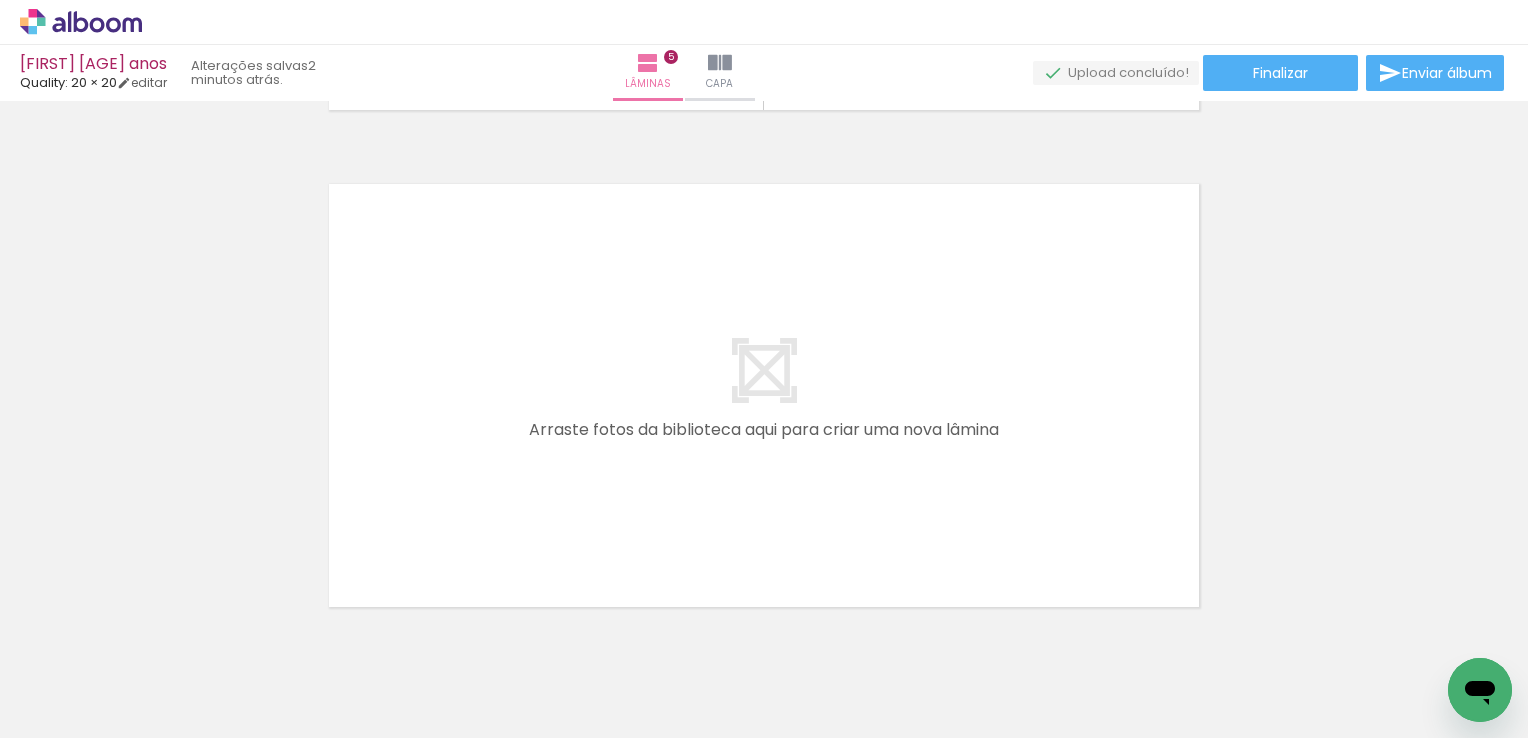 scroll, scrollTop: 2547, scrollLeft: 0, axis: vertical 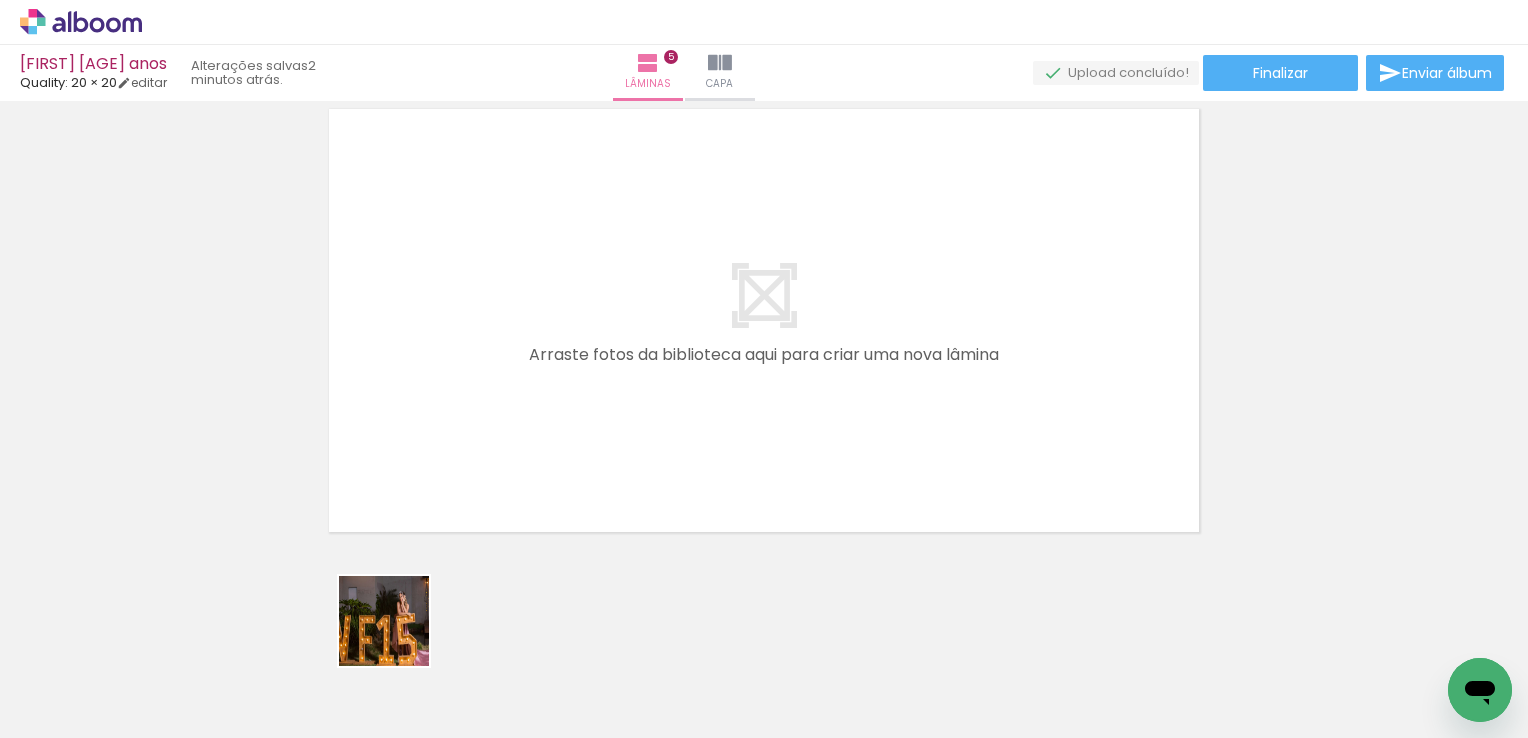 drag, startPoint x: 399, startPoint y: 636, endPoint x: 494, endPoint y: 640, distance: 95.084175 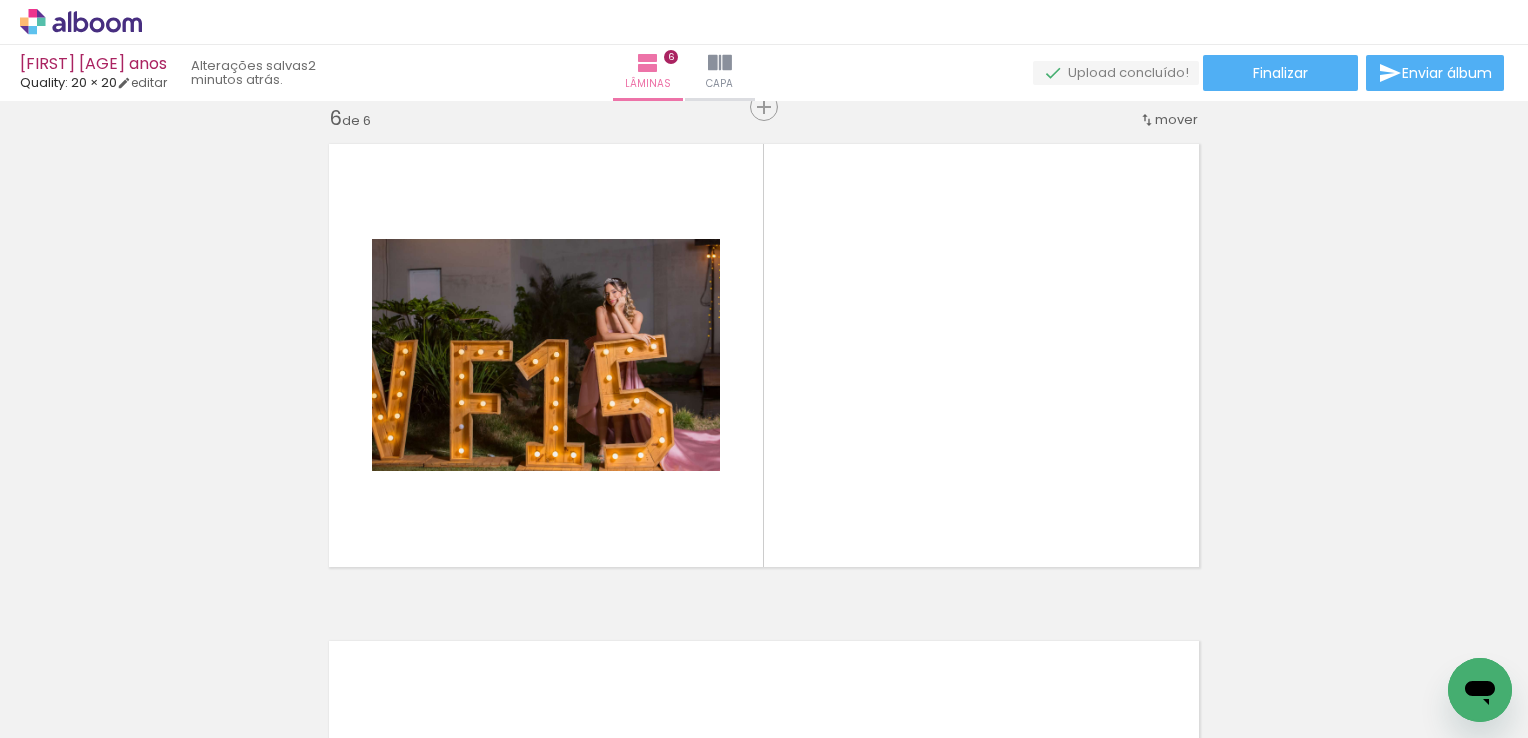 scroll, scrollTop: 2510, scrollLeft: 0, axis: vertical 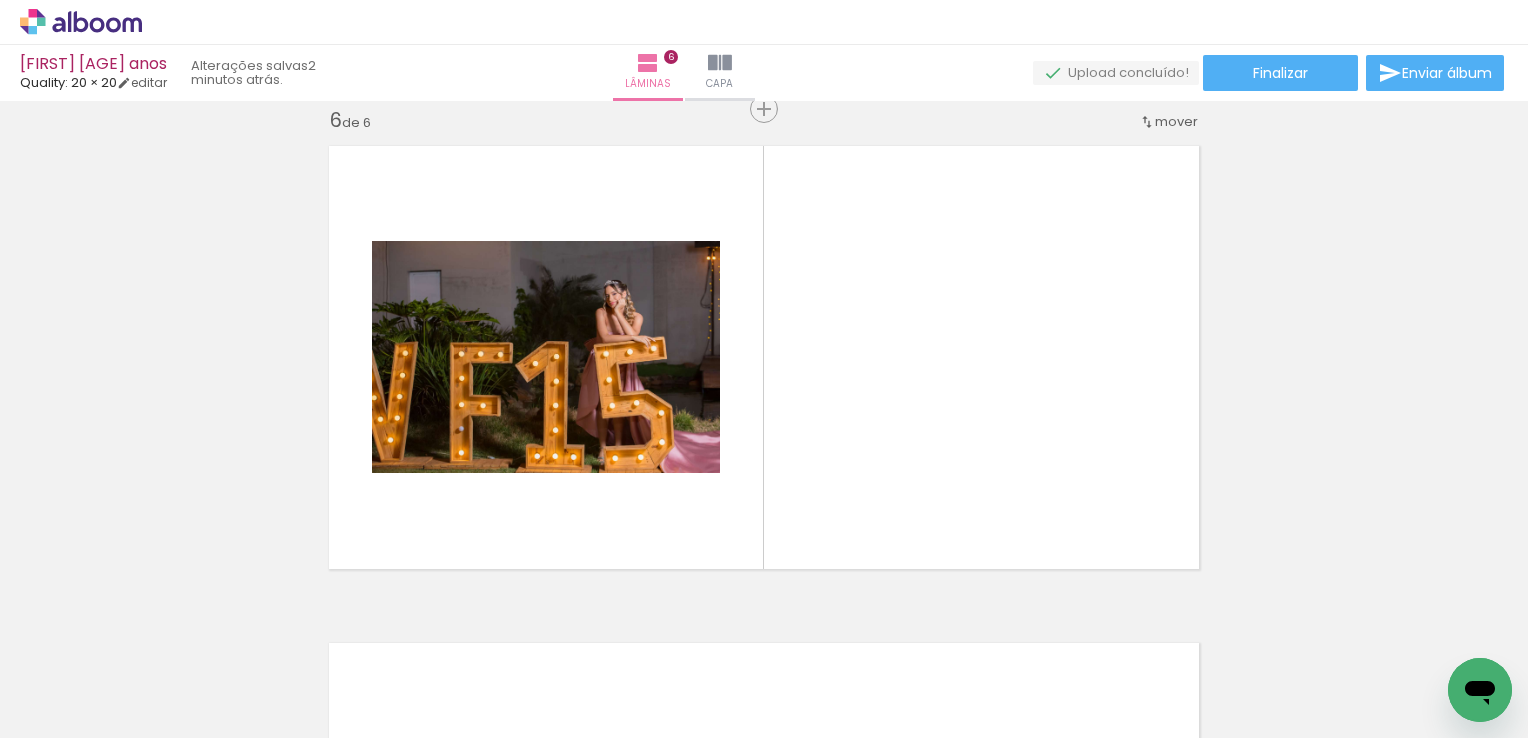 drag, startPoint x: 495, startPoint y: 670, endPoint x: 588, endPoint y: 641, distance: 97.41663 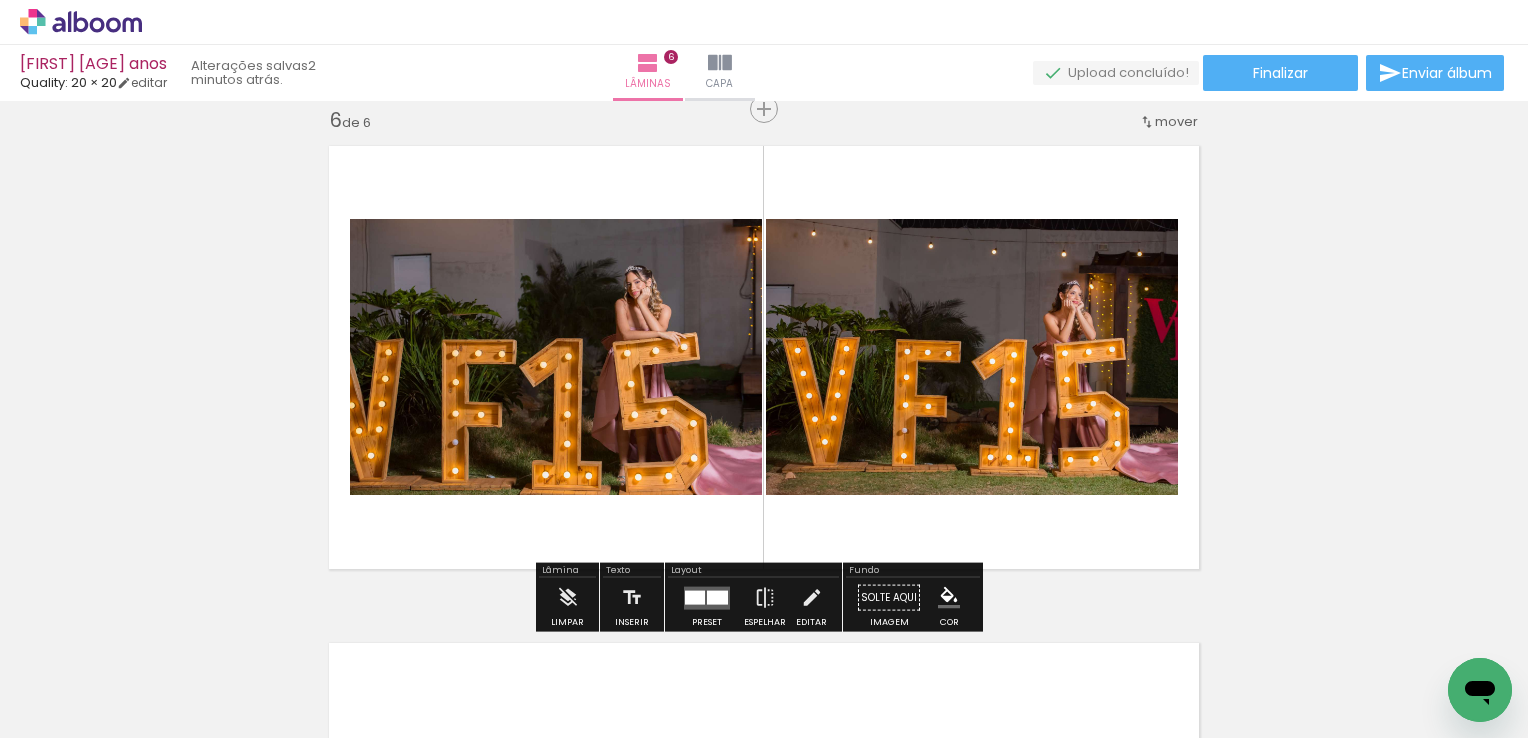 drag, startPoint x: 584, startPoint y: 662, endPoint x: 732, endPoint y: 589, distance: 165.02425 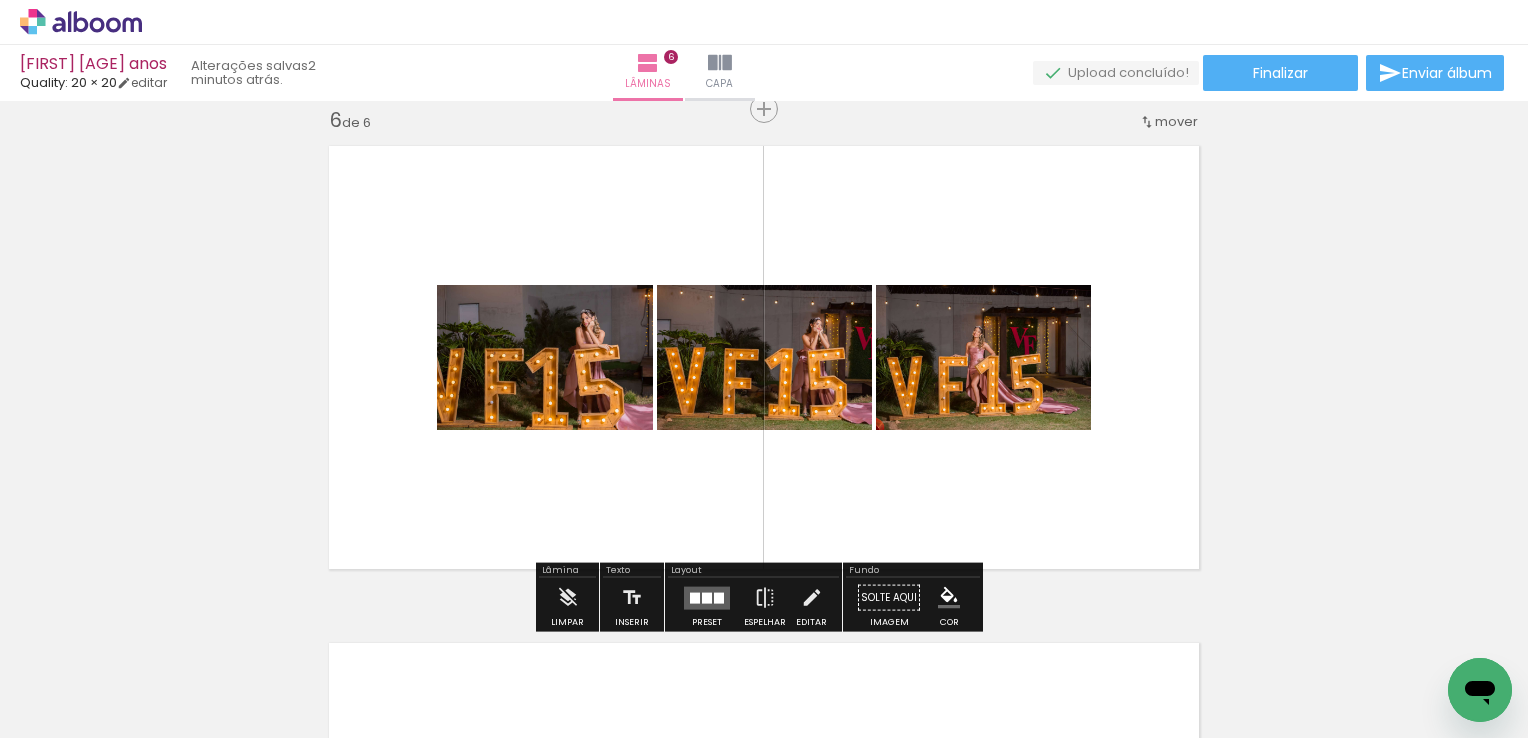 drag, startPoint x: 1045, startPoint y: 694, endPoint x: 1053, endPoint y: 444, distance: 250.12796 